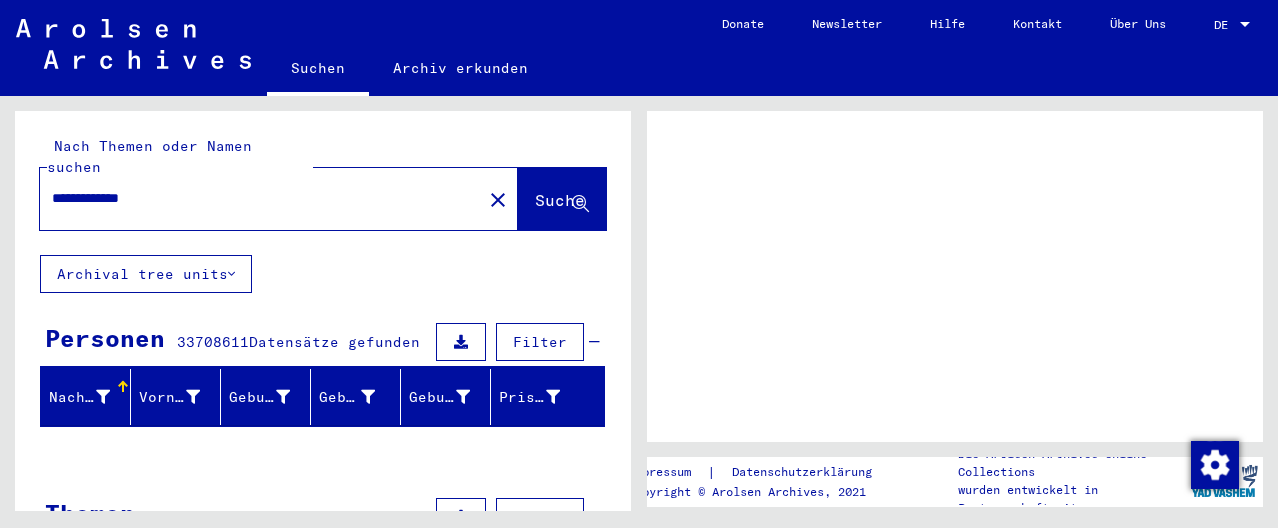 scroll, scrollTop: 0, scrollLeft: 0, axis: both 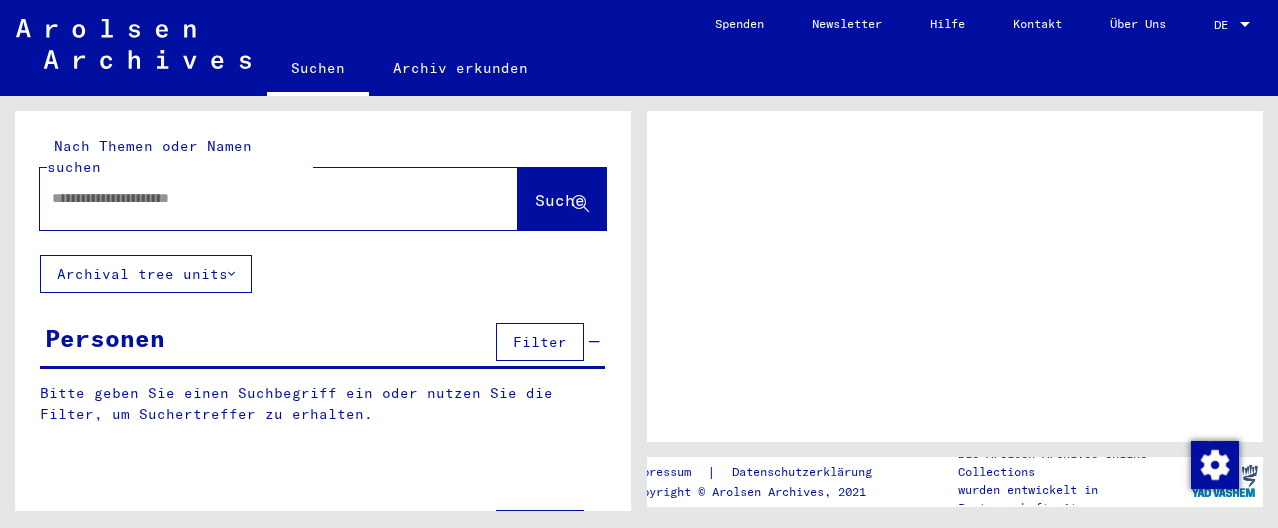 type on "**********" 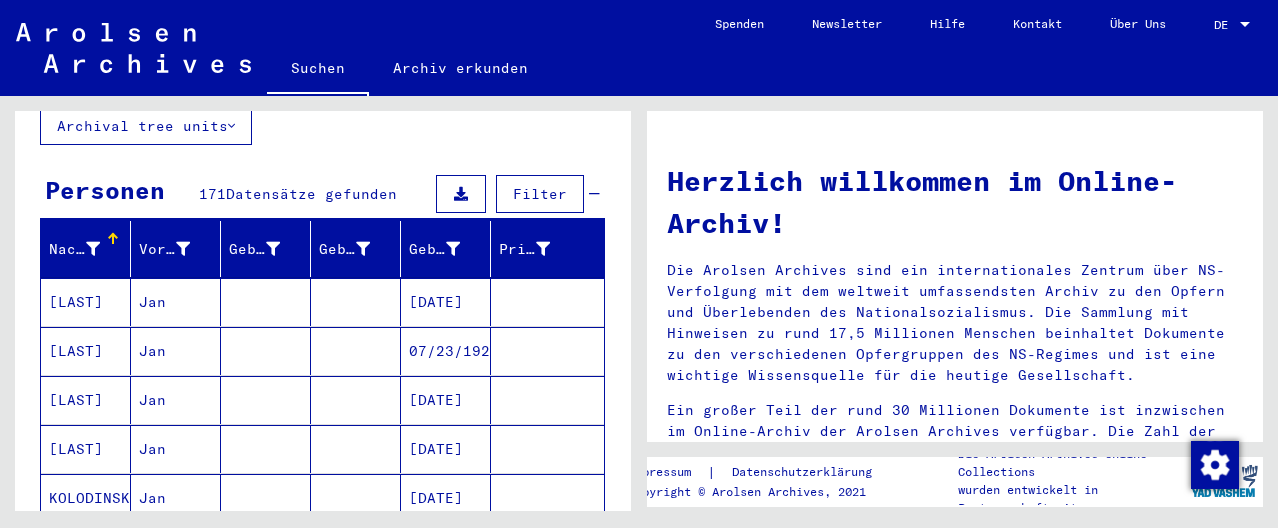 scroll, scrollTop: 153, scrollLeft: 0, axis: vertical 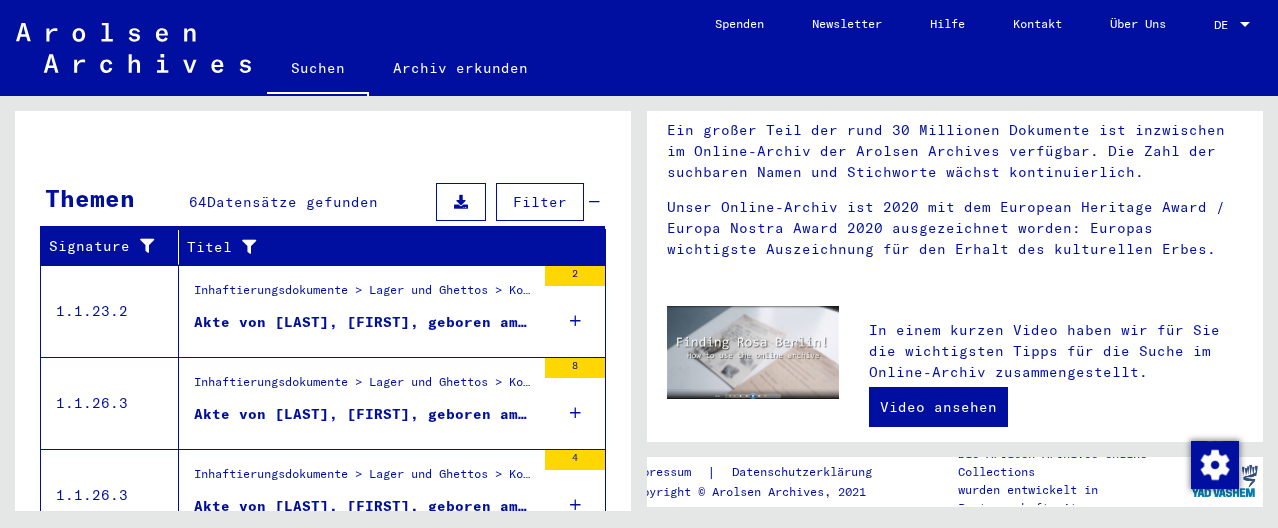 click on "Inhaftierungsdokumente > Lager und Ghettos > Konzentrationslager Mauthausen > Individuelle Unterlagen Männer Mauthausen > Individuelle Häftlings Unterlagen - KL Mauthausen > Akten mit Namen ab KOHN" at bounding box center (364, 387) 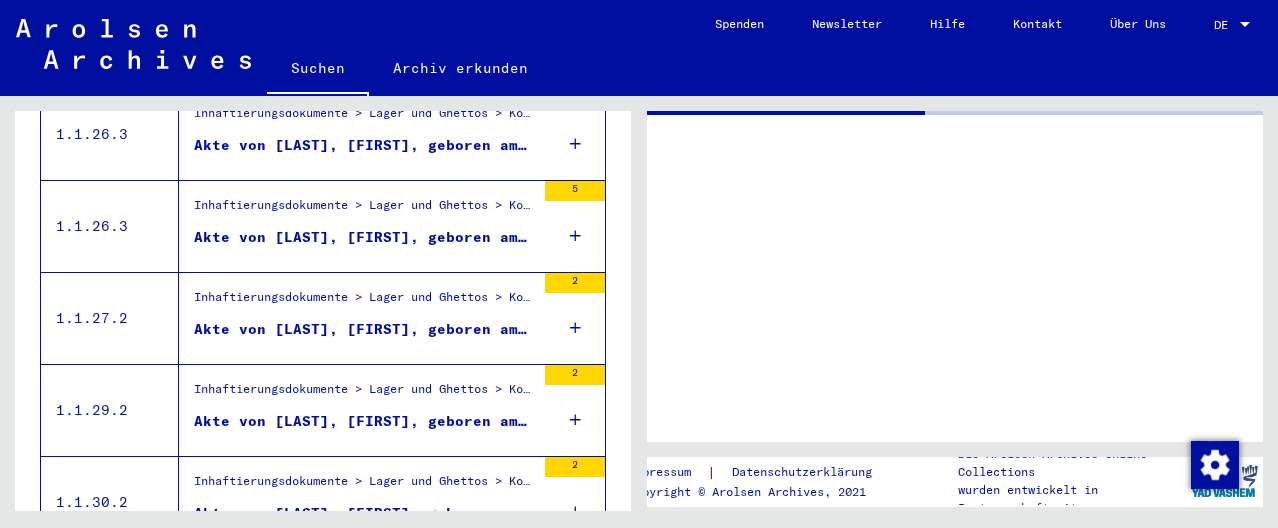 scroll, scrollTop: 0, scrollLeft: 0, axis: both 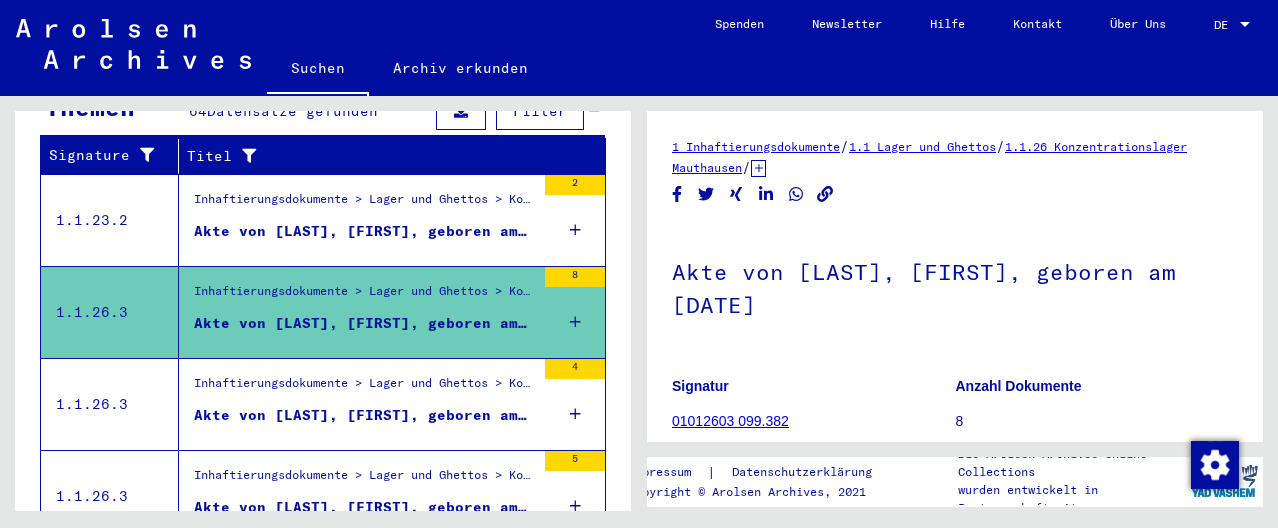 click on "Inhaftierungsdokumente > Lager und Ghettos > Konzentrationslager Mauthausen > Individuelle Unterlagen Männer Mauthausen > Individuelle Häftlings Unterlagen - KL Mauthausen > Akten mit Namen ab KOHN" at bounding box center [364, 388] 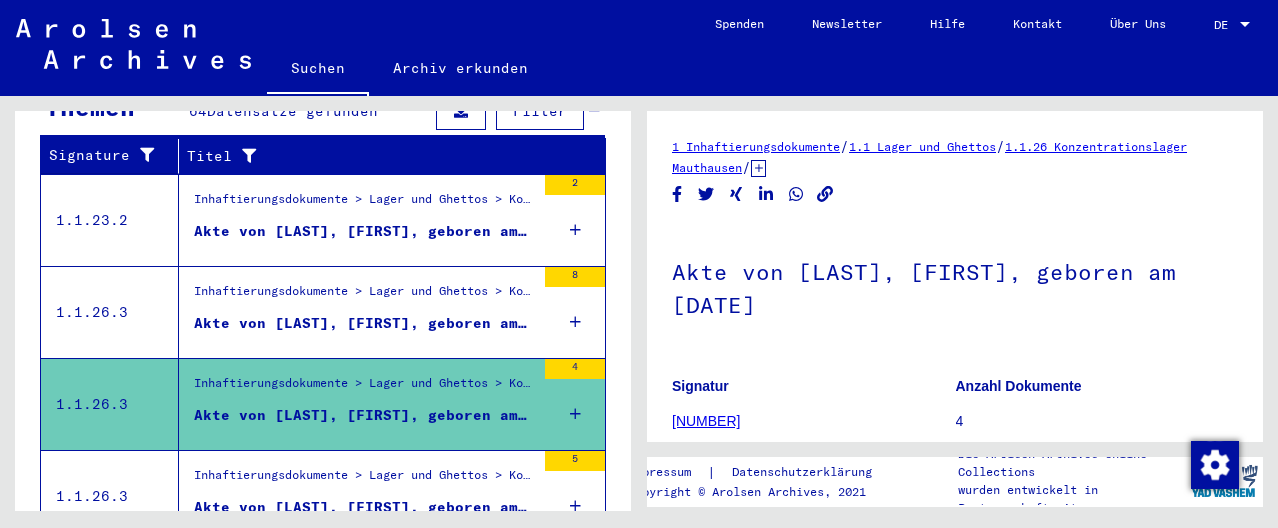 scroll, scrollTop: 0, scrollLeft: 0, axis: both 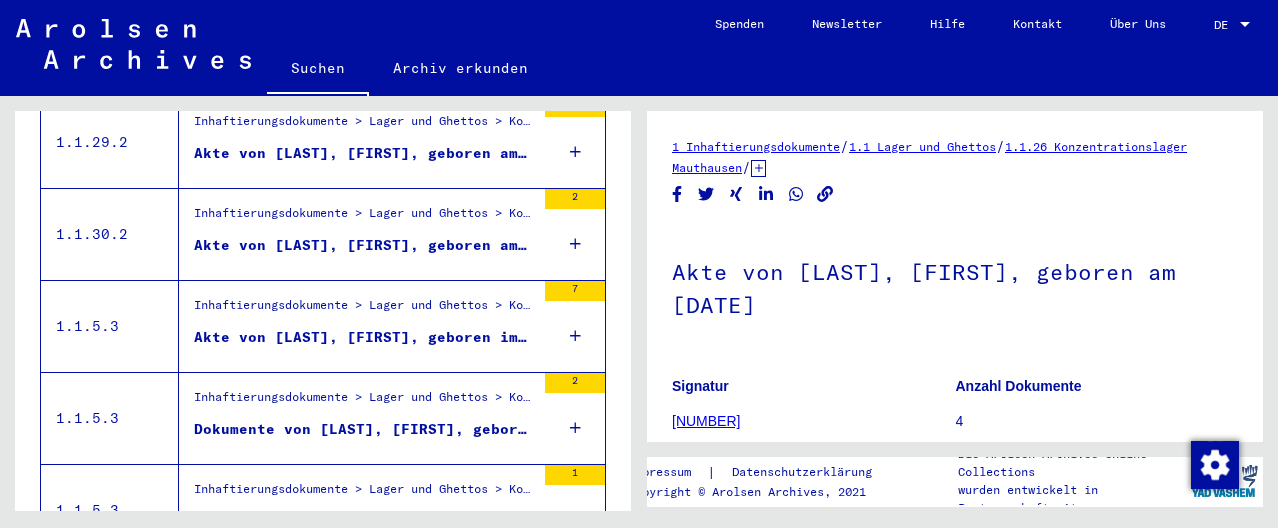 click on "Inhaftierungsdokumente > Lager und Ghettos > Konzentrationslager Buchenwald > Individuelle Unterlagen Männer Buchenwald > Individuelle Häftlingsunterlagen - KL Buchenwald > Akten mit Namen ab [LAST]" at bounding box center [364, 310] 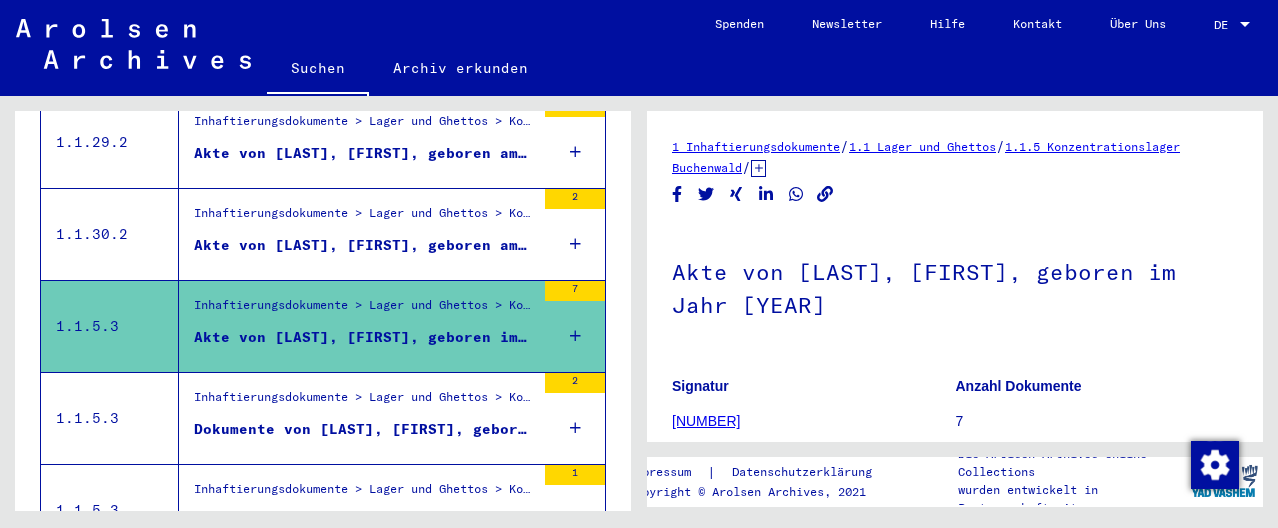 scroll, scrollTop: 0, scrollLeft: 0, axis: both 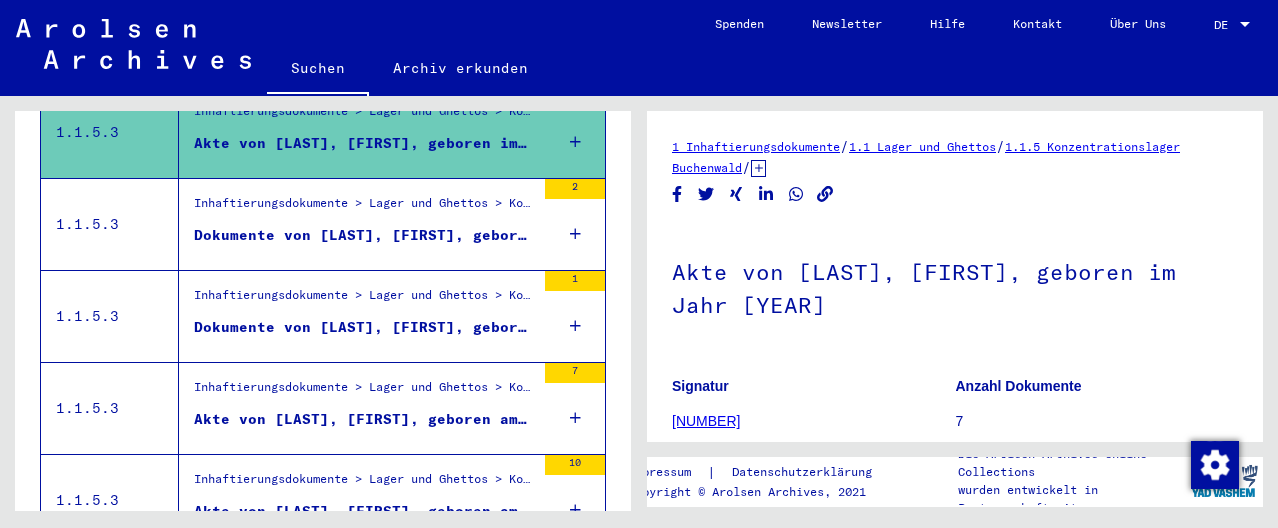 click on "Dokumente von [LAST], [FIRST], geboren im Jahr [YEAR]" at bounding box center [364, 235] 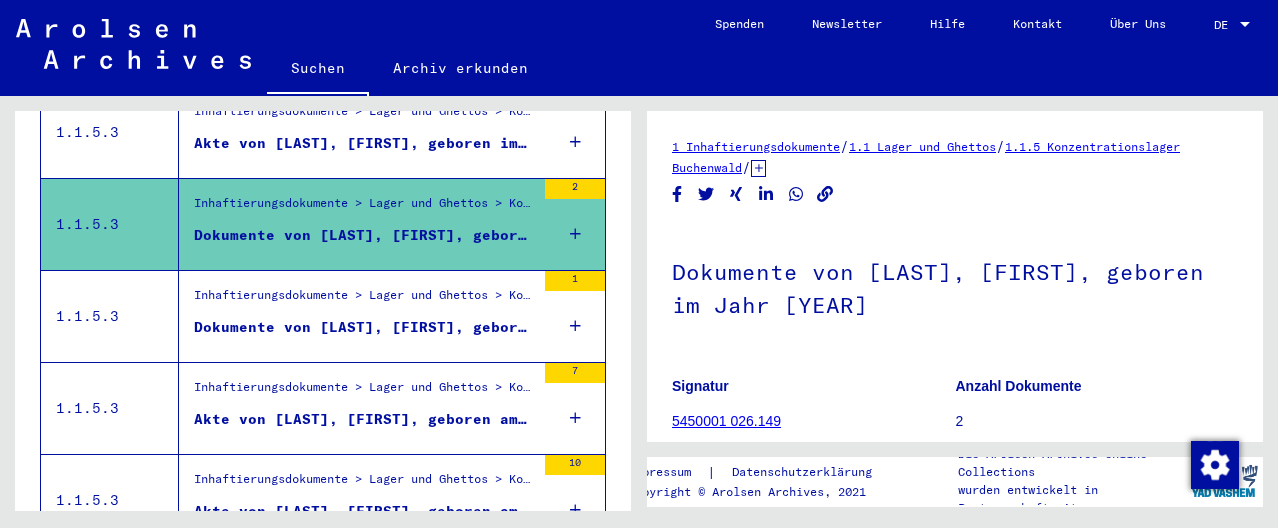 scroll, scrollTop: 0, scrollLeft: 0, axis: both 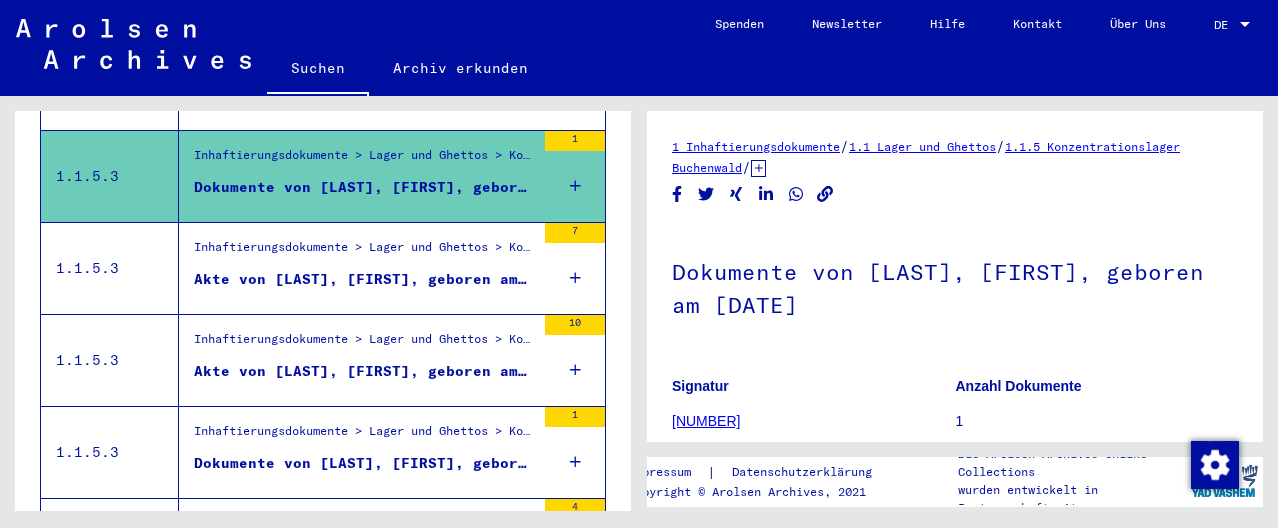 click on "Akte von [LAST], [FIRST], geboren am [DATE]" at bounding box center [364, 284] 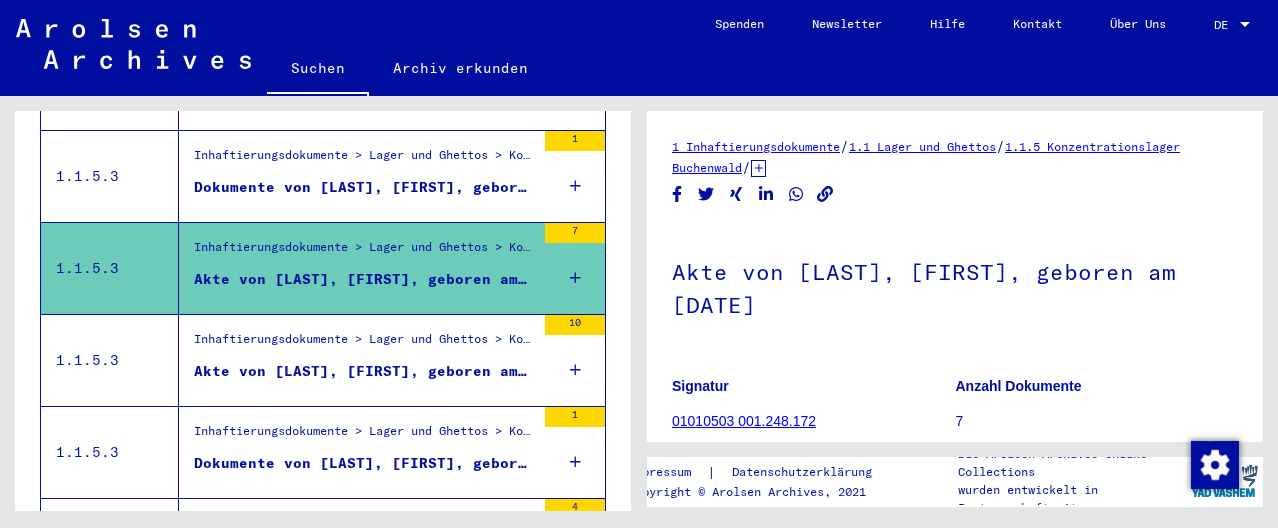 scroll, scrollTop: 0, scrollLeft: 0, axis: both 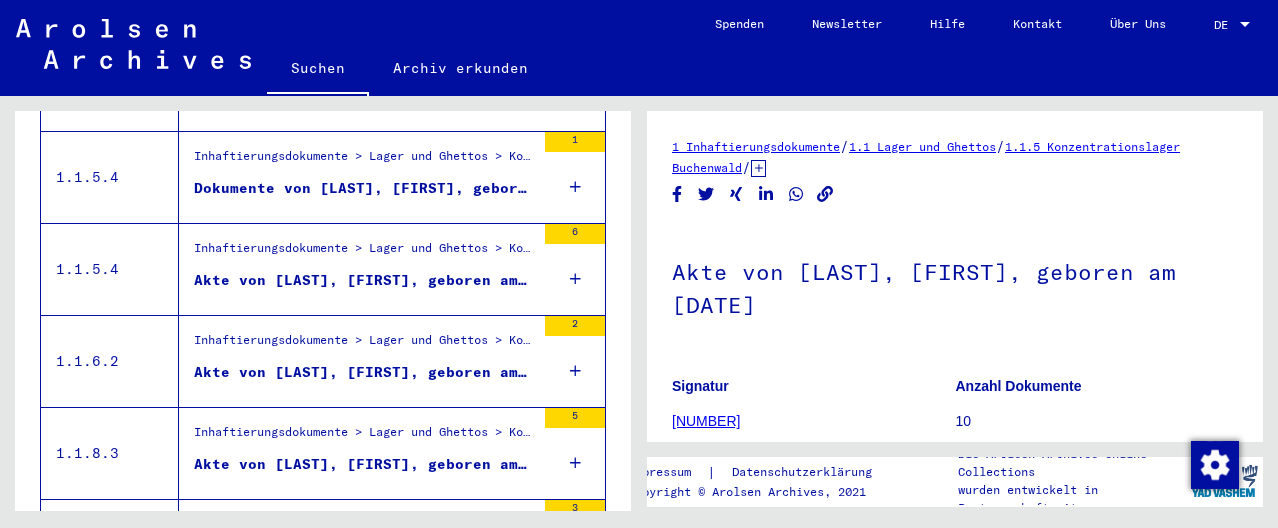click on "Akte von [LAST], [FIRST], geboren am [DATE]" at bounding box center [364, 372] 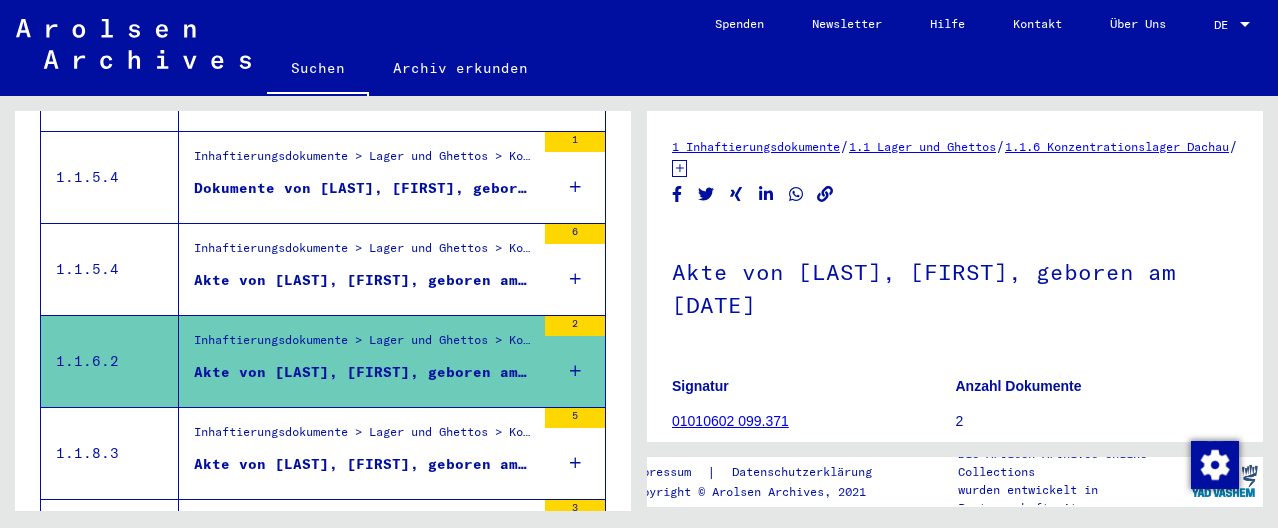 scroll, scrollTop: 0, scrollLeft: 0, axis: both 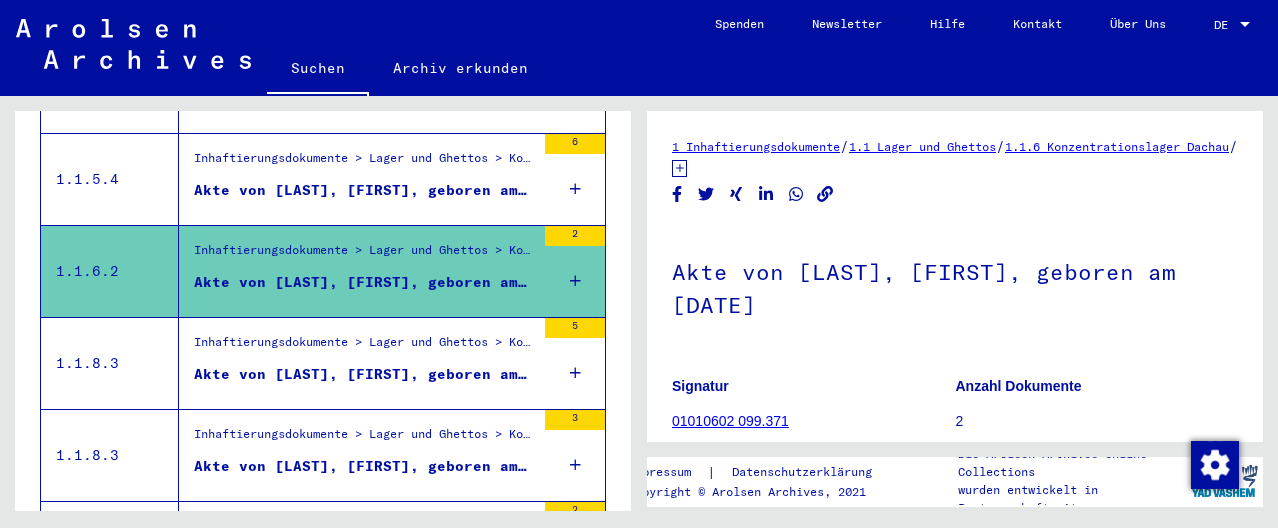 click on "Akte von [LAST], [FIRST], geboren am [DATE]" at bounding box center (364, 374) 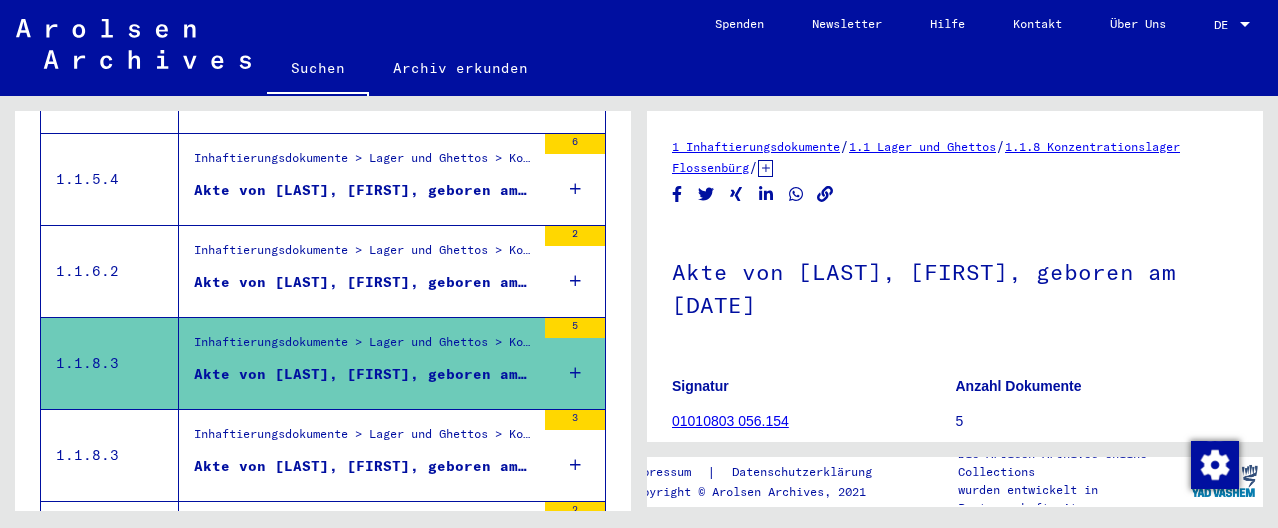 scroll, scrollTop: 0, scrollLeft: 0, axis: both 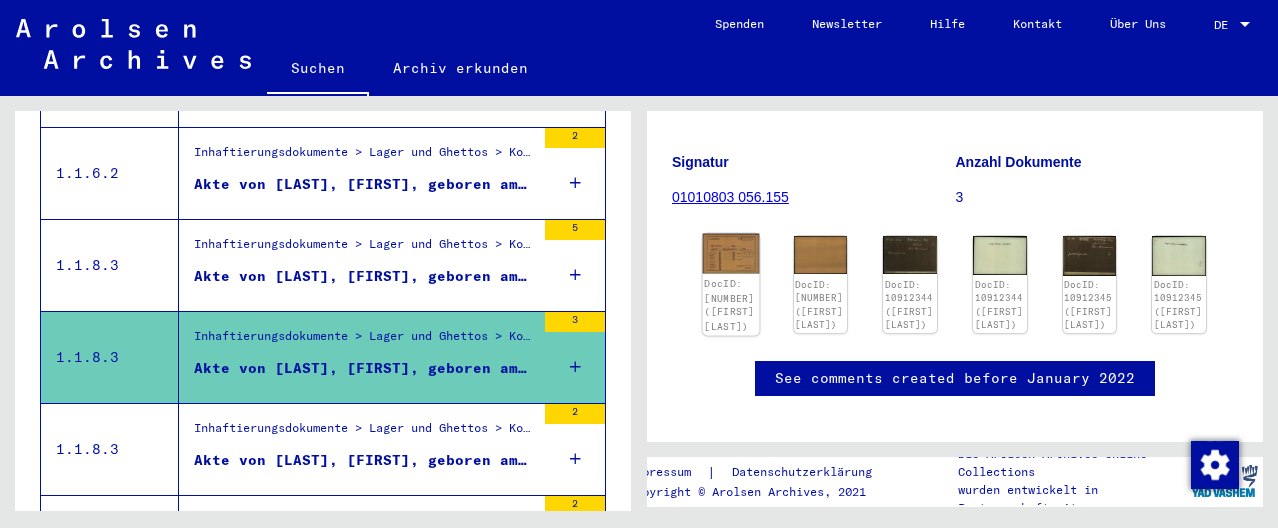 click 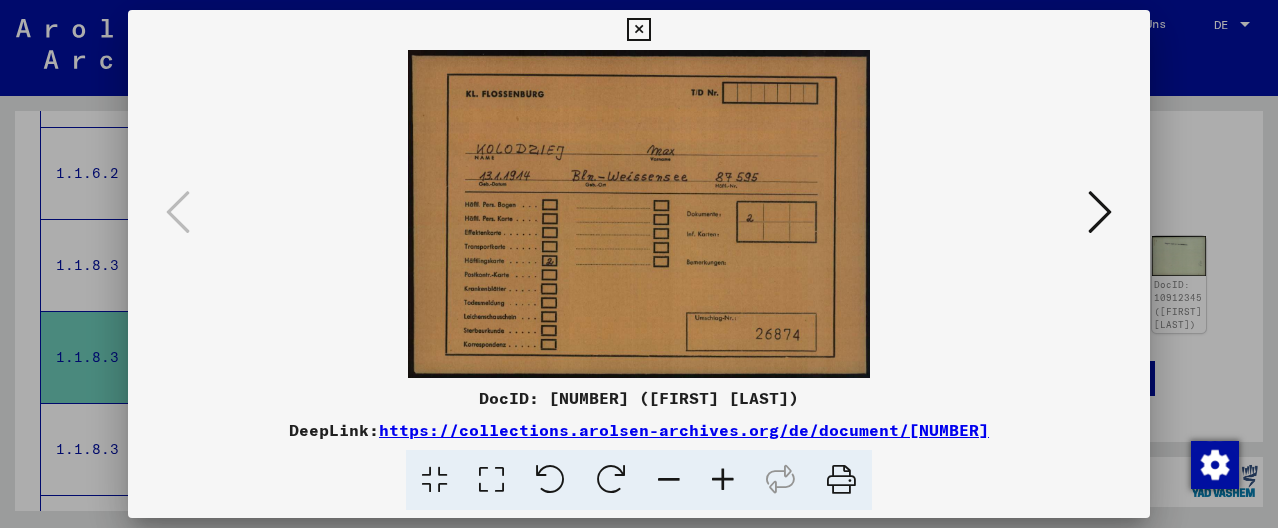click at bounding box center (1100, 212) 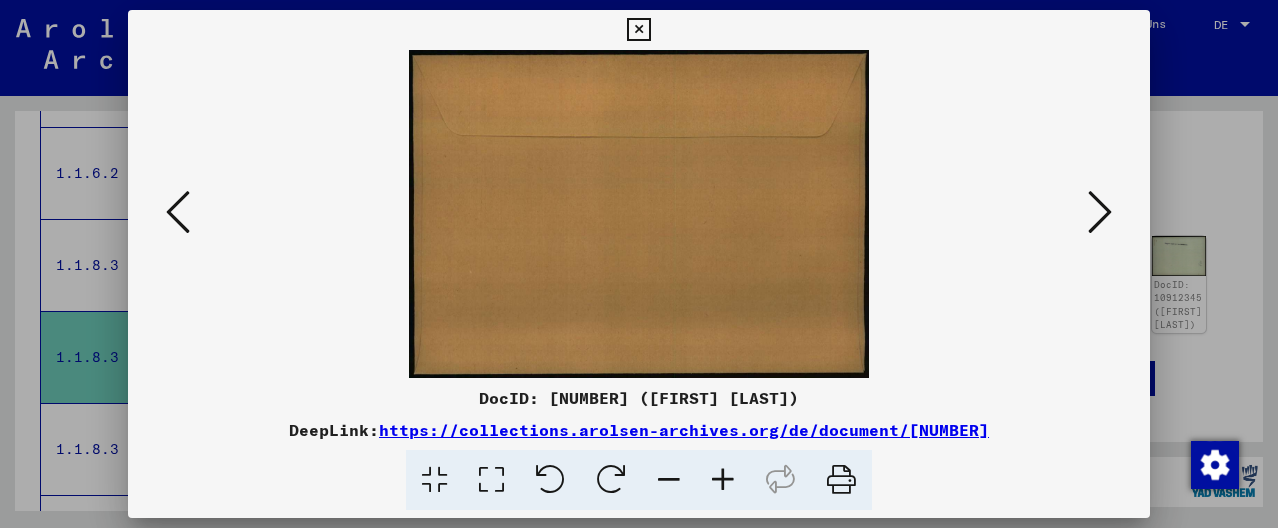 click at bounding box center (1100, 212) 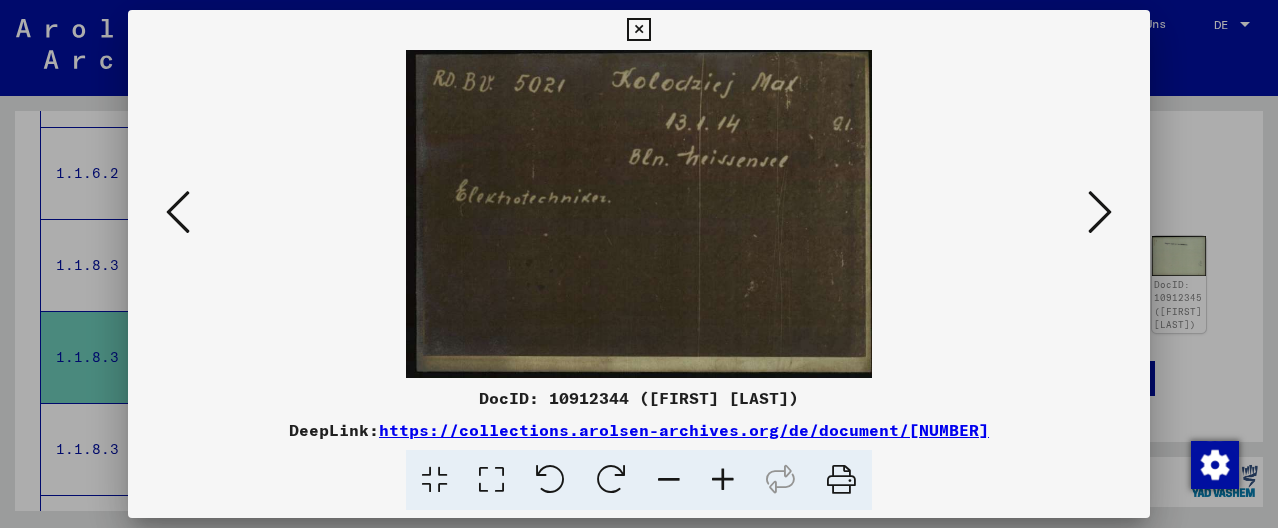 click at bounding box center [1100, 212] 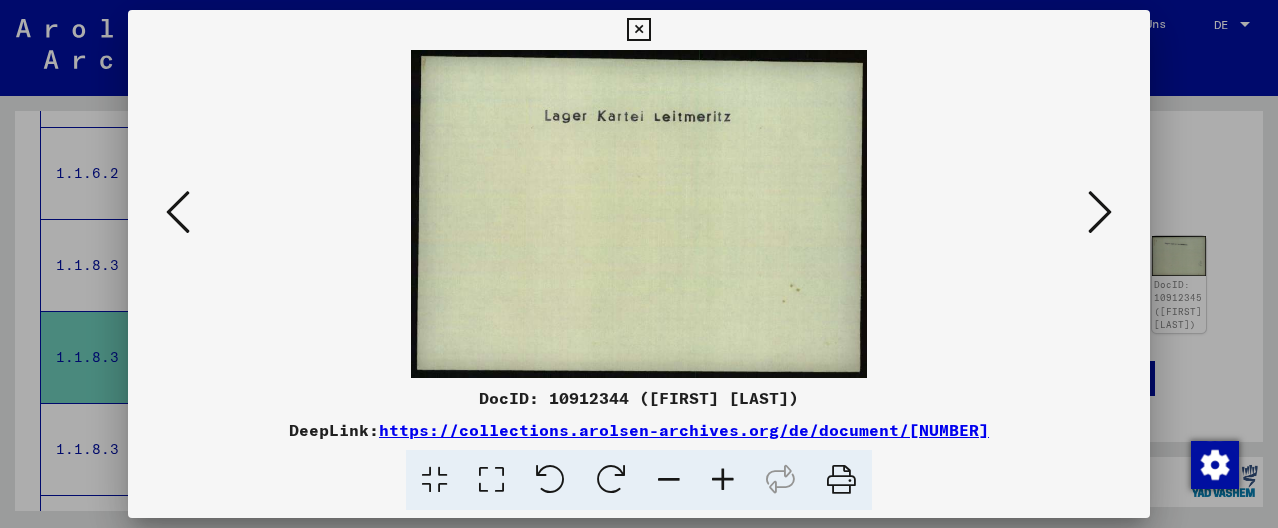 click at bounding box center (1100, 212) 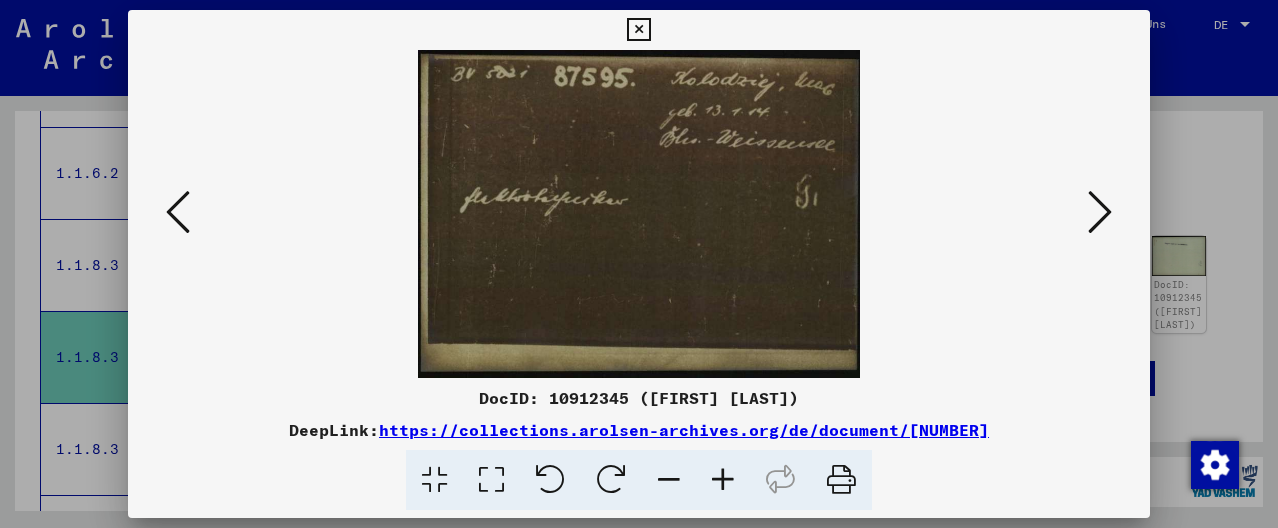 click at bounding box center (1100, 212) 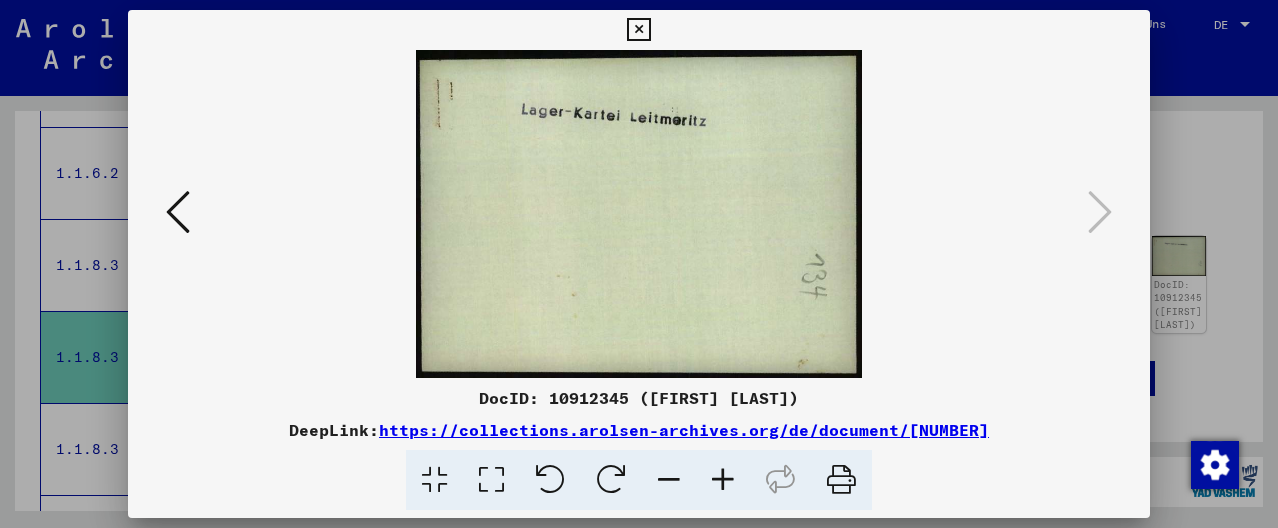 click at bounding box center (639, 264) 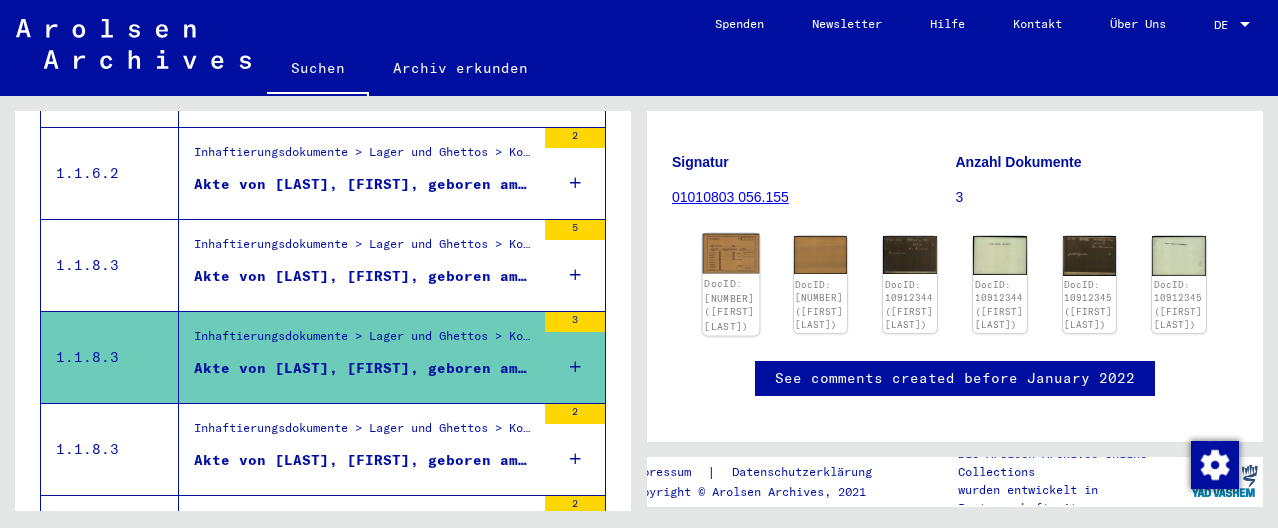 click 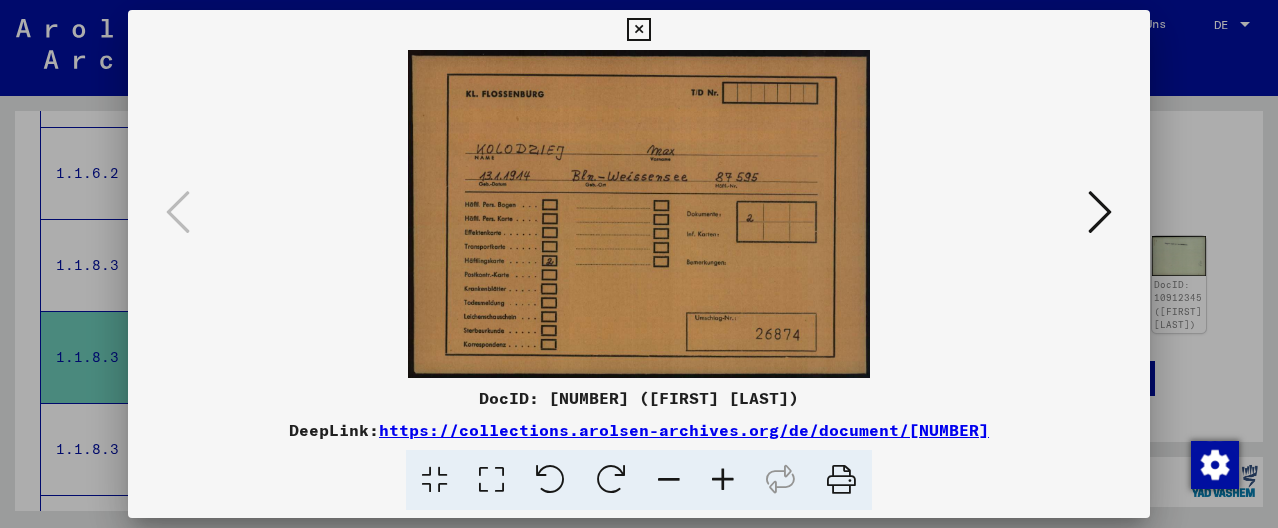 click at bounding box center [639, 264] 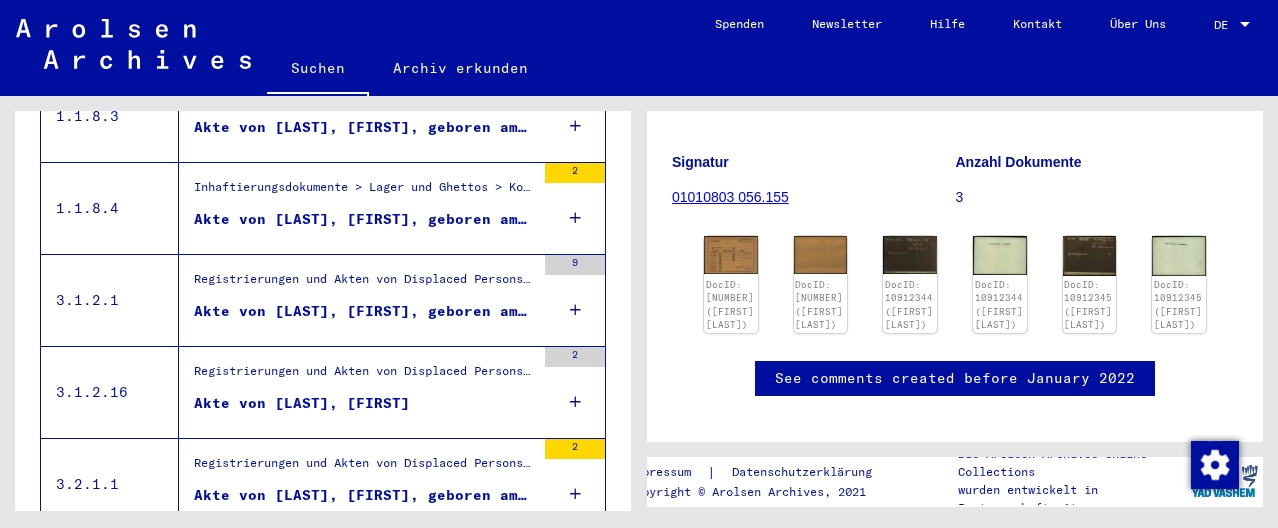 click on "Registrierungen und Akten von Displaced Persons, Kindern und Vermissten > Aufenthalts- und Emigrationsnachweise > Behandlung von DPs in Krankenhäusern > Heilbronn > Krankenpapiere DP-Hospital Heilbronn > Akten mit Namen ab KAMINSKE Akte von [LAST], [FIRST]" at bounding box center (357, 392) 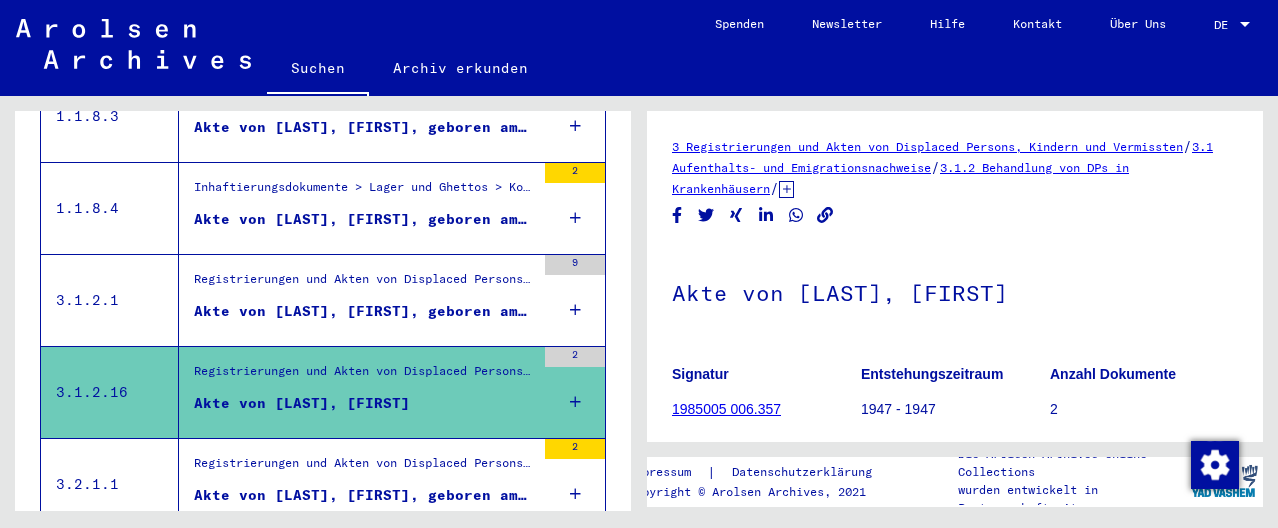 click on "Akte von [LAST], [FIRST], geboren am [DATE]" at bounding box center [364, 495] 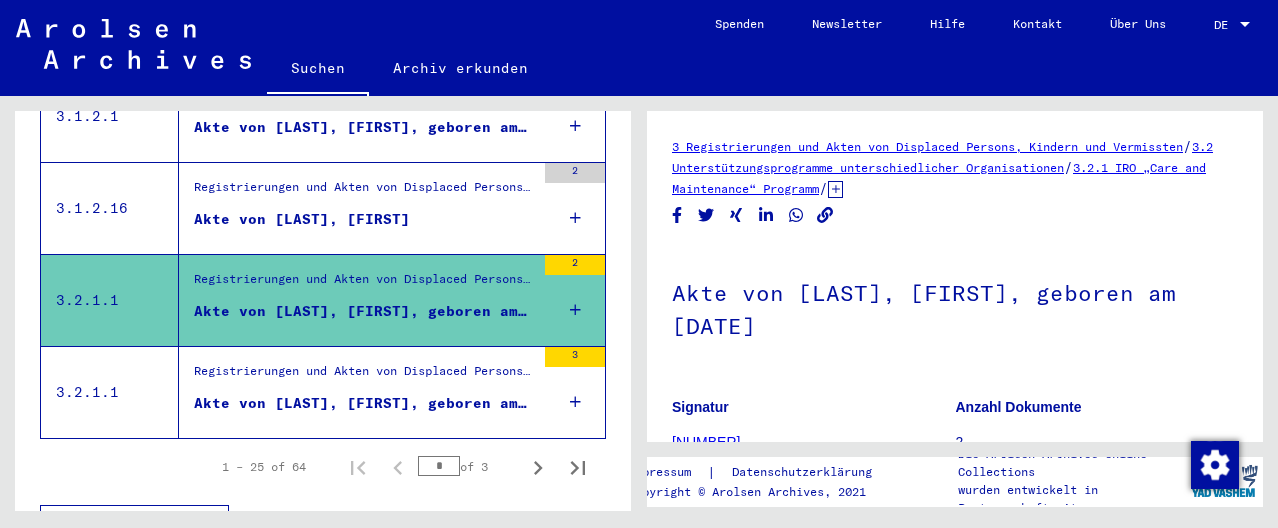 click on "Registrierungen und Akten von Displaced Persons, Kindern und Vermissten > Unterstützungsprogramme unterschiedlicher Organisationen > IRO „Care and Maintenance“ Programm > CM/1 Akten aus Deutschland > CM/1 Akten aus Deutschland, A-Z > Akten mit Namen ab KOLIN" at bounding box center (364, 376) 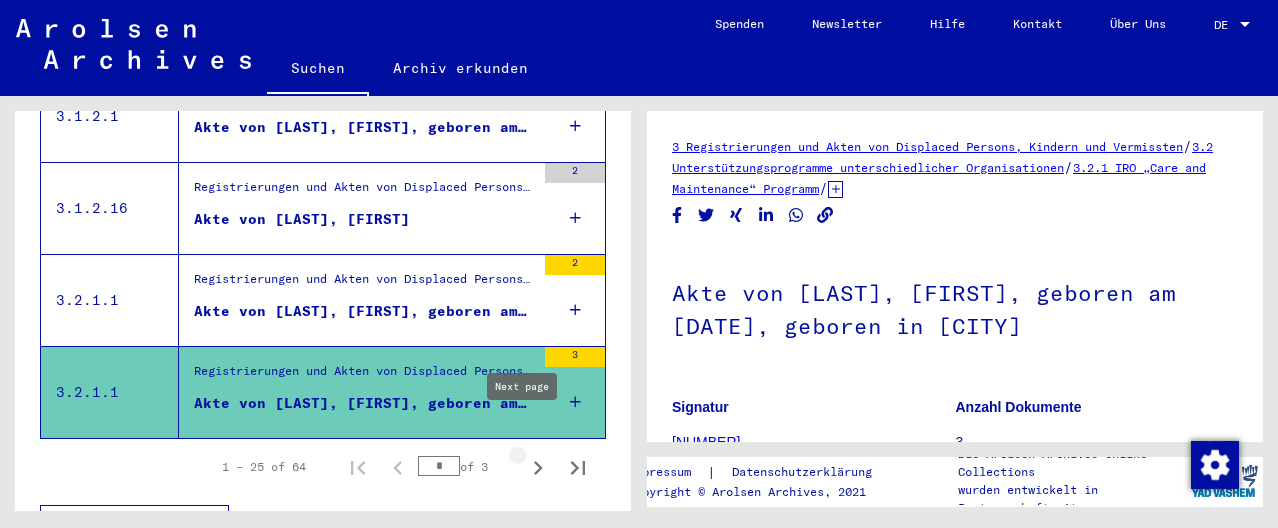 click 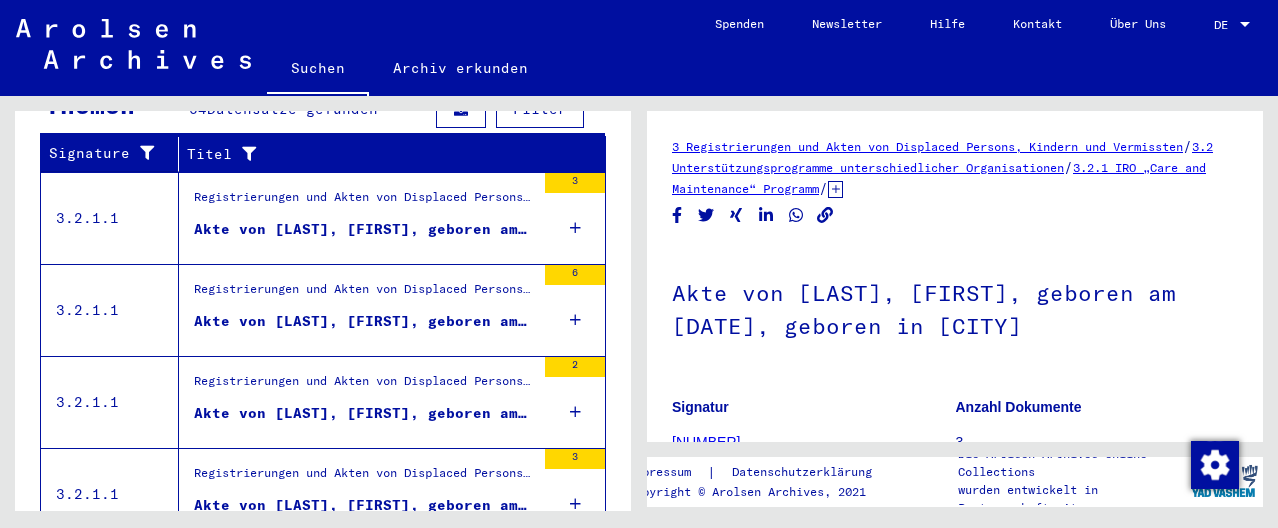 click on "Akte von [LAST], [FIRST], geboren am [DATE], geboren in [CITY]" at bounding box center (364, 321) 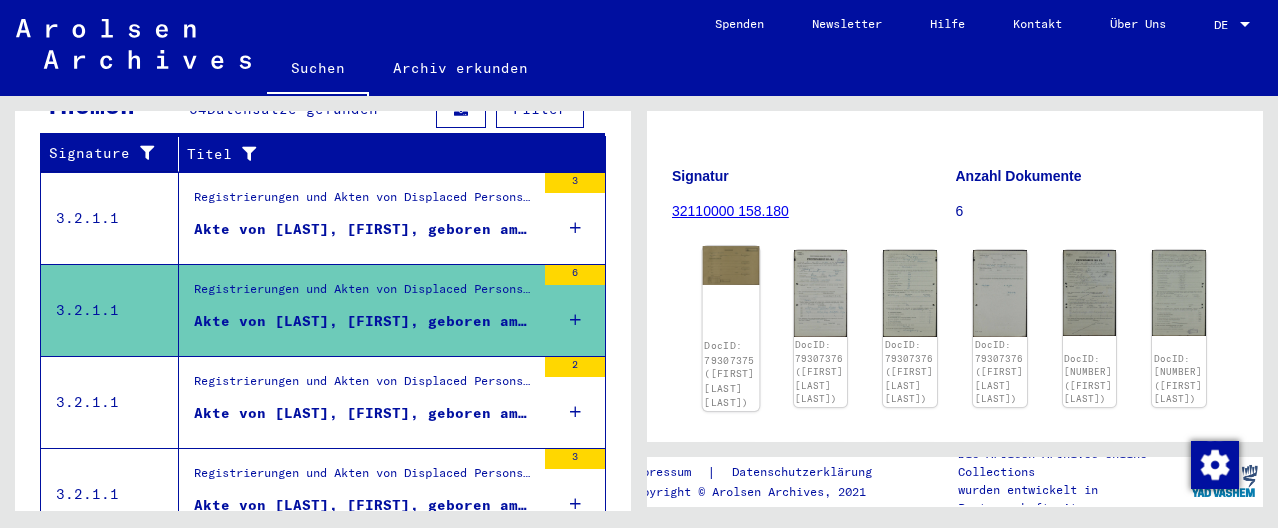 click 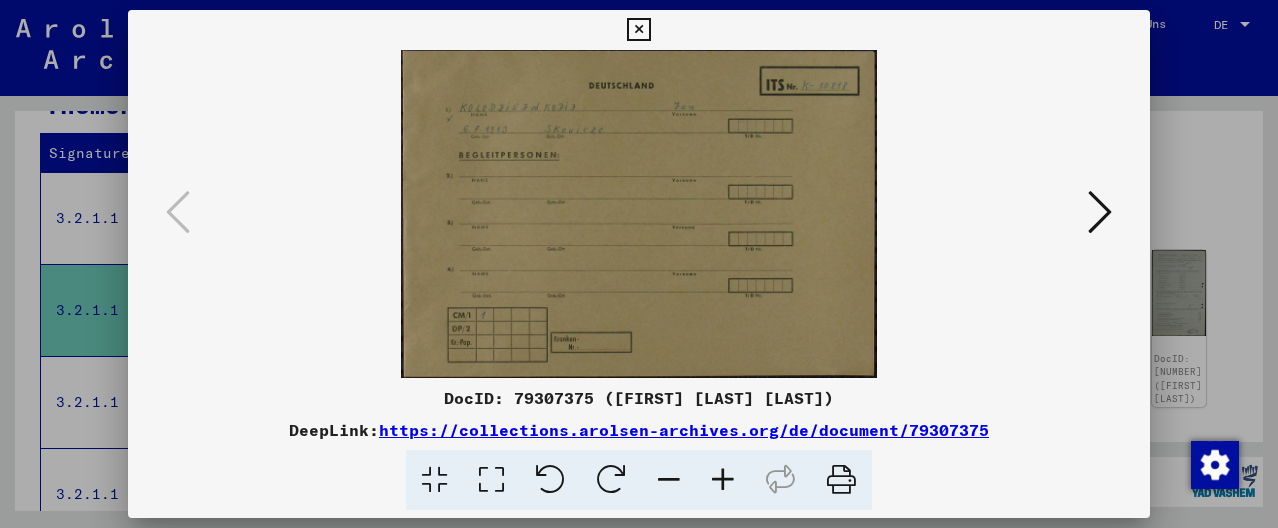 click at bounding box center [1100, 212] 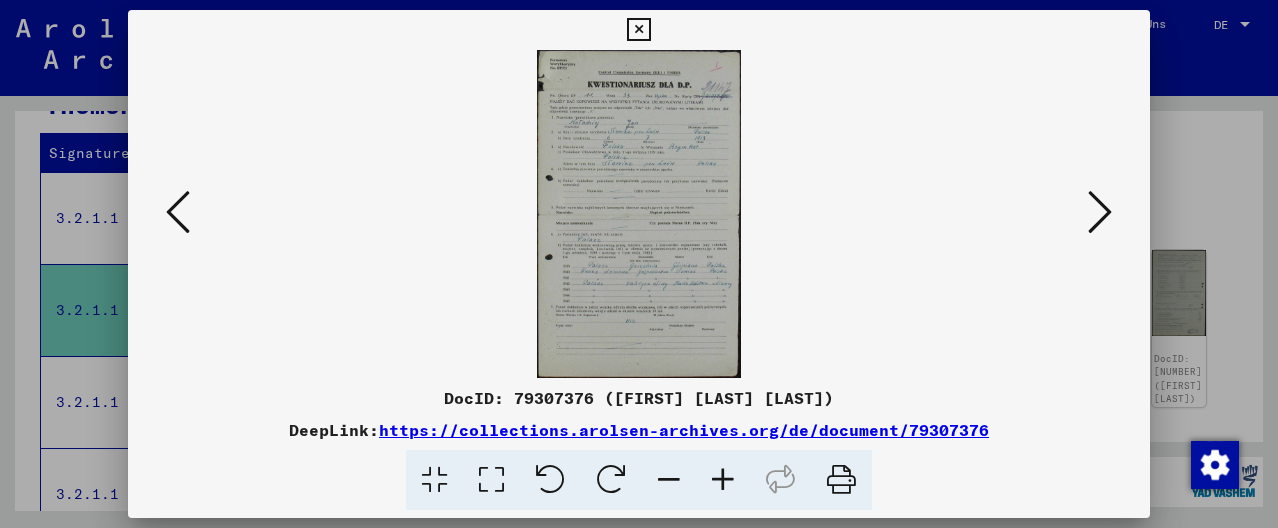 click at bounding box center (639, 214) 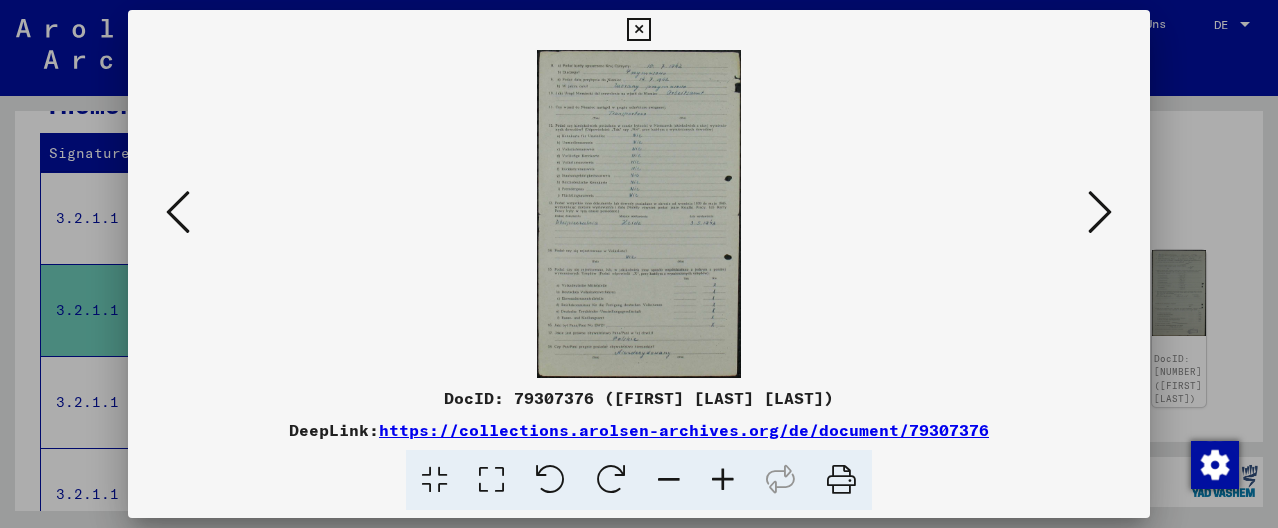 click at bounding box center [639, 214] 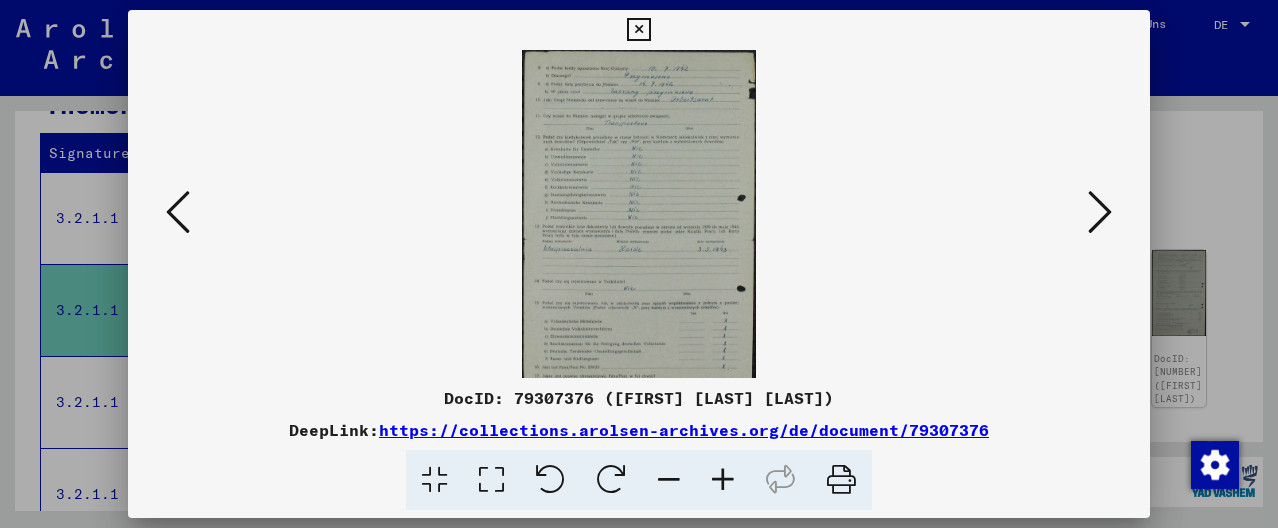 click at bounding box center (723, 480) 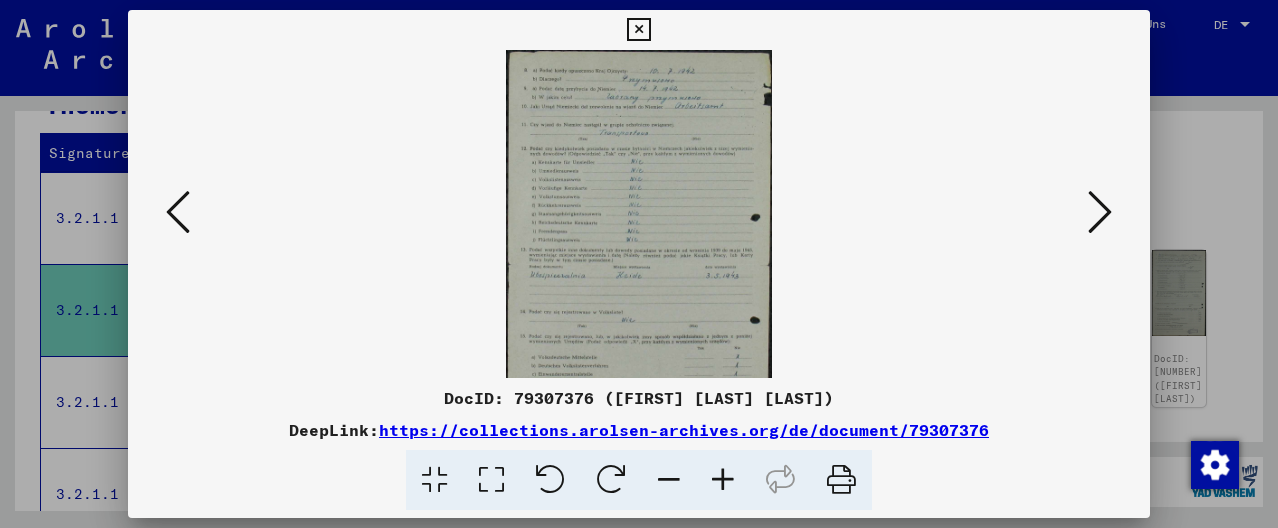 click at bounding box center [723, 480] 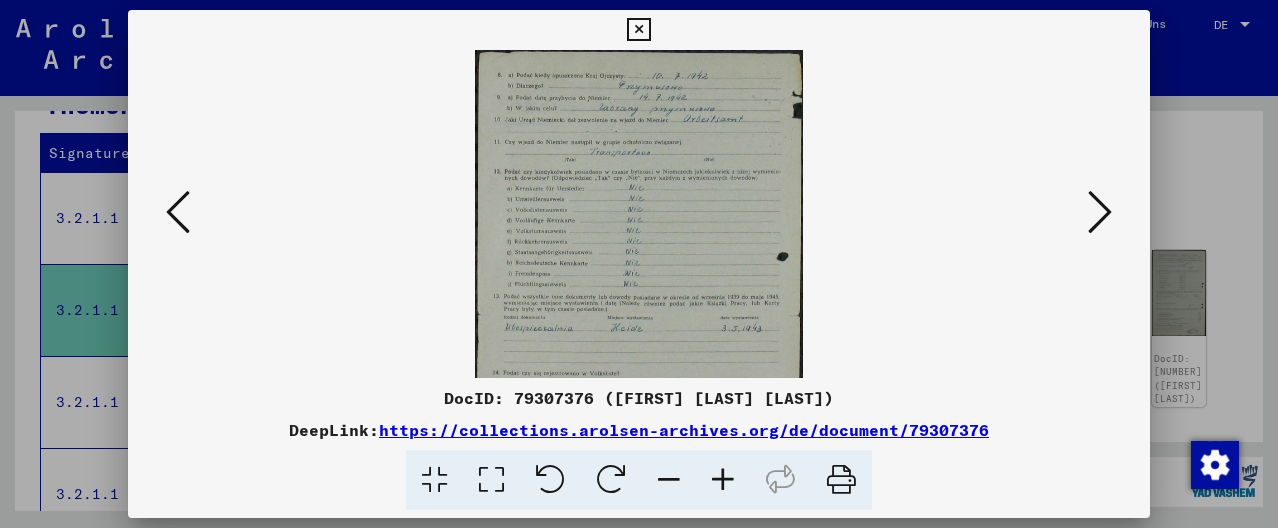 click at bounding box center [723, 480] 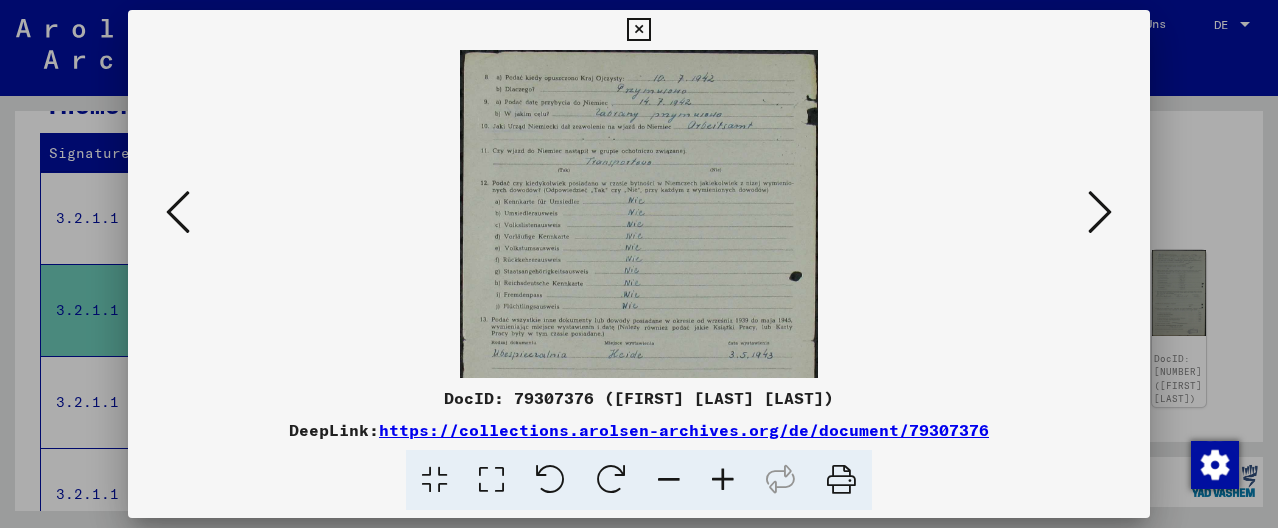 click at bounding box center (723, 480) 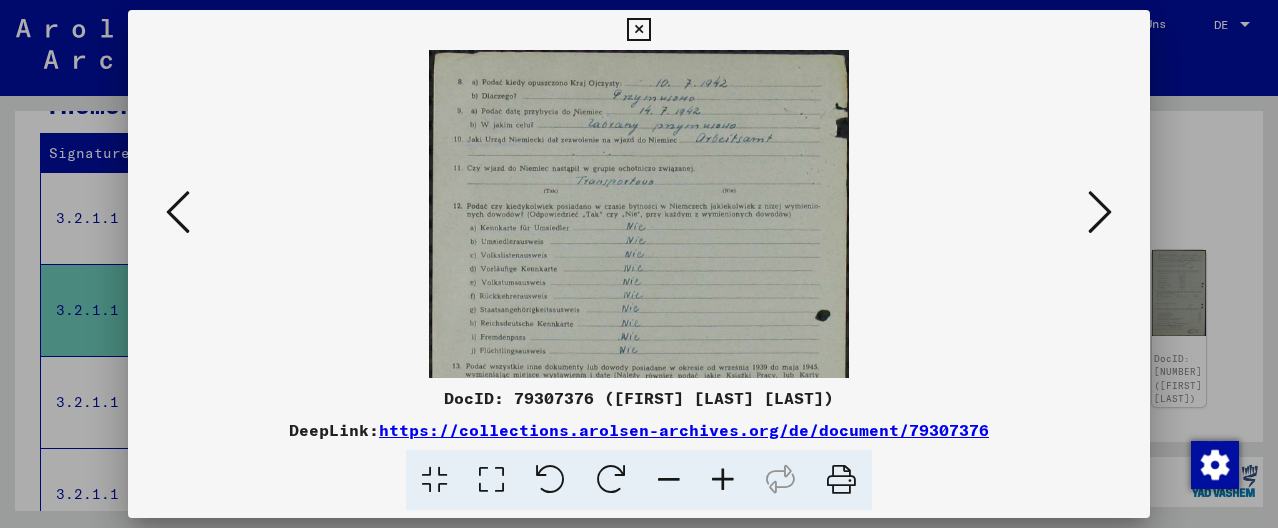 click at bounding box center [723, 480] 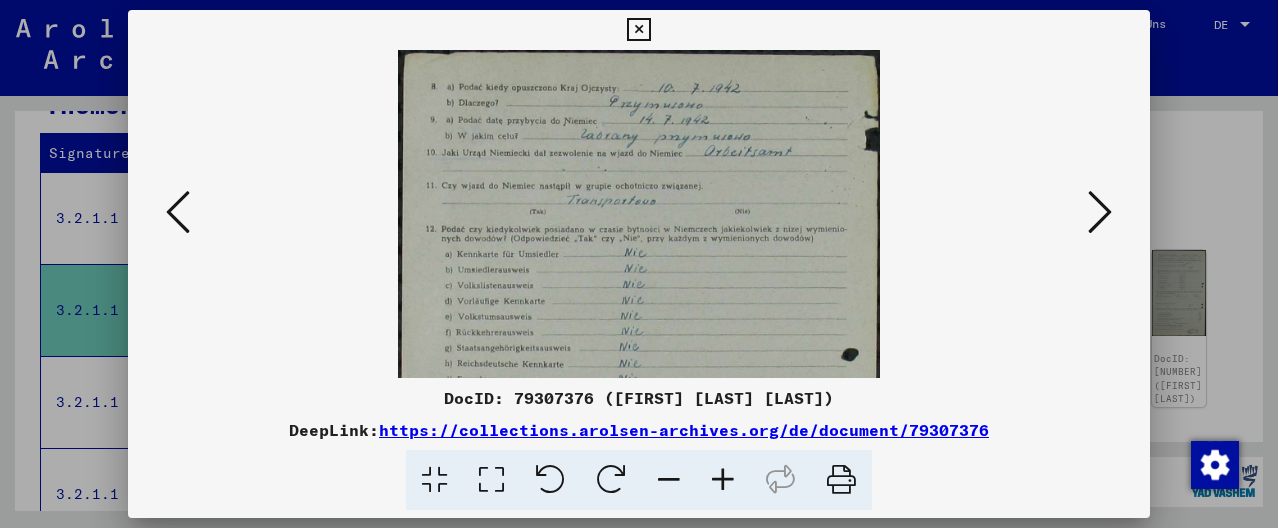 click at bounding box center (723, 480) 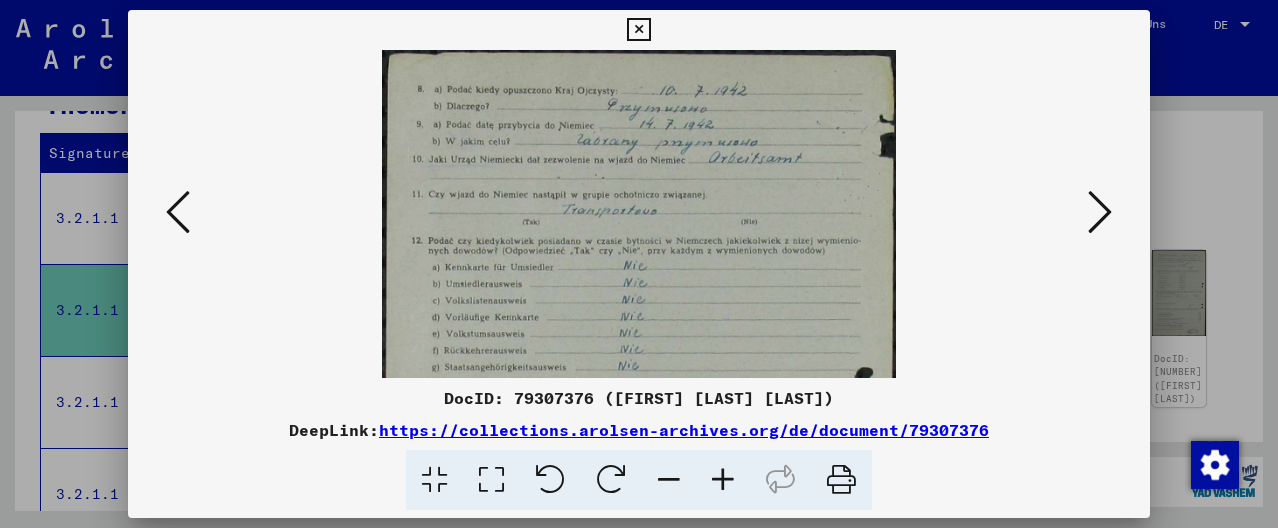 click at bounding box center (1100, 212) 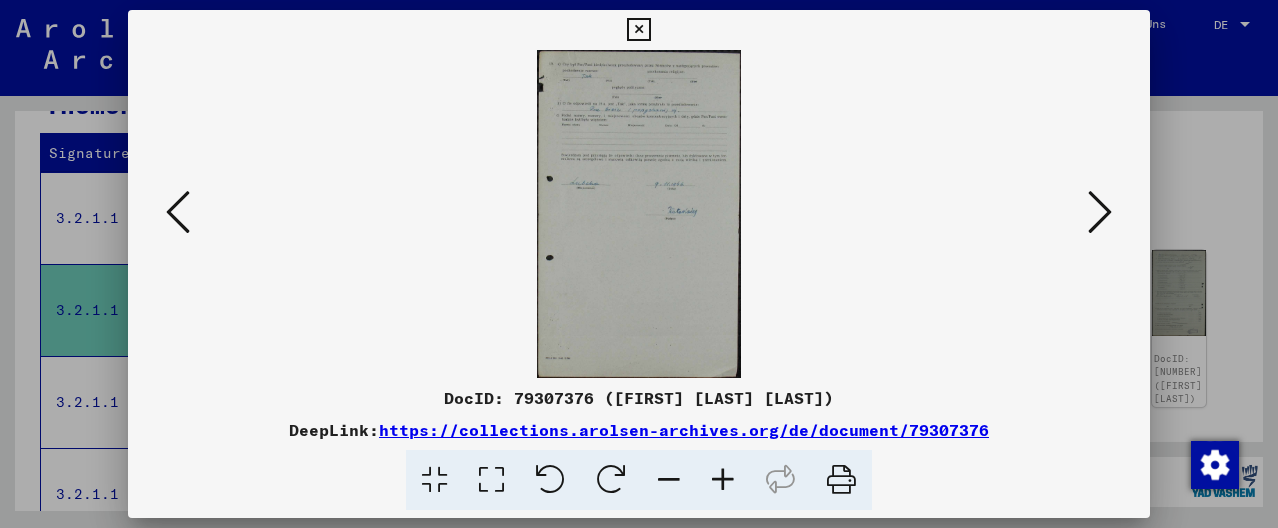 click at bounding box center [1100, 212] 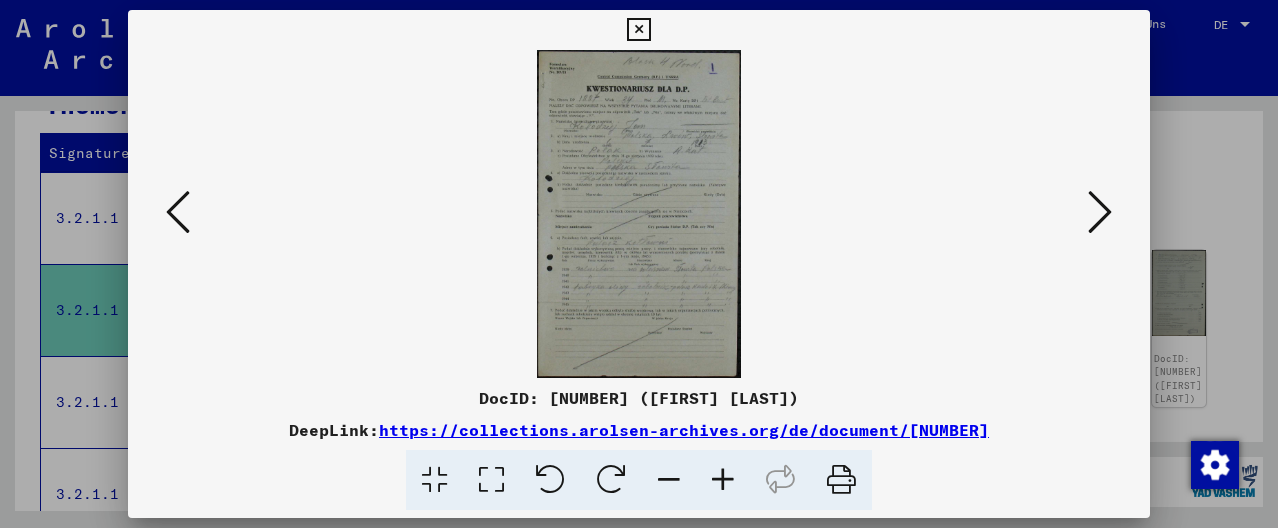 click at bounding box center (723, 480) 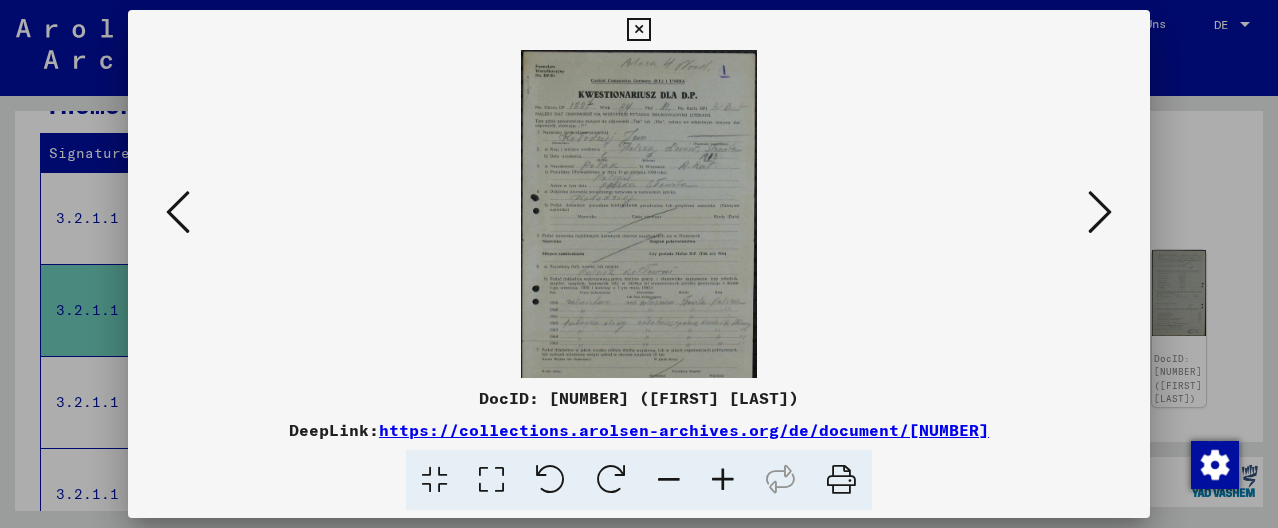 click at bounding box center (723, 480) 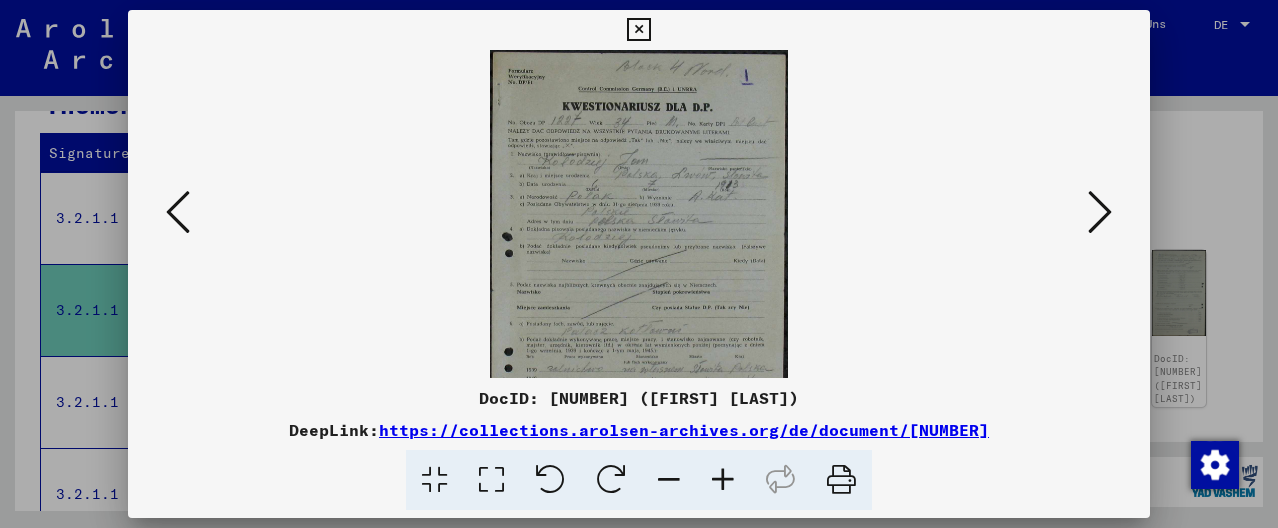 click at bounding box center (723, 480) 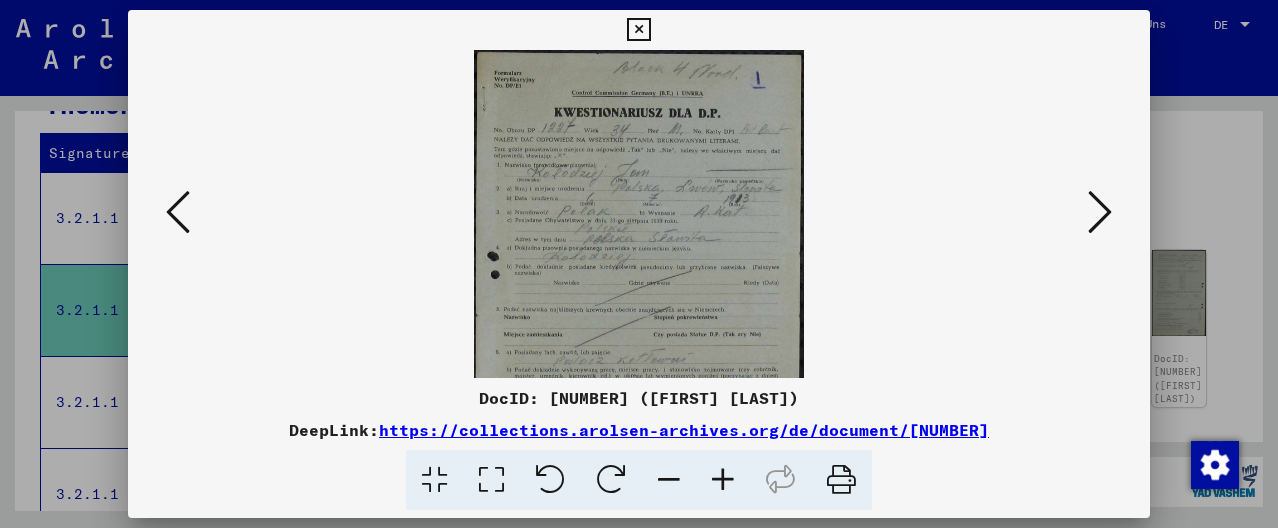 click at bounding box center [723, 480] 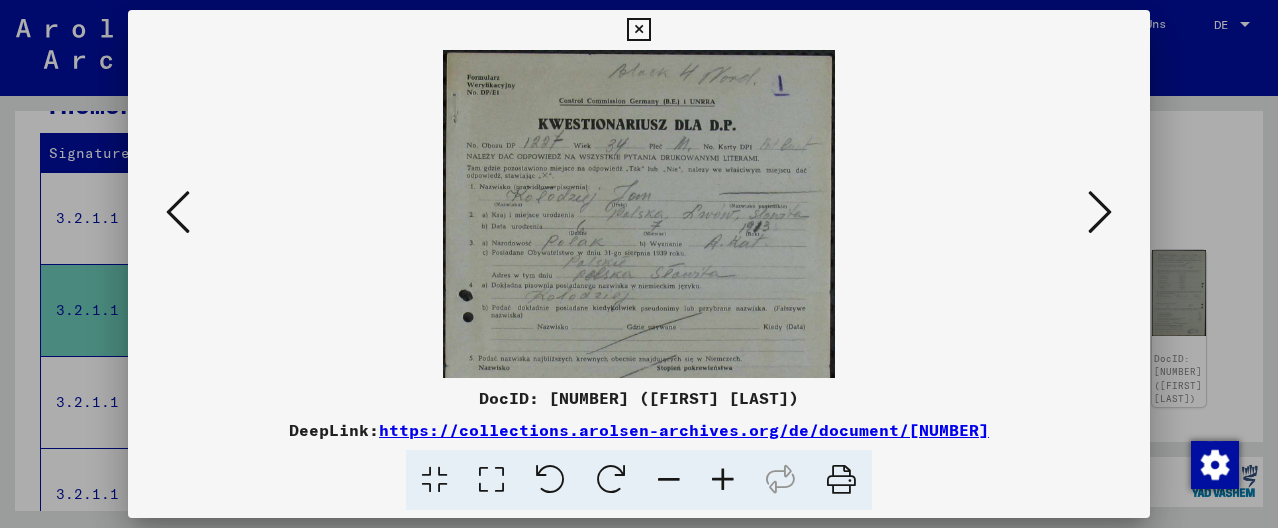 click at bounding box center [723, 480] 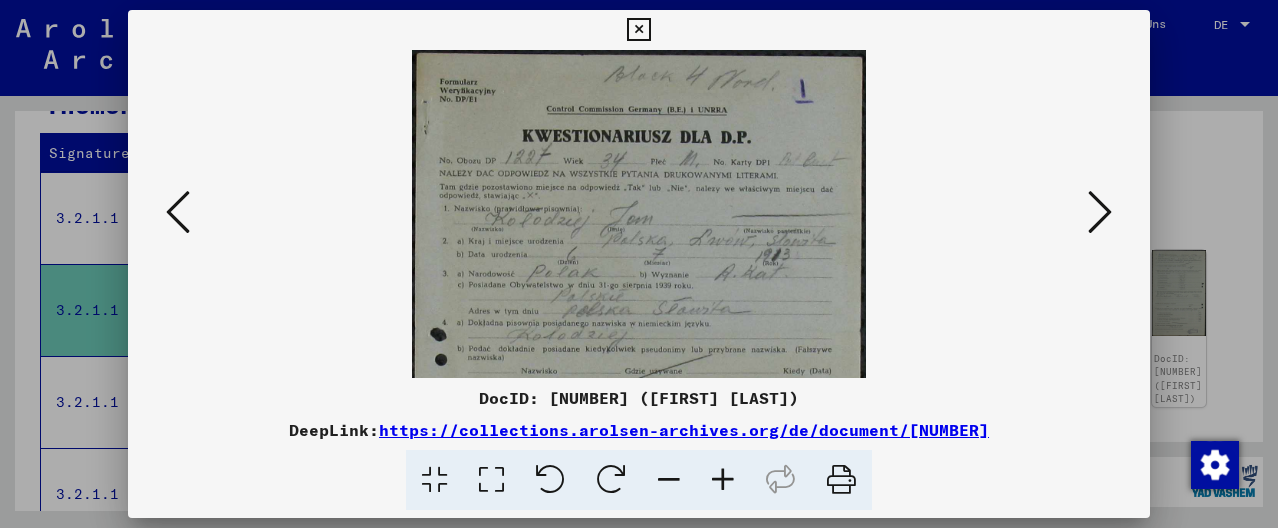 click at bounding box center [723, 480] 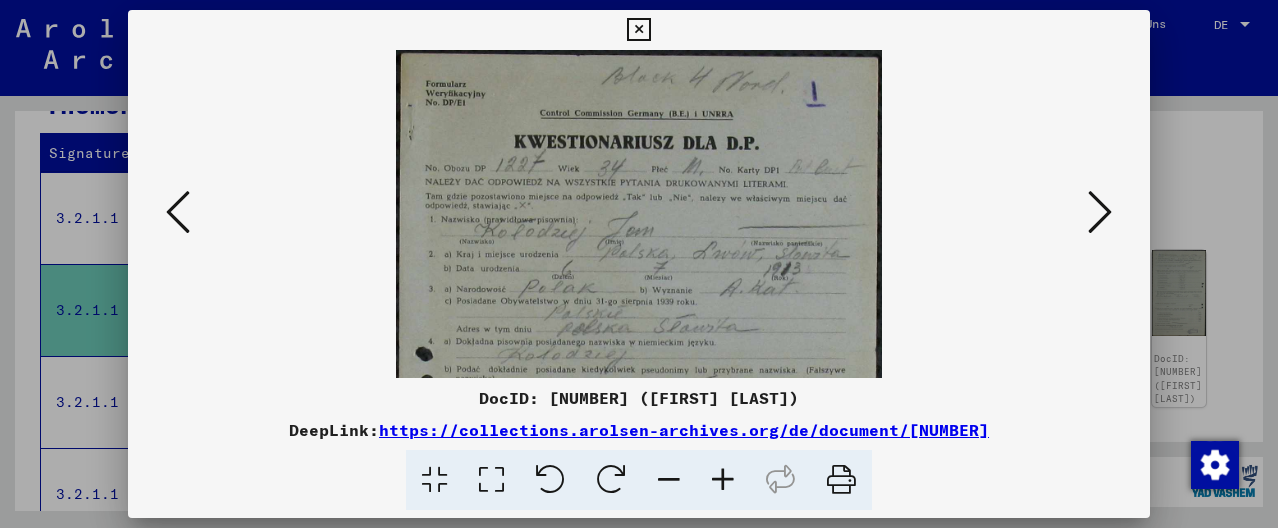scroll, scrollTop: 84, scrollLeft: 0, axis: vertical 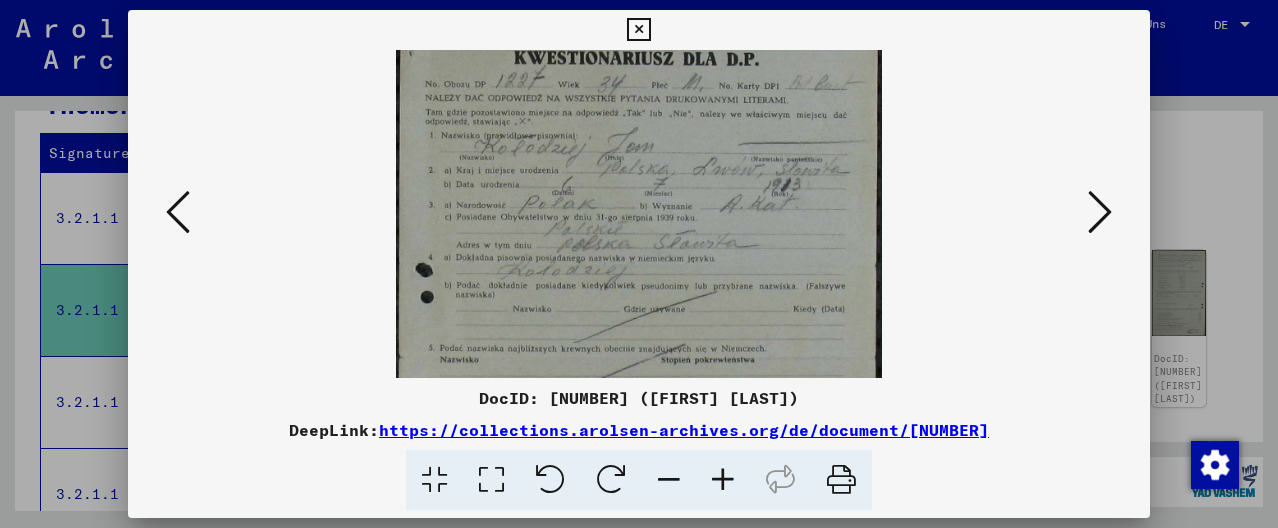 drag, startPoint x: 585, startPoint y: 212, endPoint x: 579, endPoint y: 130, distance: 82.219215 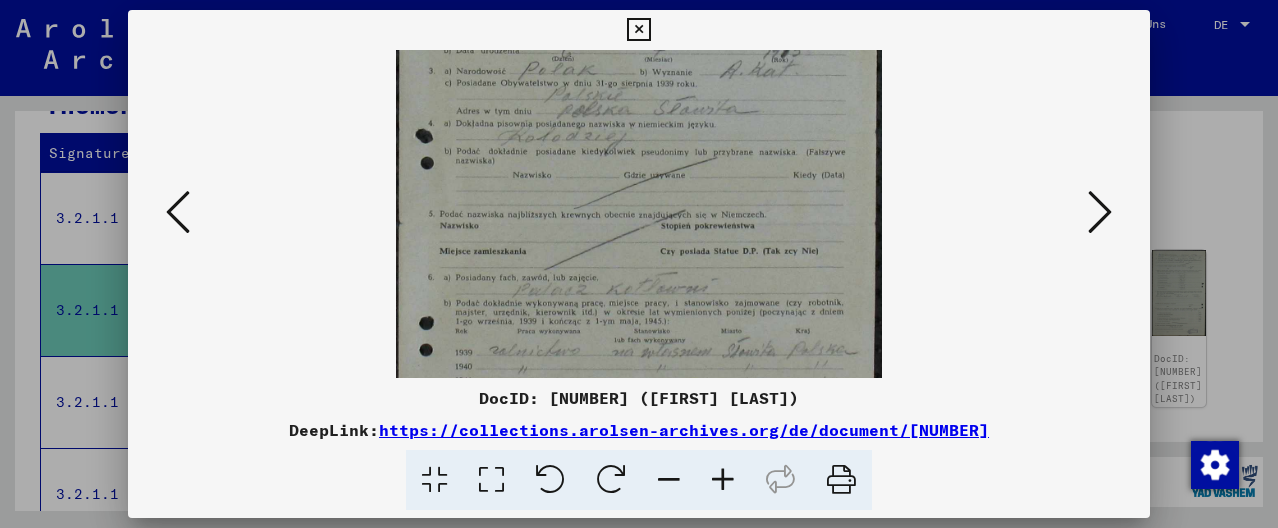 scroll, scrollTop: 219, scrollLeft: 0, axis: vertical 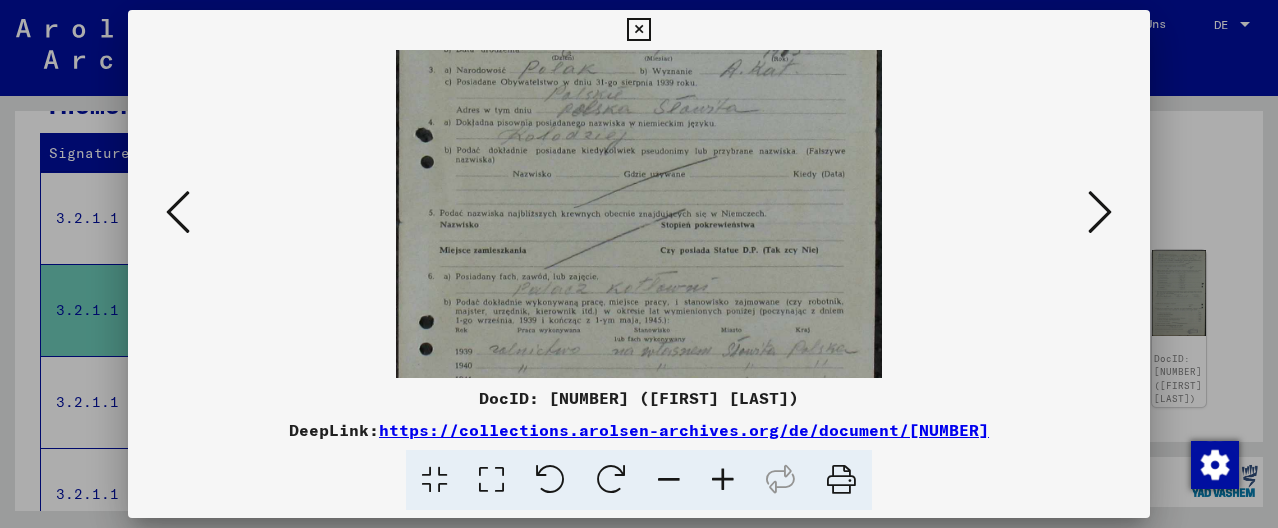 drag, startPoint x: 597, startPoint y: 217, endPoint x: 595, endPoint y: 84, distance: 133.01503 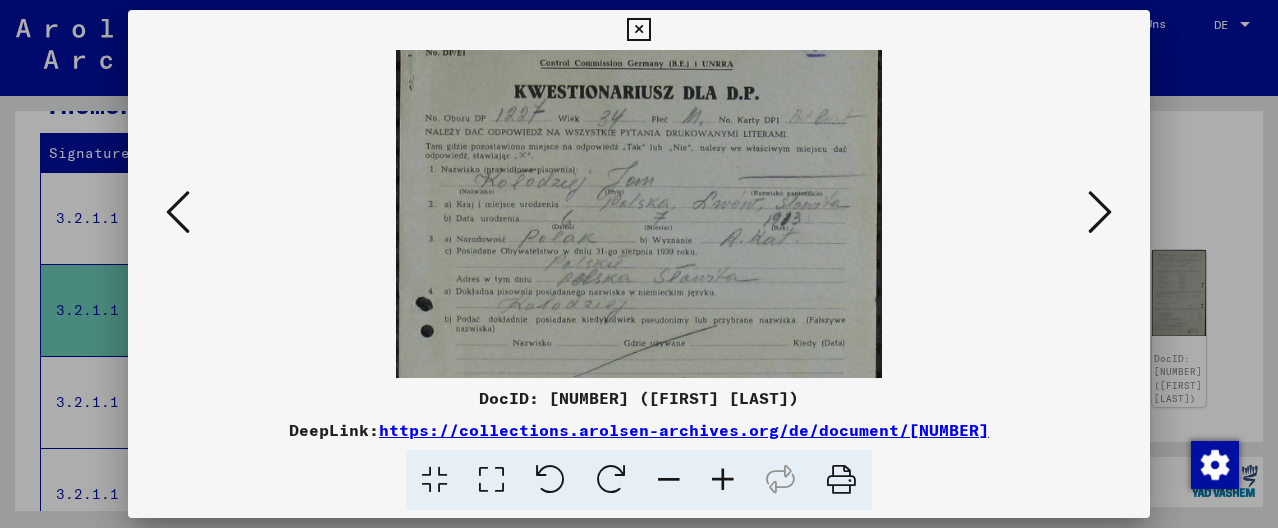 scroll, scrollTop: 30, scrollLeft: 0, axis: vertical 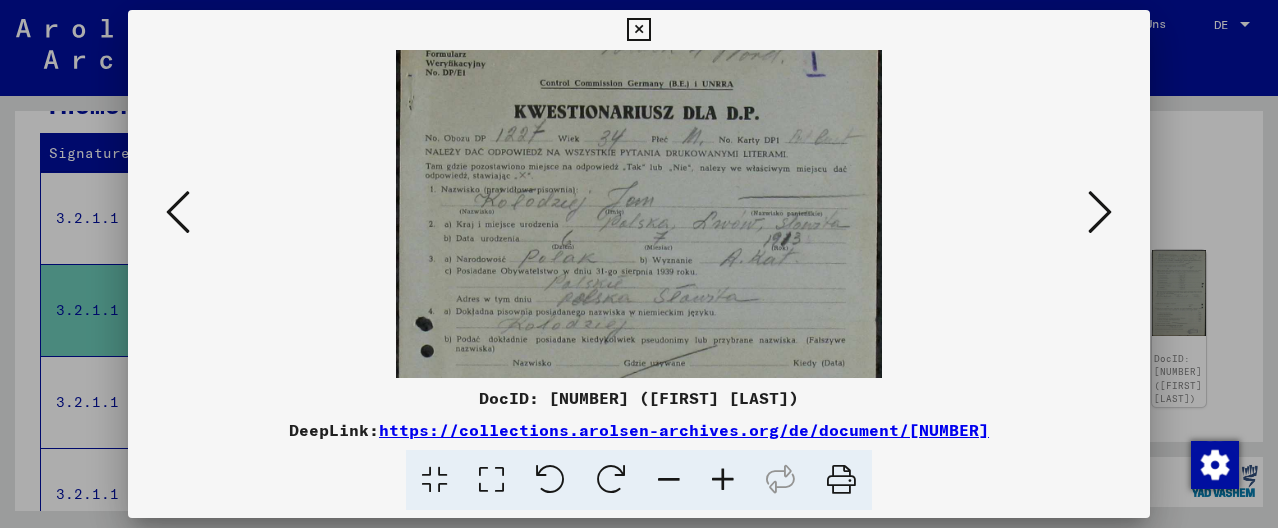 drag, startPoint x: 751, startPoint y: 201, endPoint x: 737, endPoint y: 393, distance: 192.50974 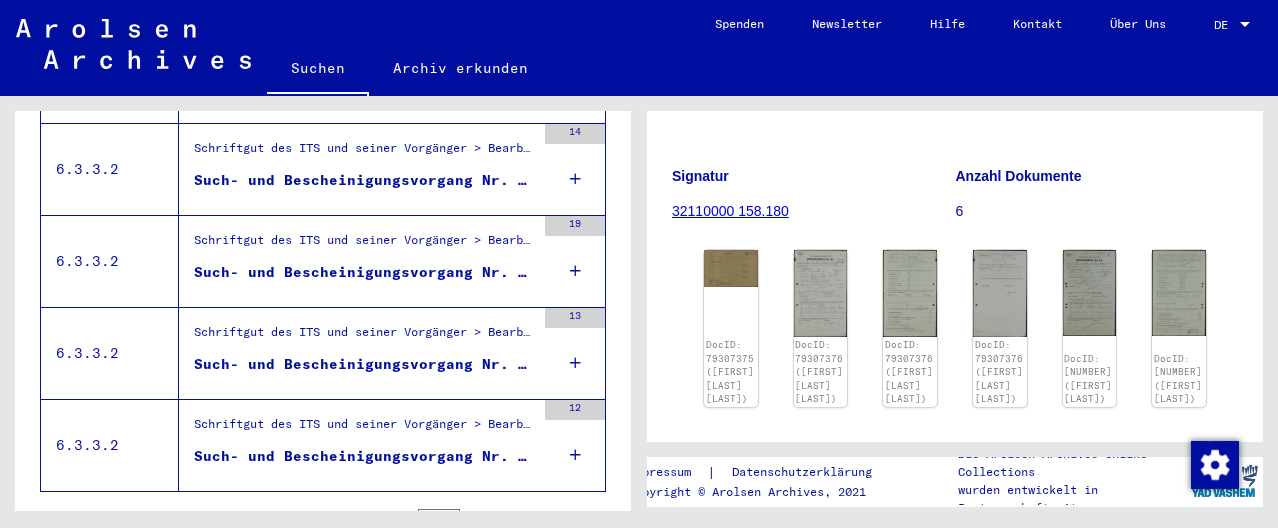 scroll, scrollTop: 2392, scrollLeft: 0, axis: vertical 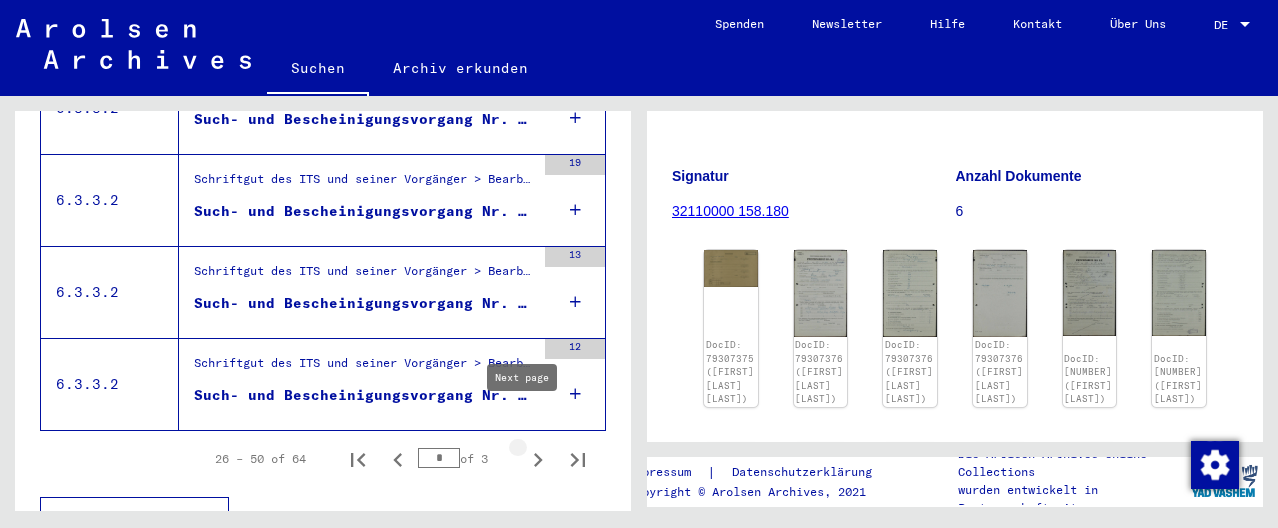 click 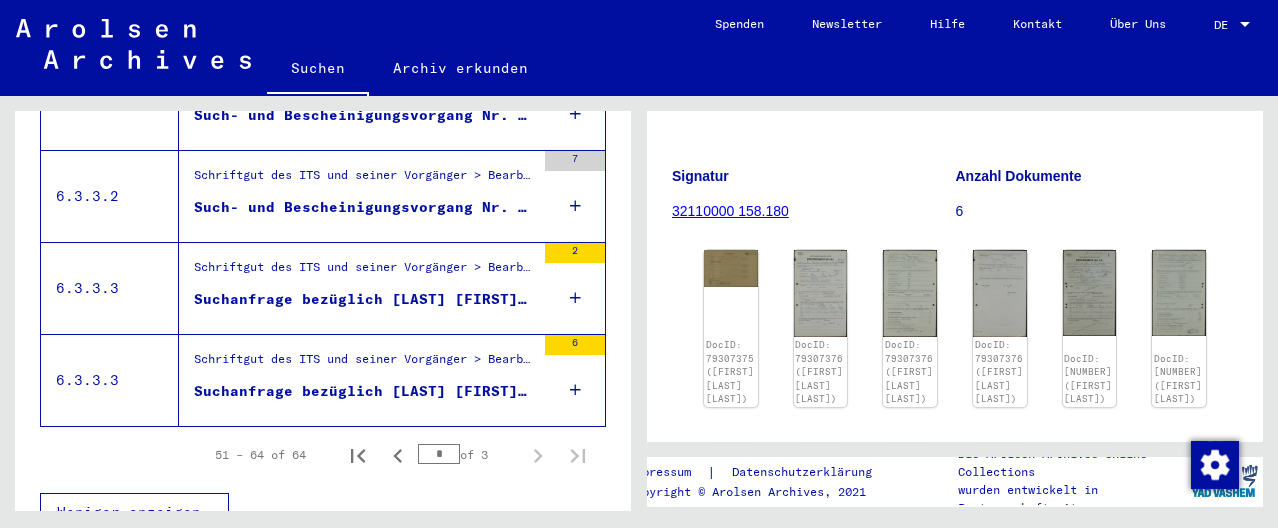 click on "Schriftgut des ITS und seiner Vorgänger > Bearbeitung von Anfragen > Fallbezogene Akten des ITS ab 1947 > Ablage negativ geprüfter Anfragen unter einer "Briefnummer" > Vorgänge mit Briefnummern von B8501 bis B9000" at bounding box center [364, 272] 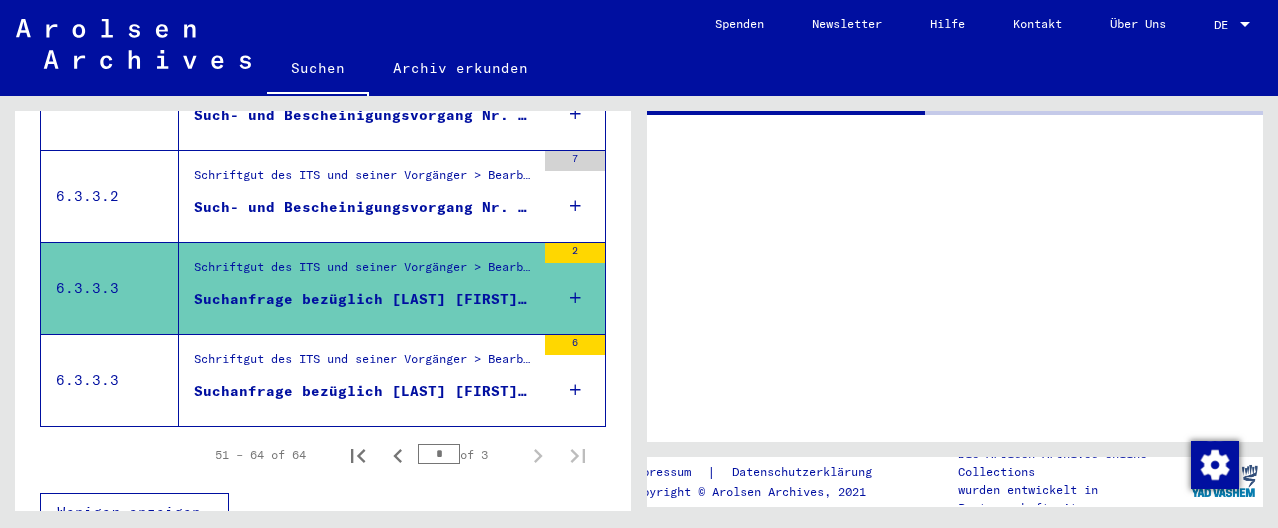 scroll, scrollTop: 0, scrollLeft: 0, axis: both 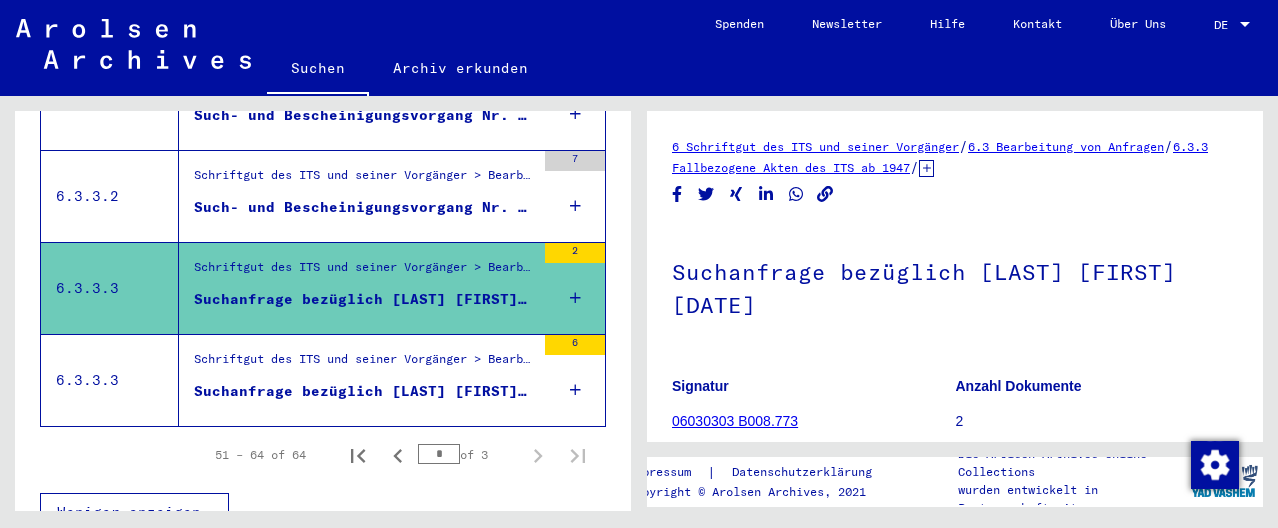 click on "Suchanfrage bezüglich [LAST] [FIRST] [DATE]" at bounding box center [364, 391] 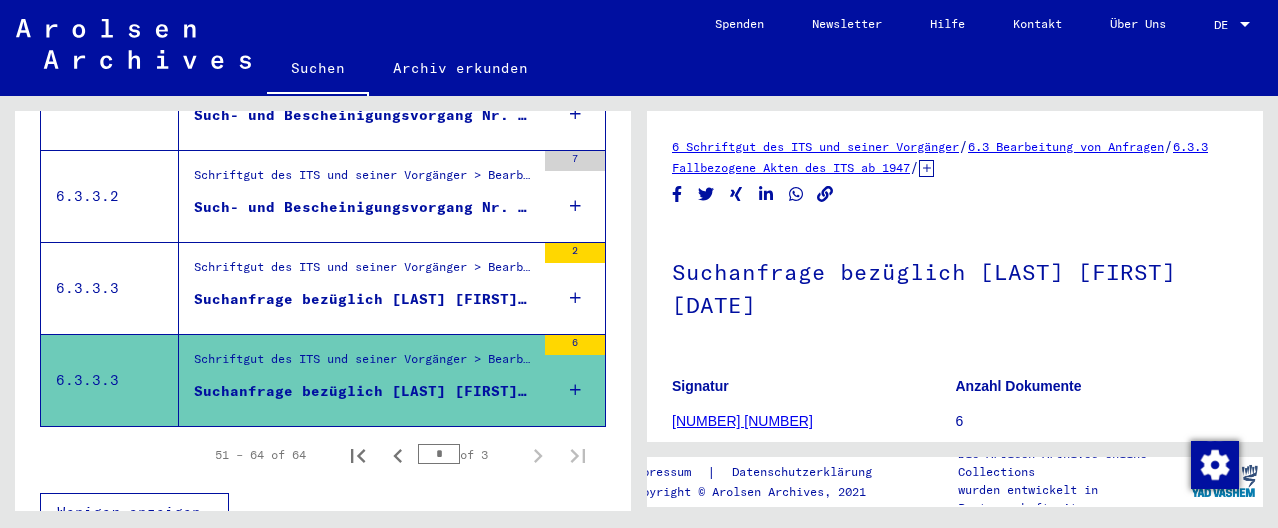 scroll, scrollTop: 0, scrollLeft: 0, axis: both 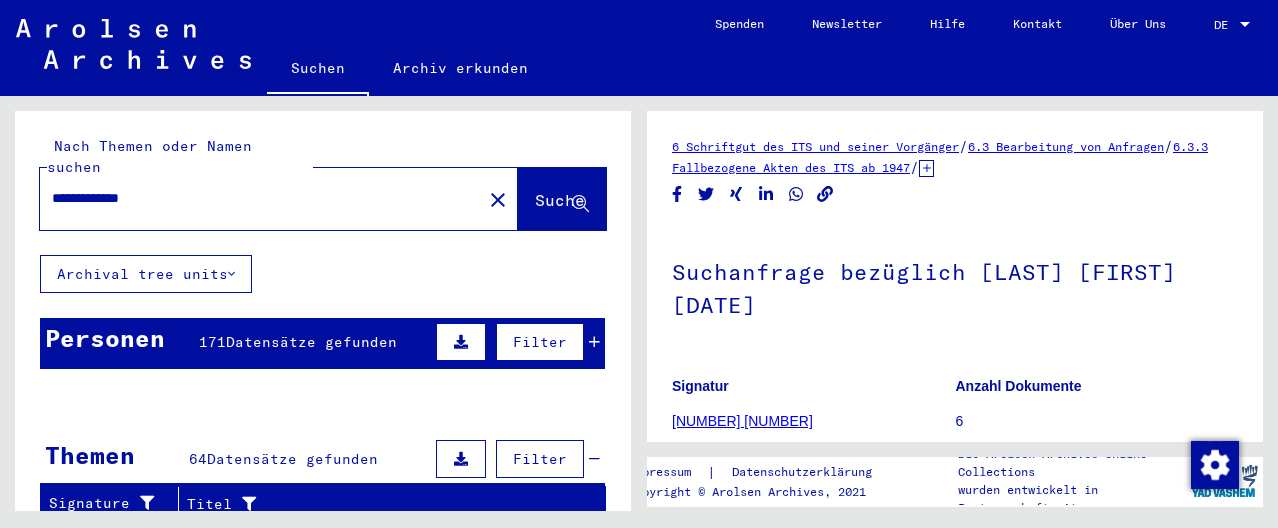 click on "Personen 171 Datensätze gefunden Filter" at bounding box center (322, 343) 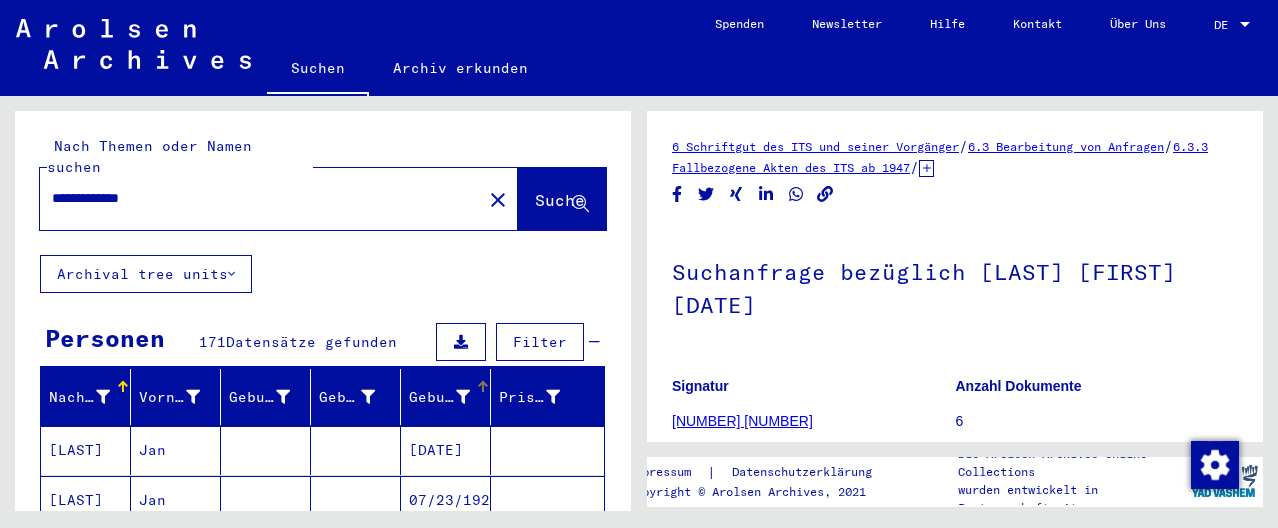 click on "Geburtsdatum" at bounding box center [446, 397] 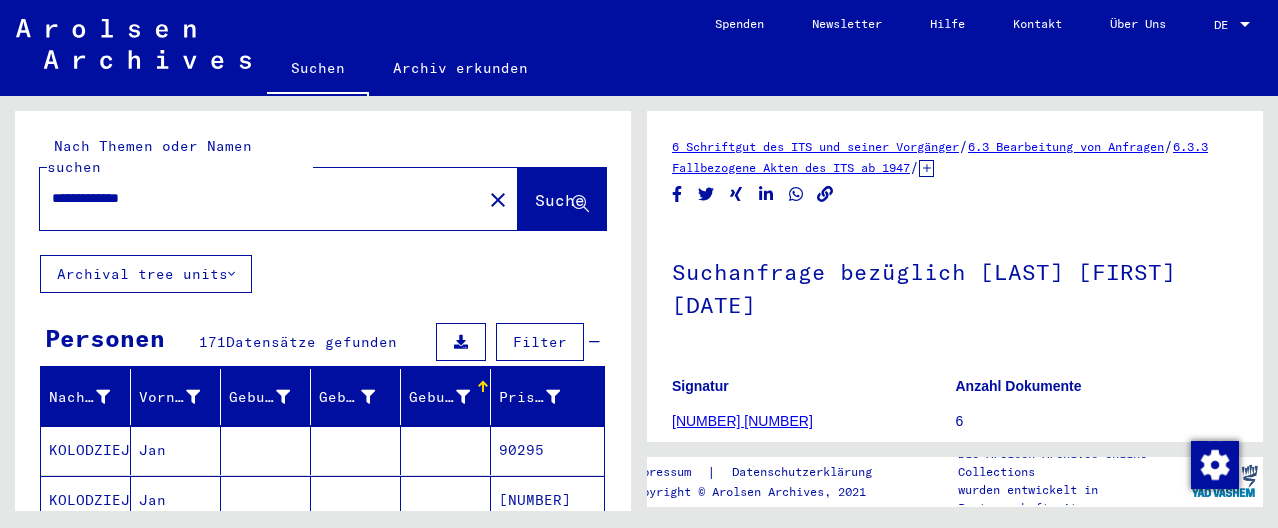 click on "Geburtsdatum" at bounding box center [452, 397] 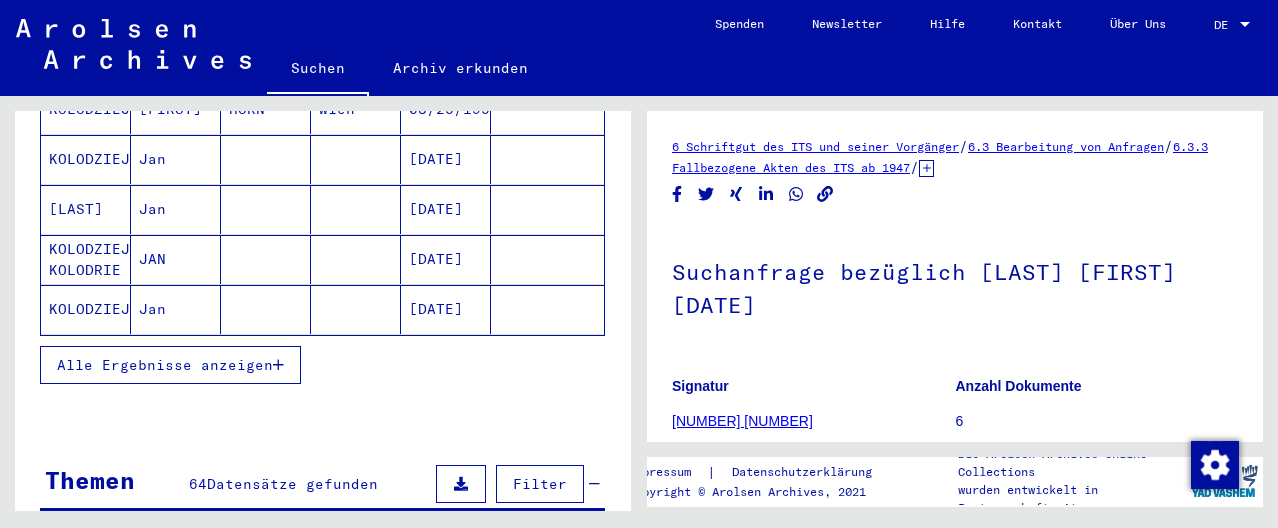 scroll, scrollTop: 352, scrollLeft: 0, axis: vertical 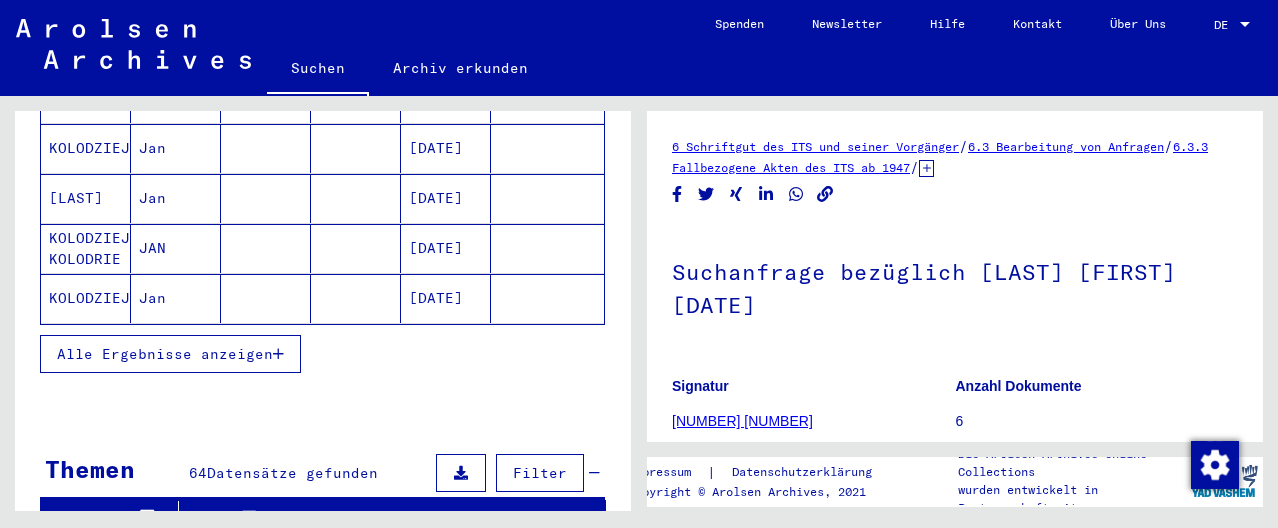 click on "Alle Ergebnisse anzeigen" at bounding box center (170, 354) 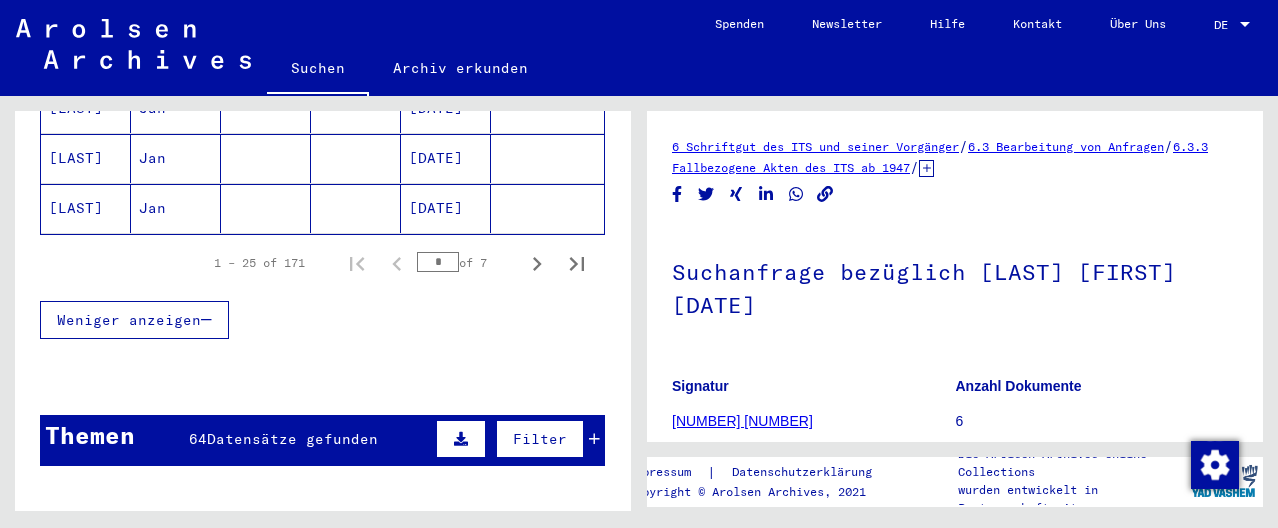 scroll, scrollTop: 1464, scrollLeft: 0, axis: vertical 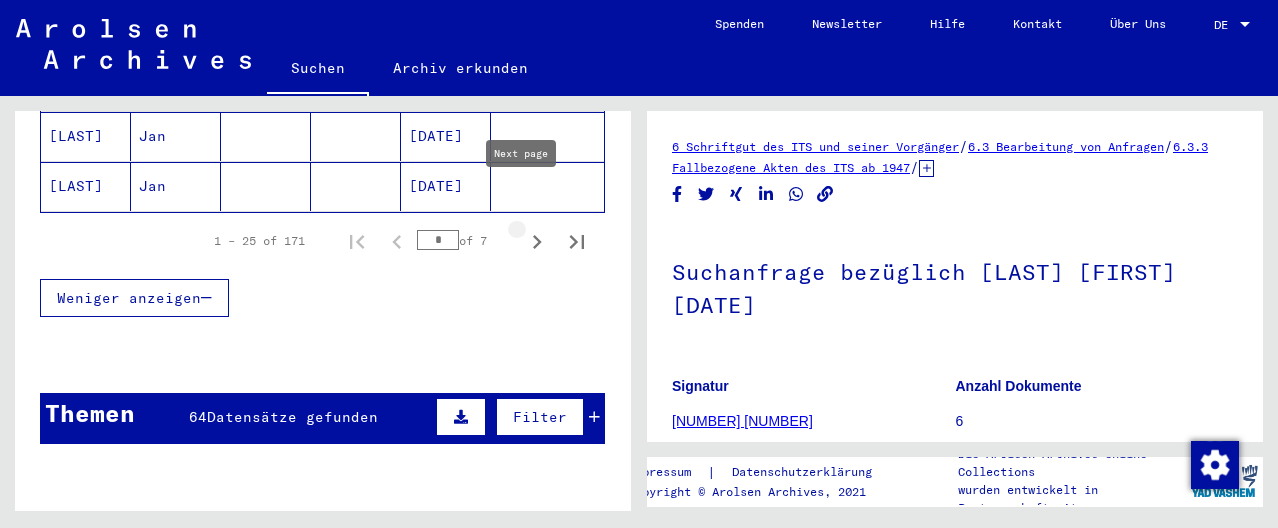 click 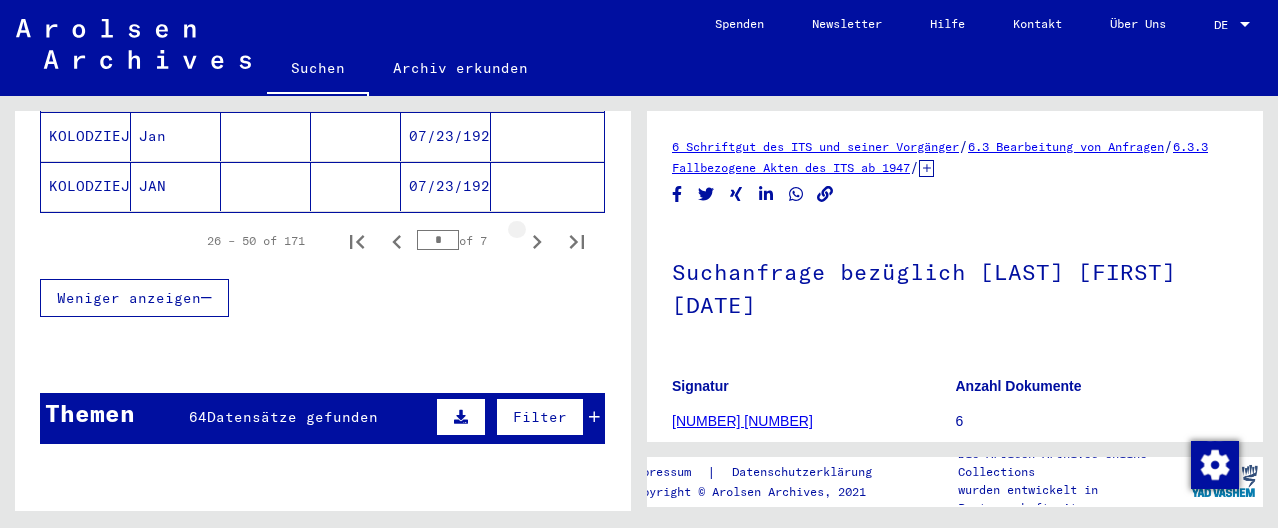 click 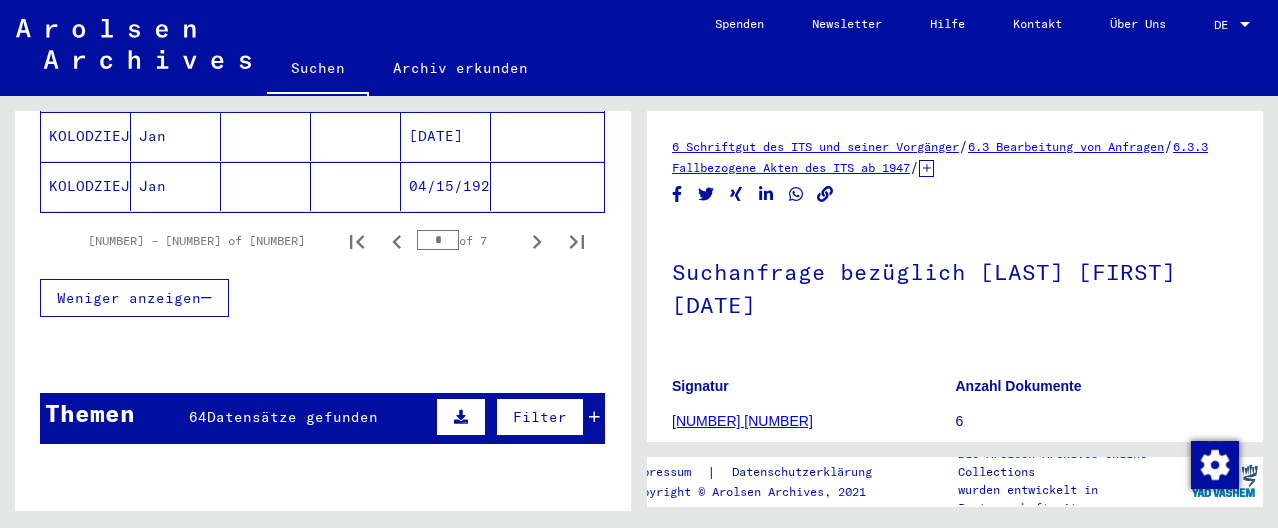 click 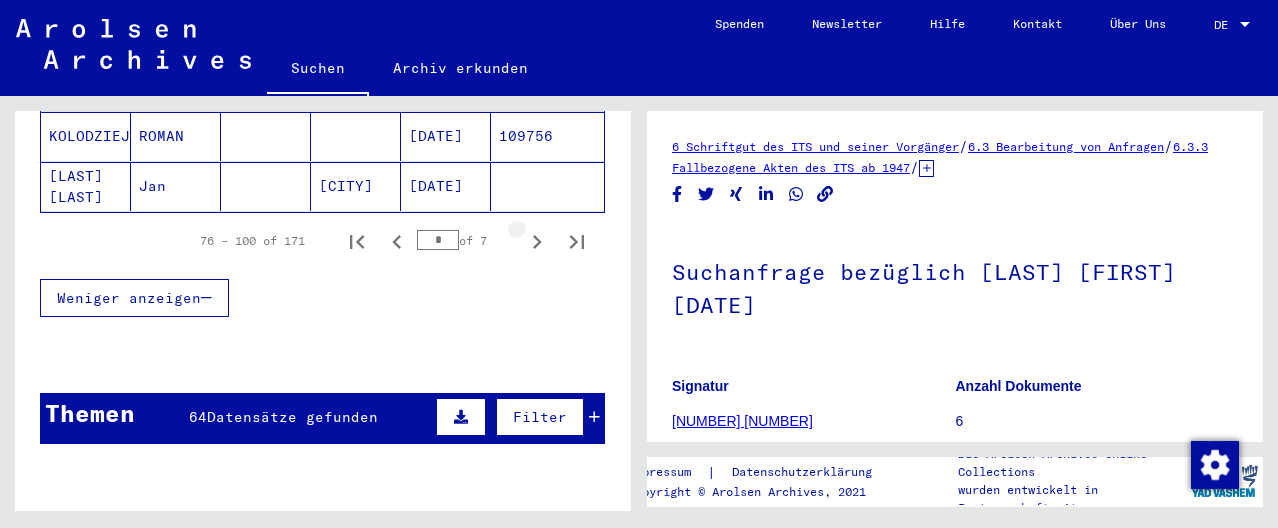 click 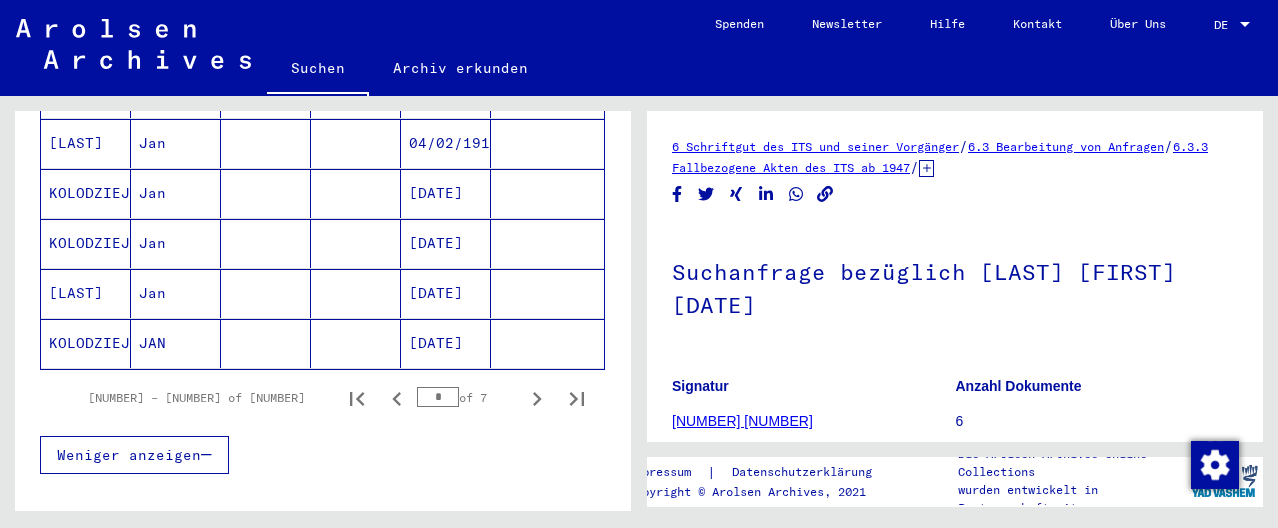 scroll, scrollTop: 1297, scrollLeft: 0, axis: vertical 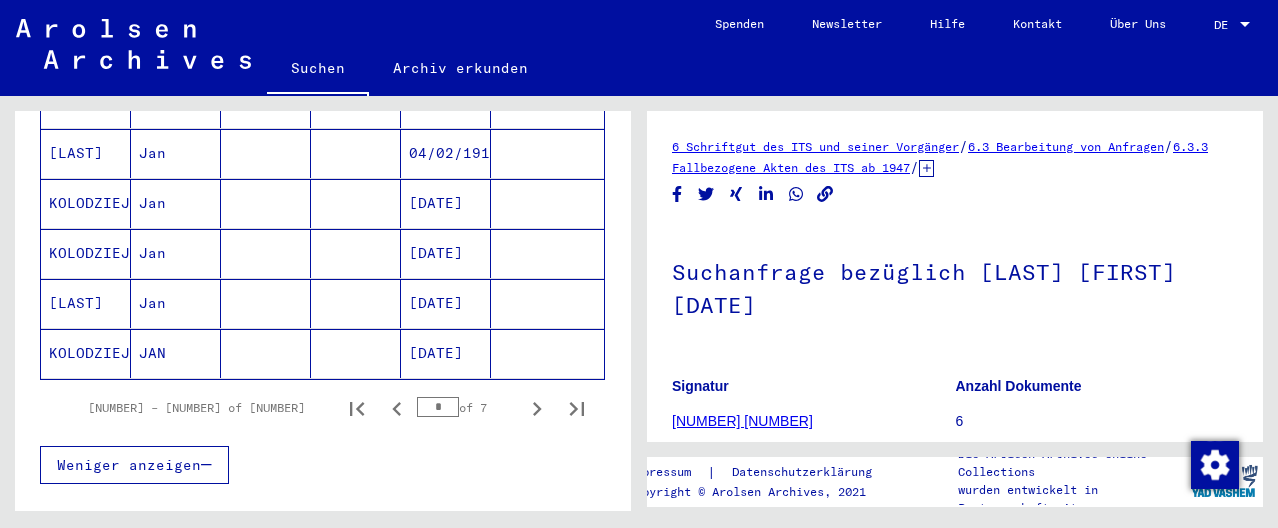 click on "[DATE]" 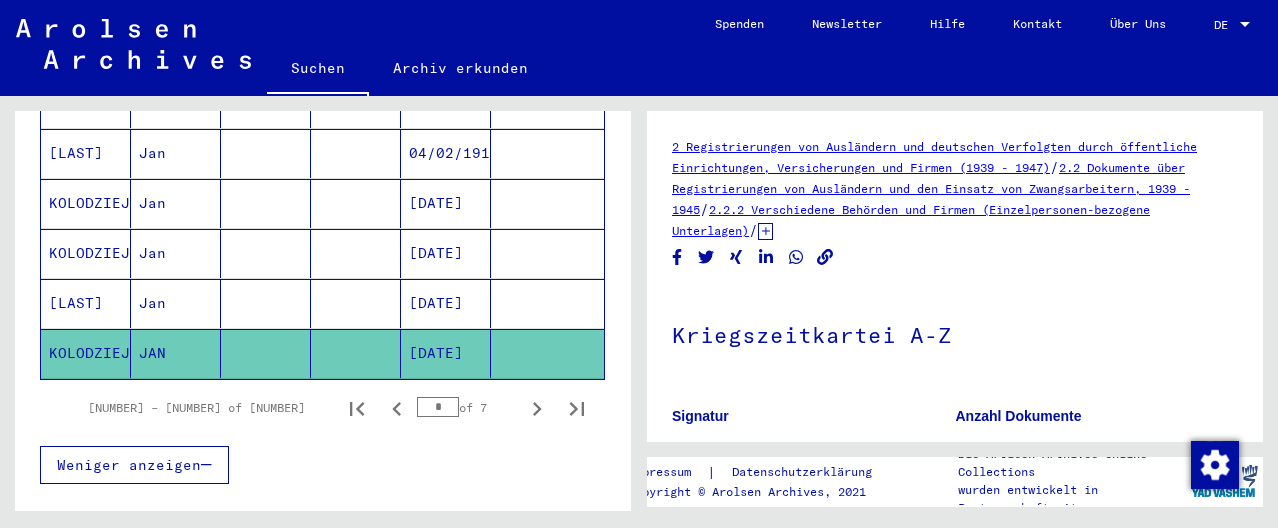 scroll, scrollTop: 0, scrollLeft: 0, axis: both 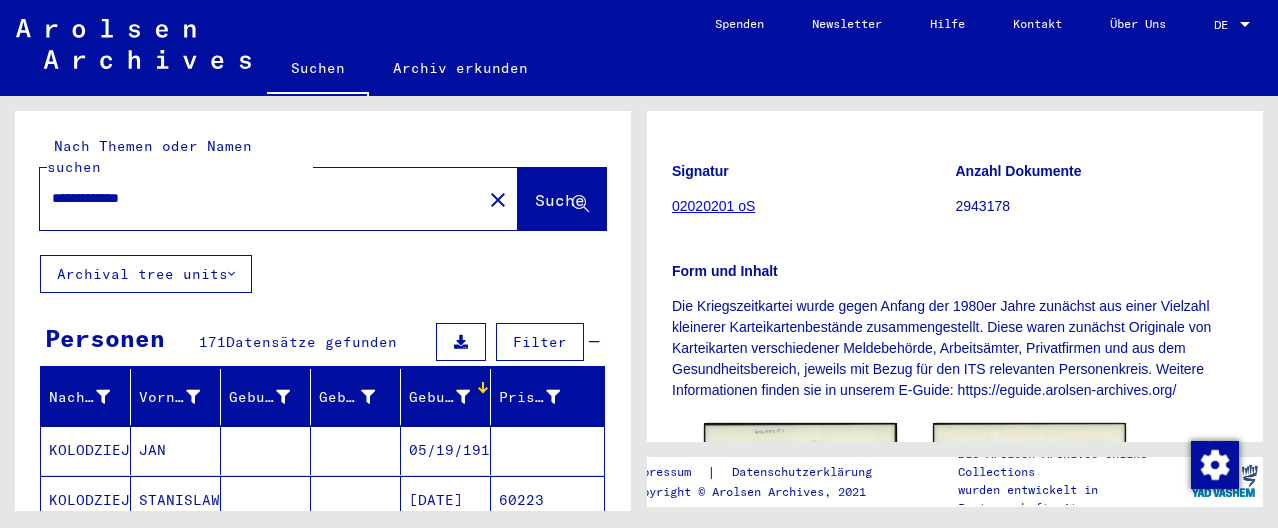 click on "Kriegszeitkartei A-Z" 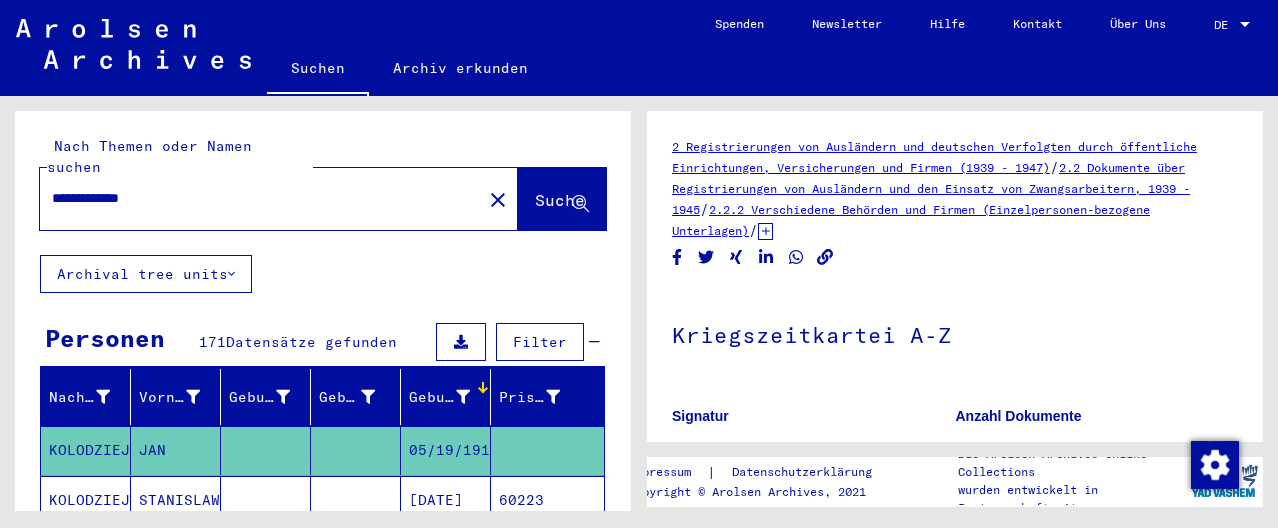 scroll, scrollTop: 0, scrollLeft: 0, axis: both 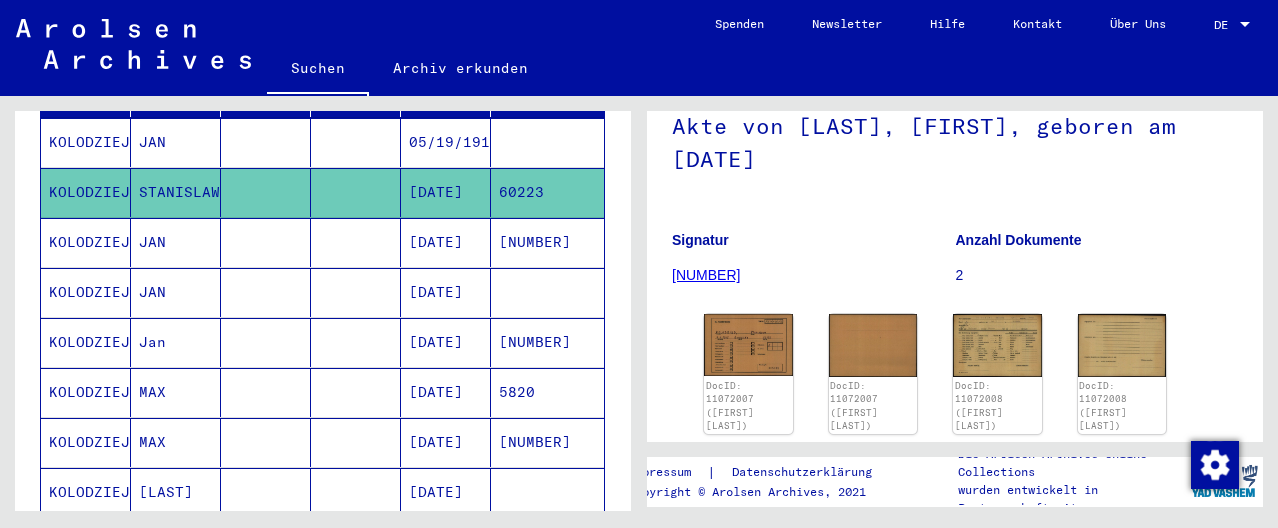 click at bounding box center (356, 492) 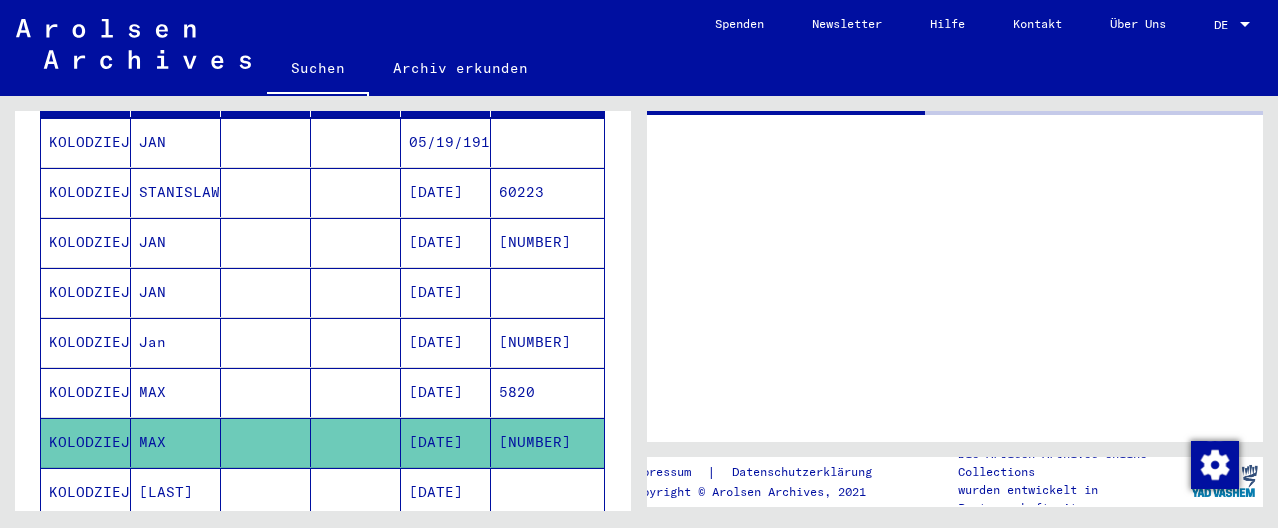 scroll, scrollTop: 0, scrollLeft: 0, axis: both 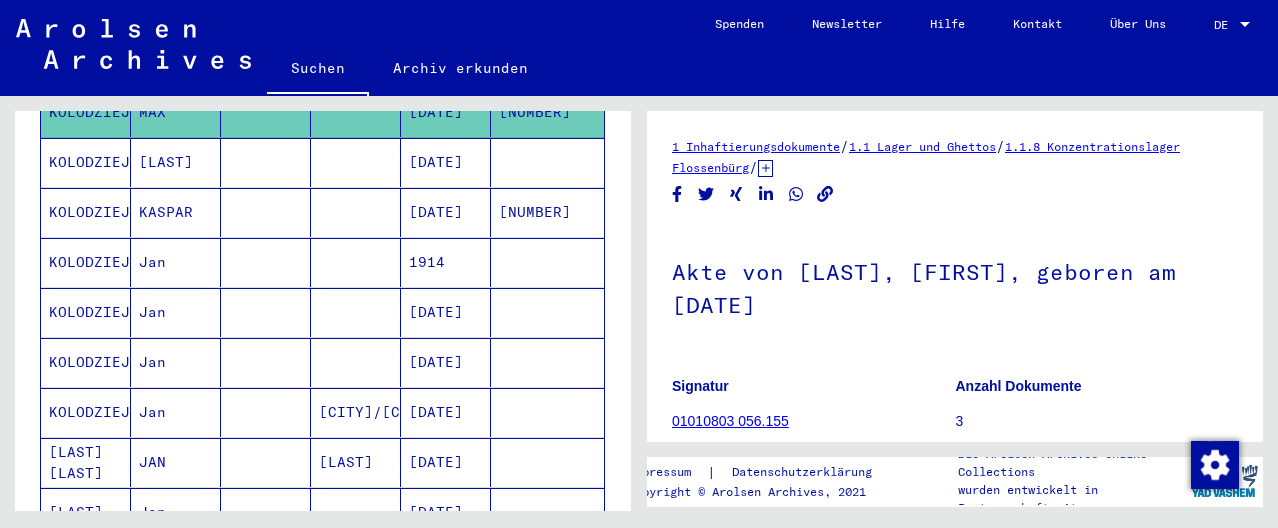 click at bounding box center [266, 462] 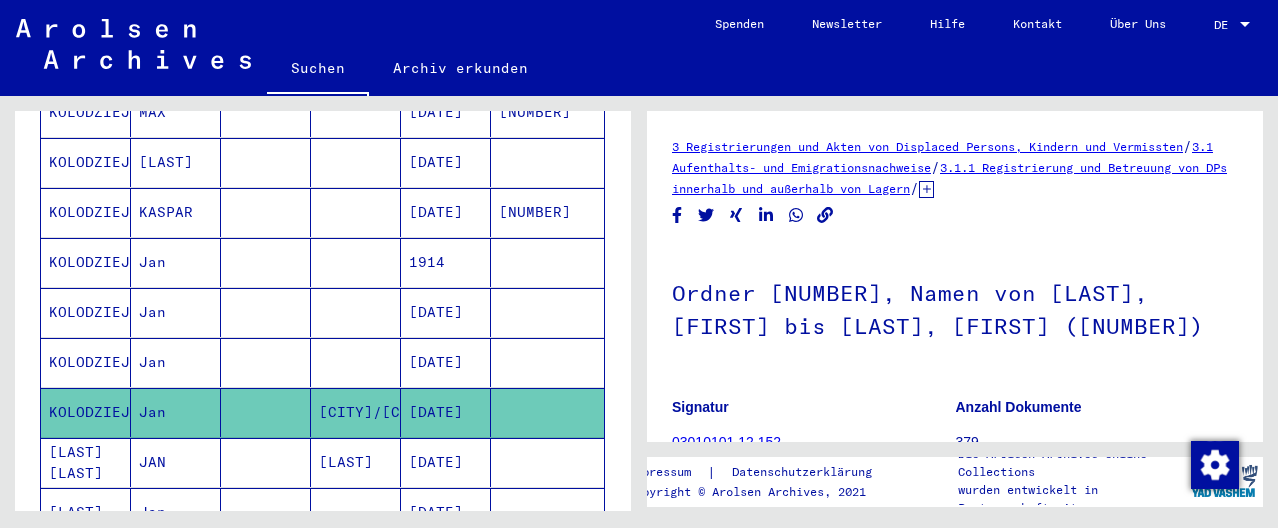 scroll, scrollTop: 0, scrollLeft: 0, axis: both 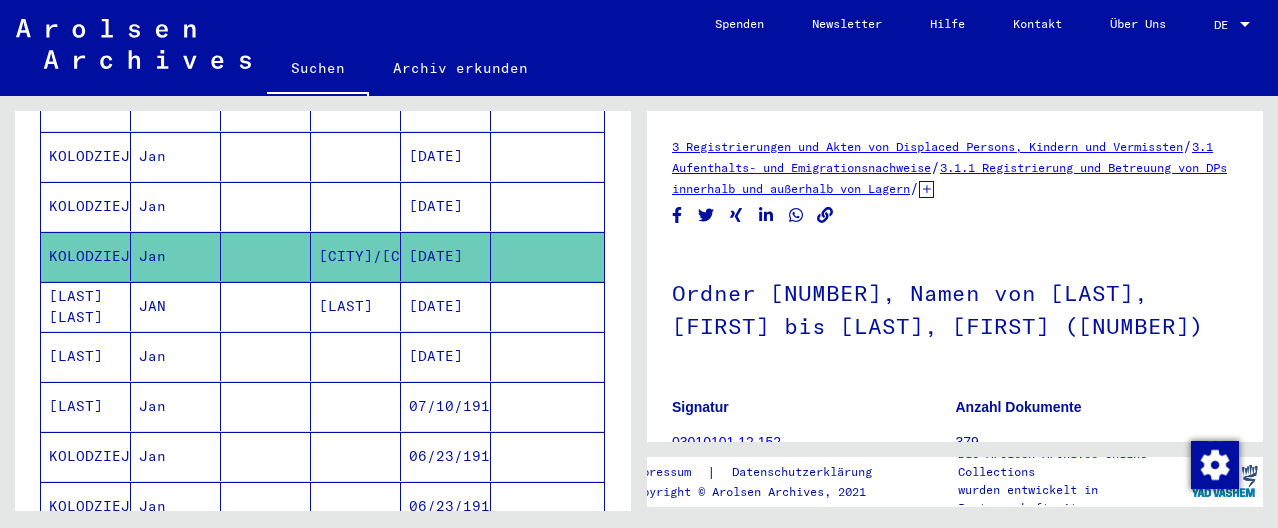 click at bounding box center [266, 456] 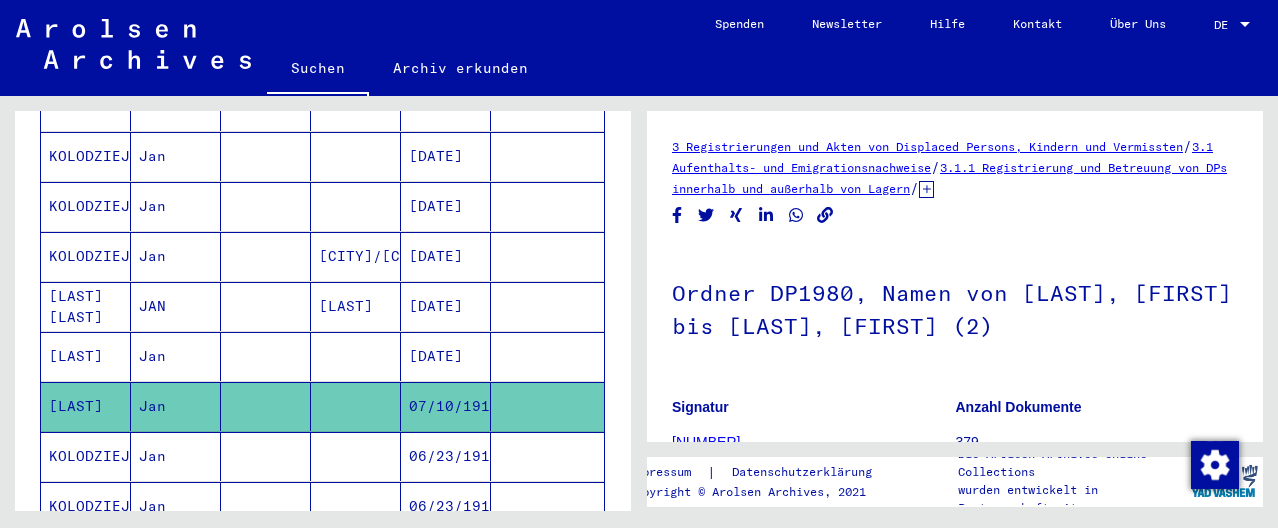 scroll, scrollTop: 0, scrollLeft: 0, axis: both 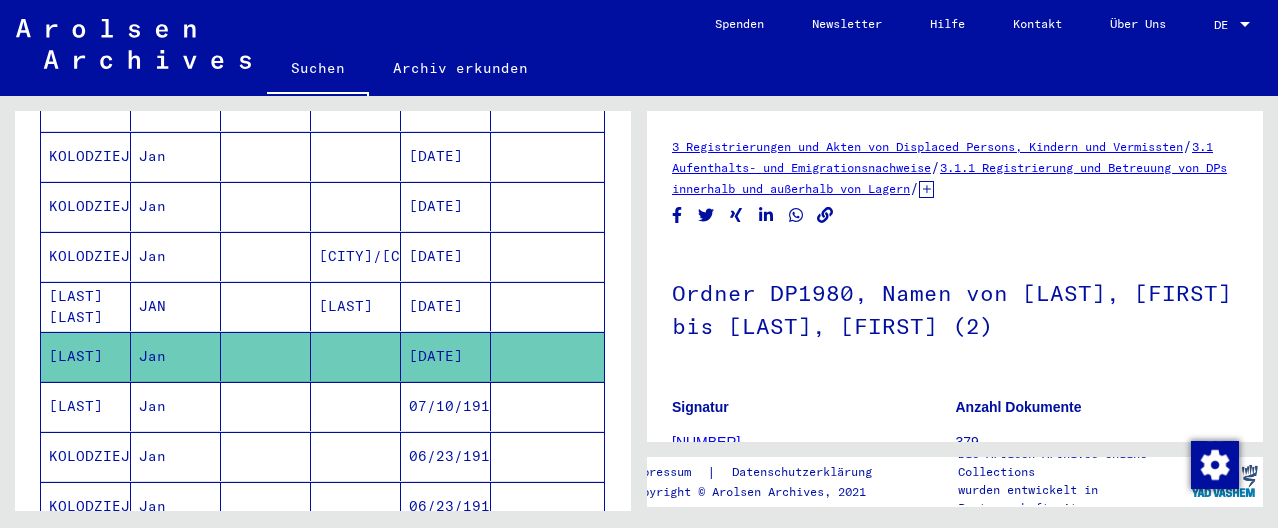 click at bounding box center (266, 356) 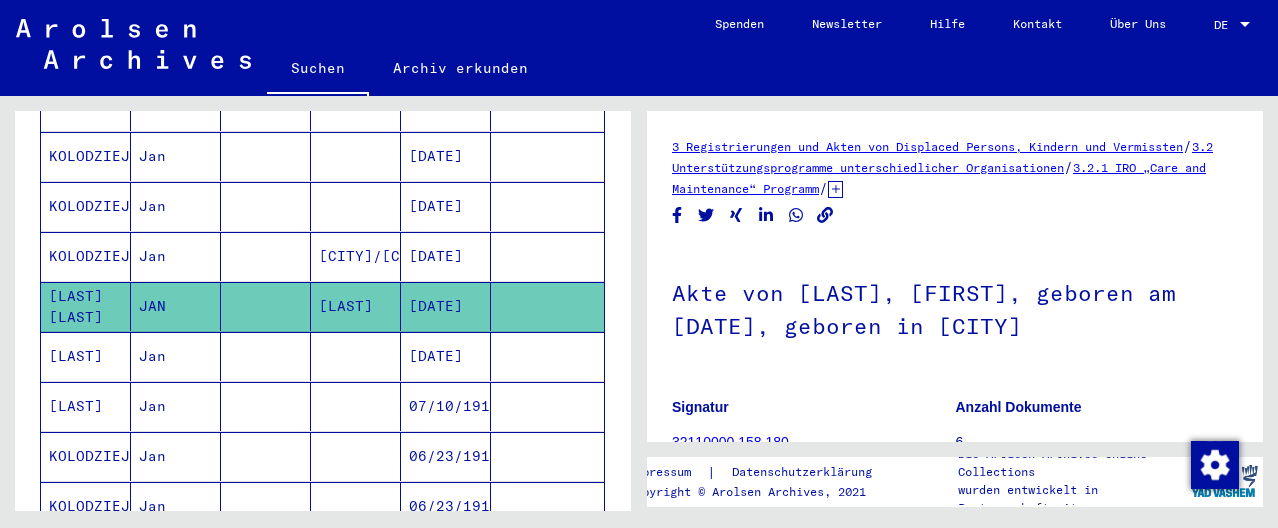 scroll, scrollTop: 0, scrollLeft: 0, axis: both 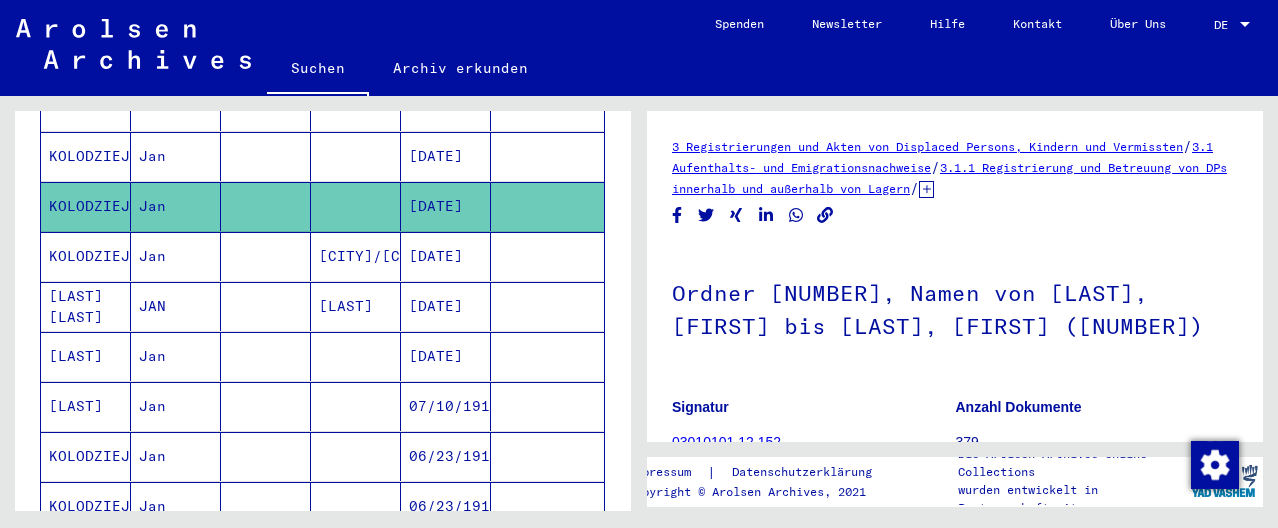 click at bounding box center [266, 306] 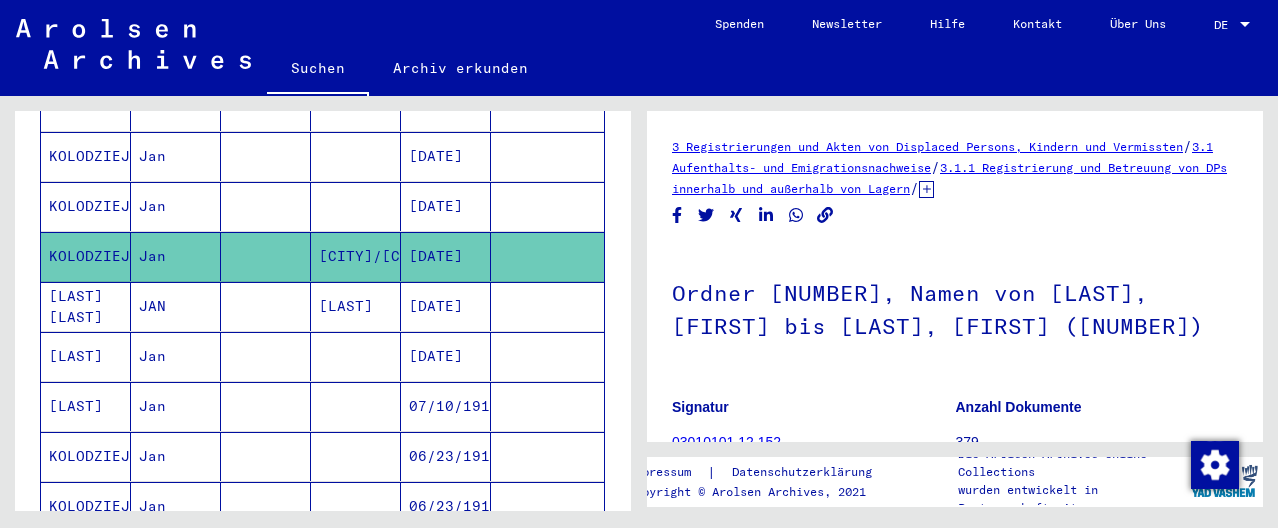 scroll, scrollTop: 0, scrollLeft: 0, axis: both 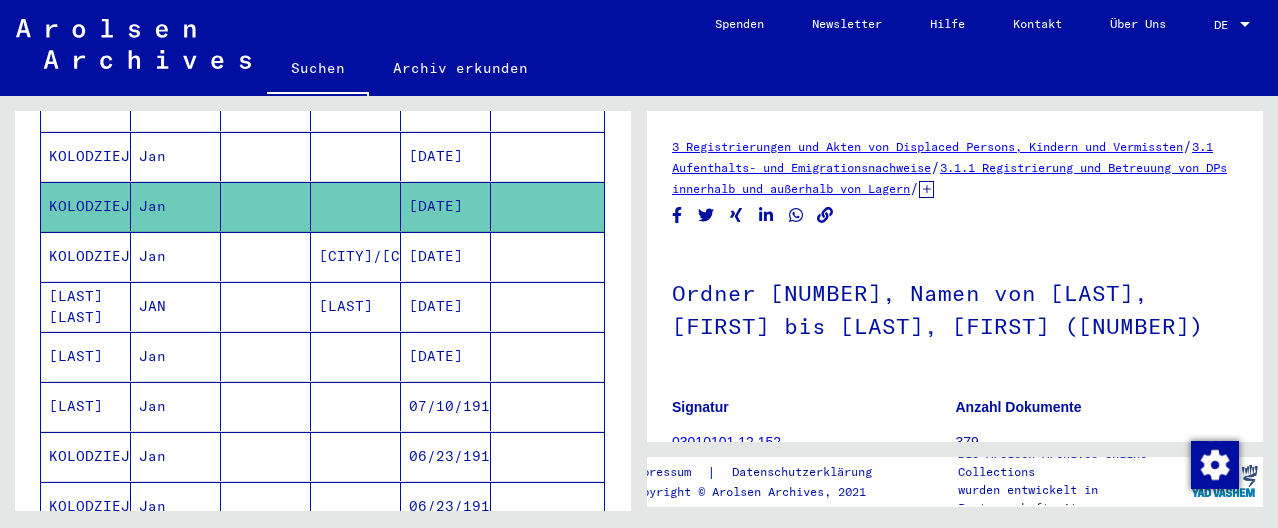 click at bounding box center [266, 206] 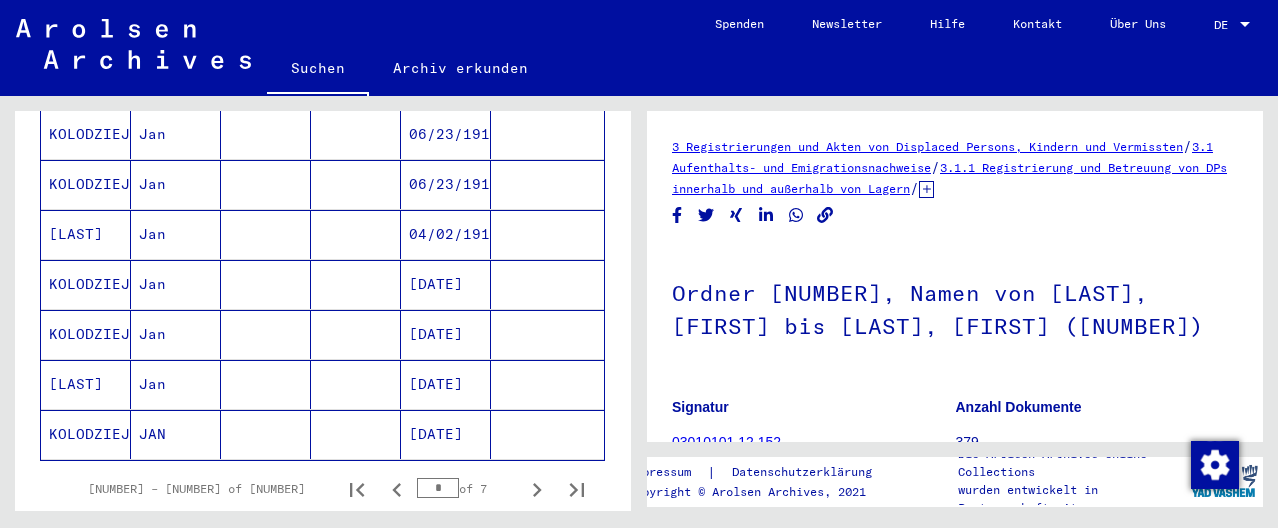 click at bounding box center (356, 434) 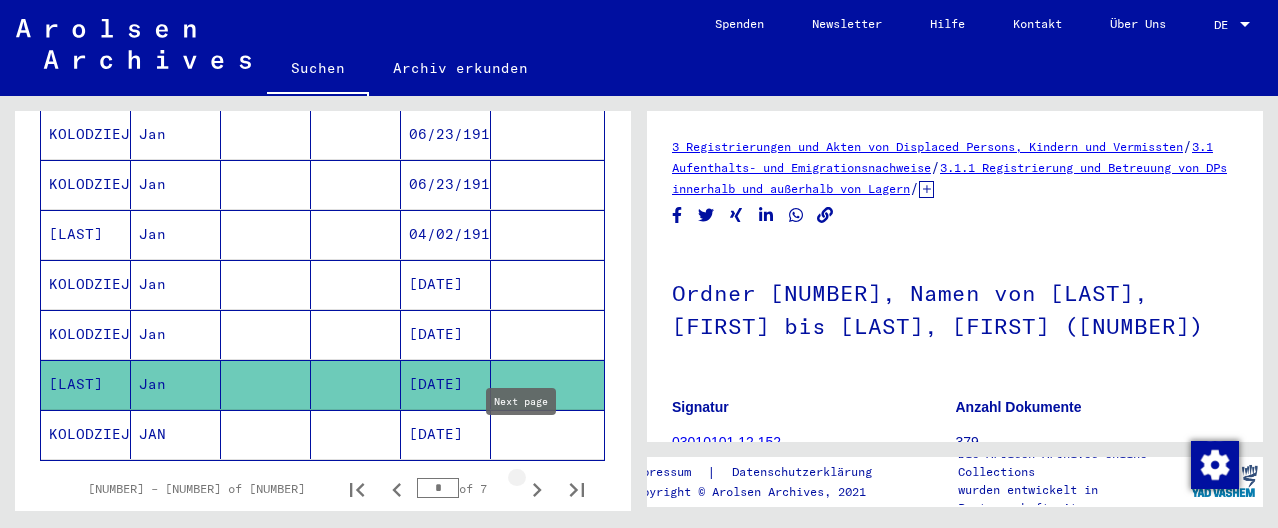 click 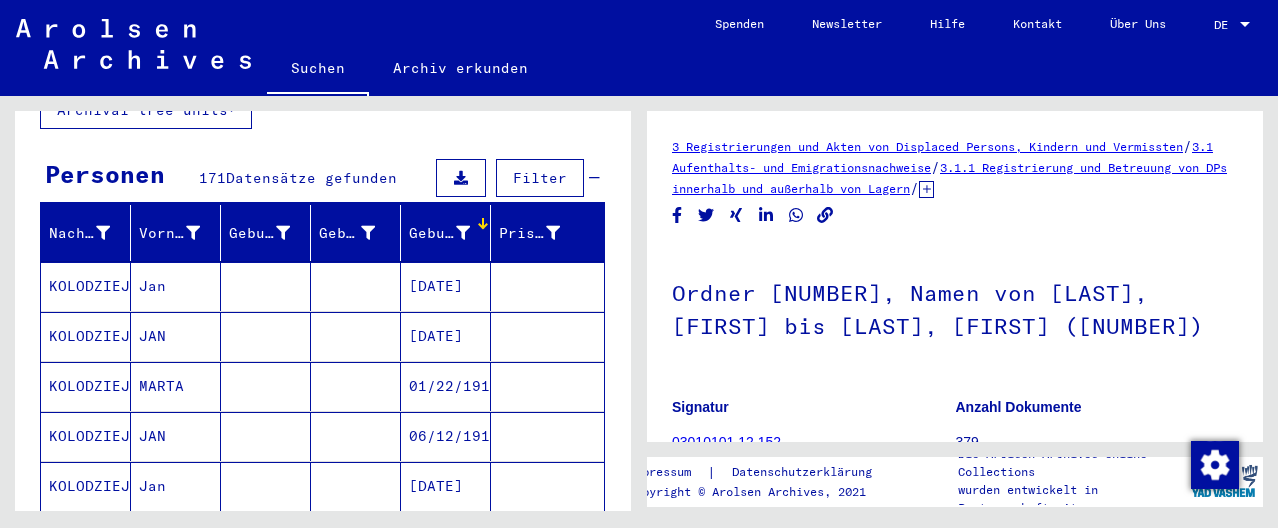 click at bounding box center [356, 436] 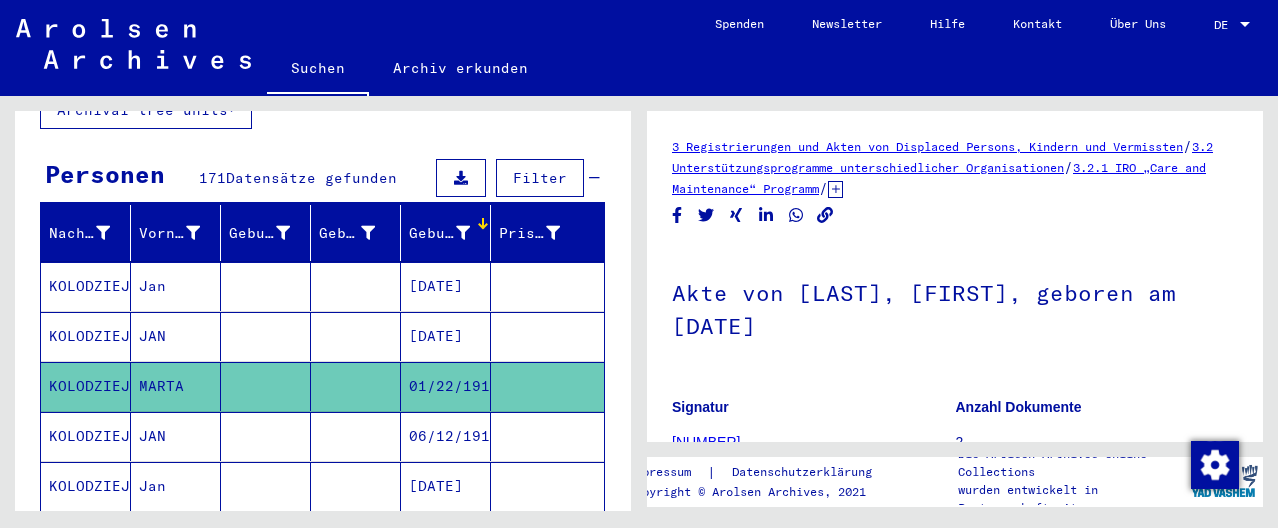 click at bounding box center (356, 386) 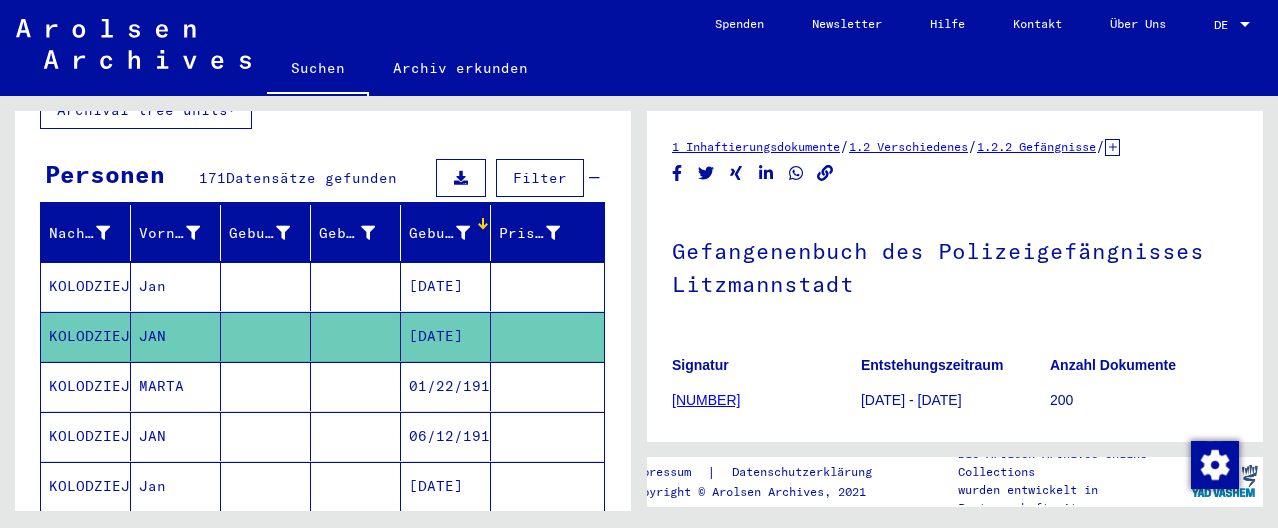 click at bounding box center (356, 336) 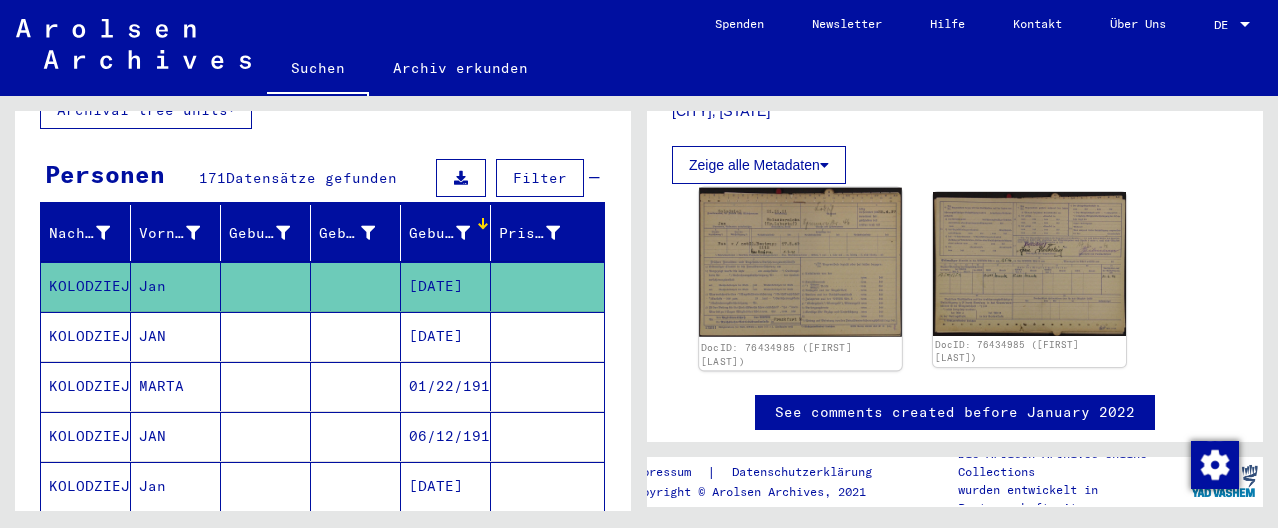 click 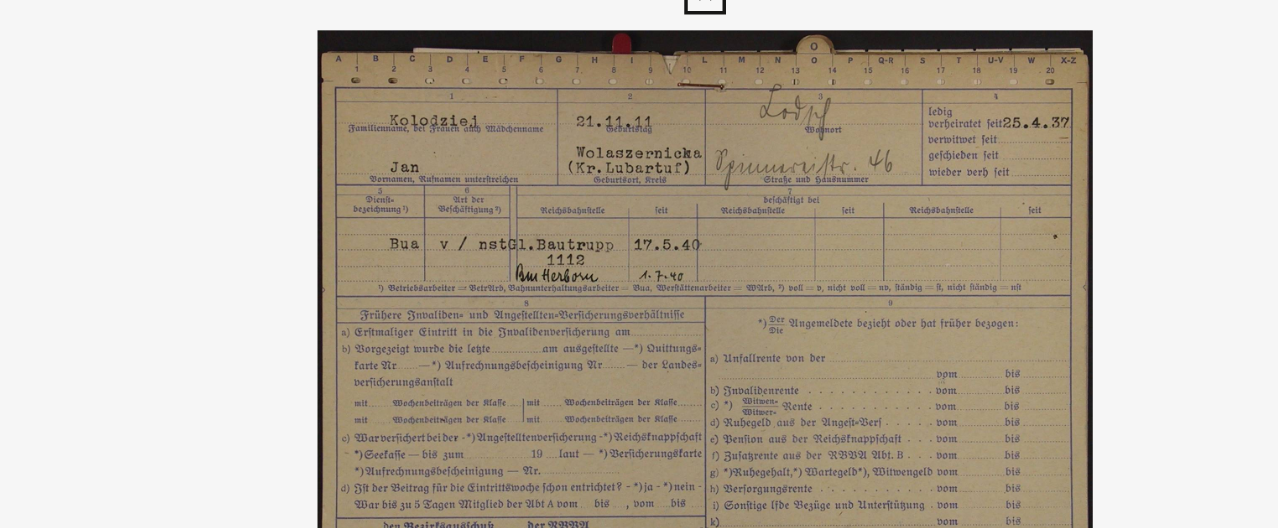 click at bounding box center (639, 214) 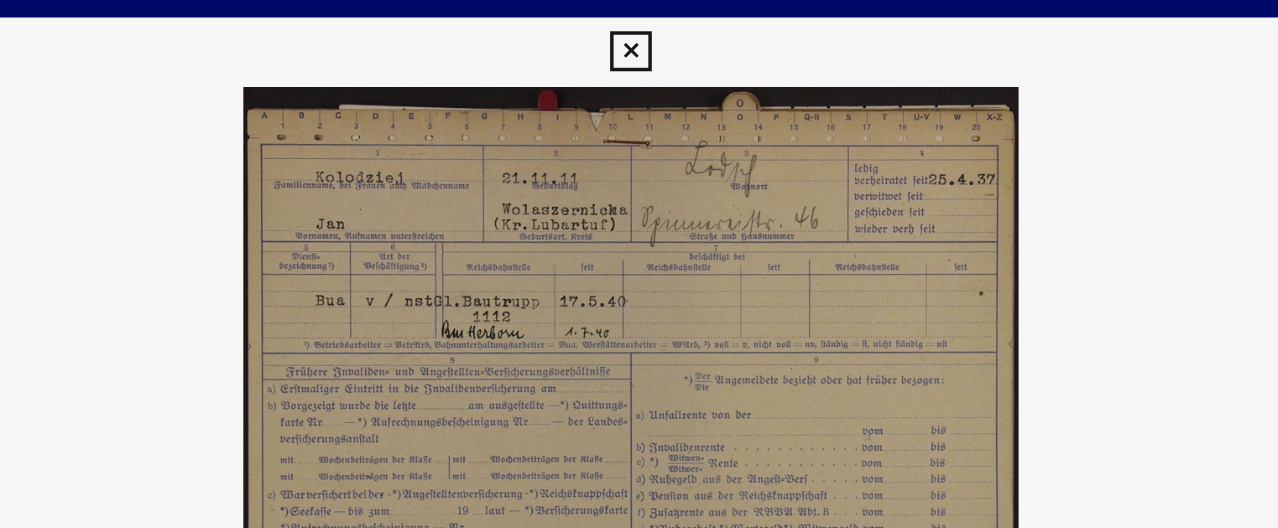 click at bounding box center [638, 30] 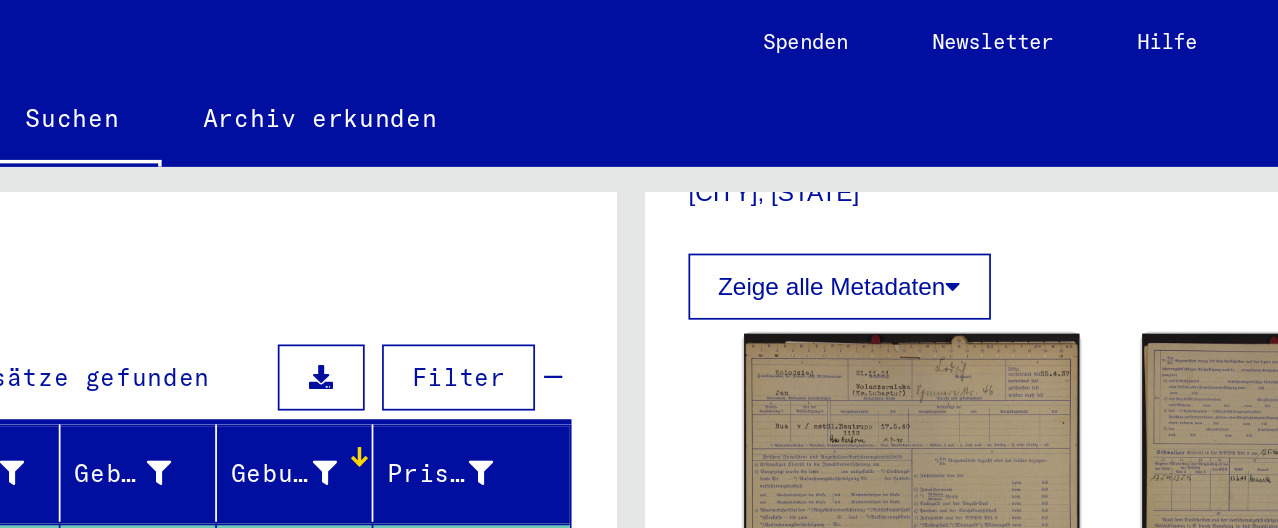 scroll, scrollTop: 124, scrollLeft: 0, axis: vertical 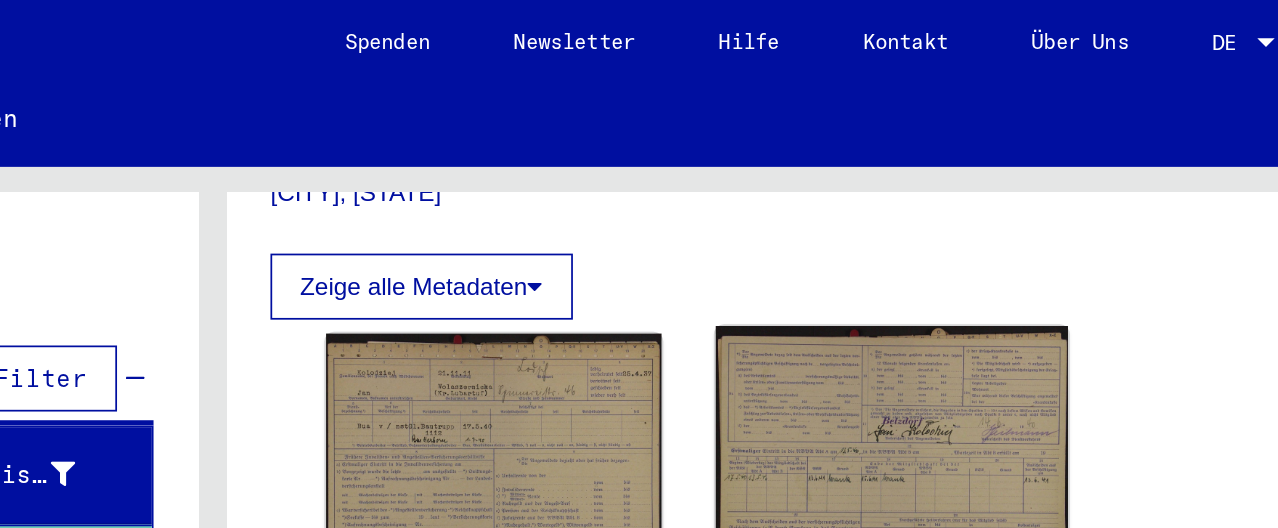 click 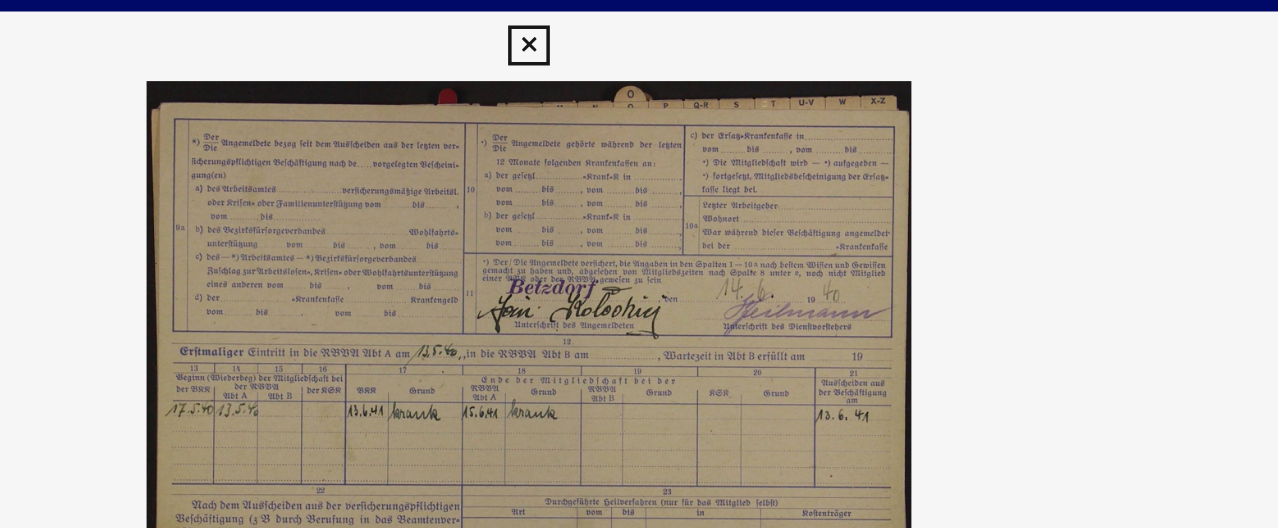 click at bounding box center (638, 30) 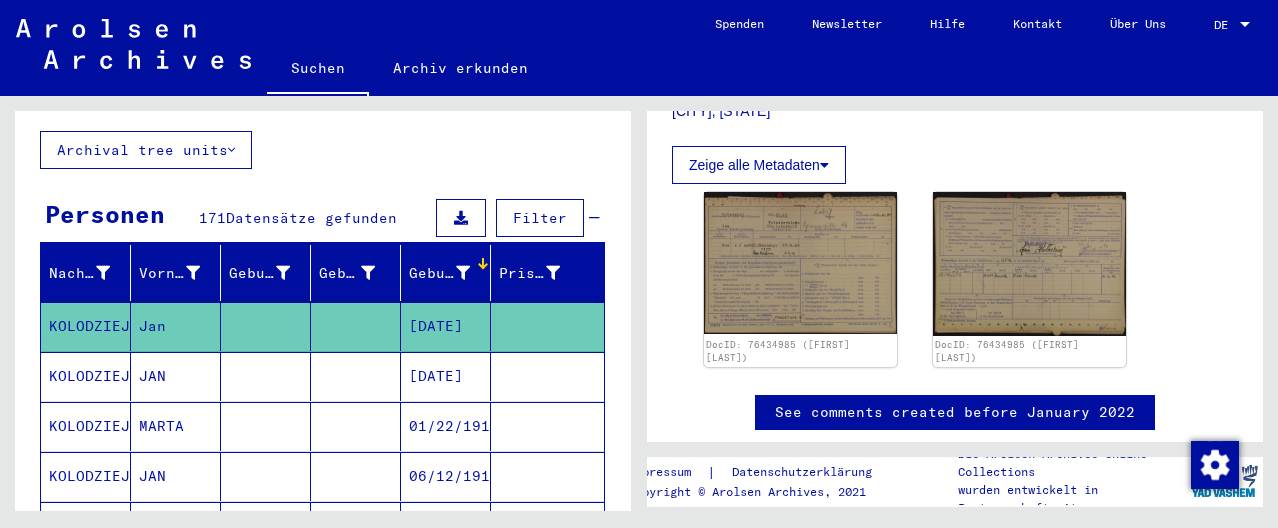 click on "**********" 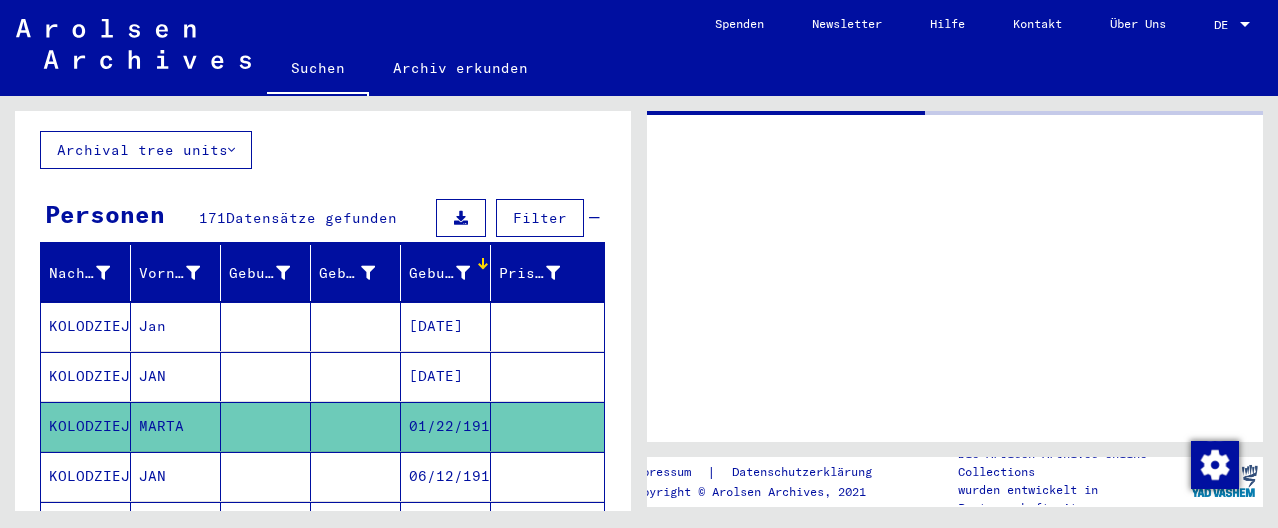 scroll, scrollTop: 0, scrollLeft: 0, axis: both 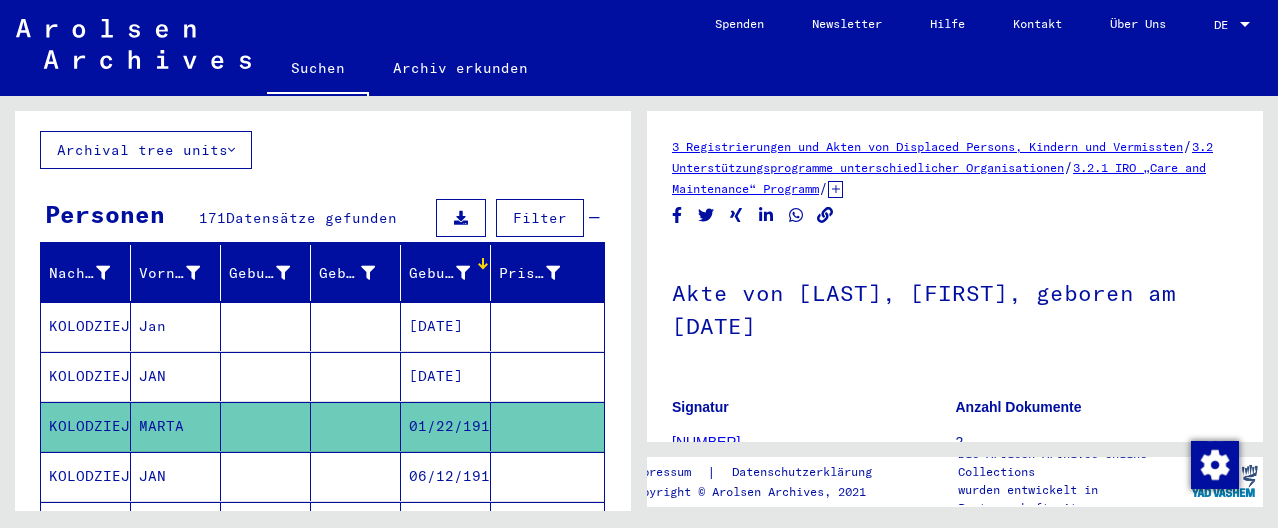 click at bounding box center [266, 526] 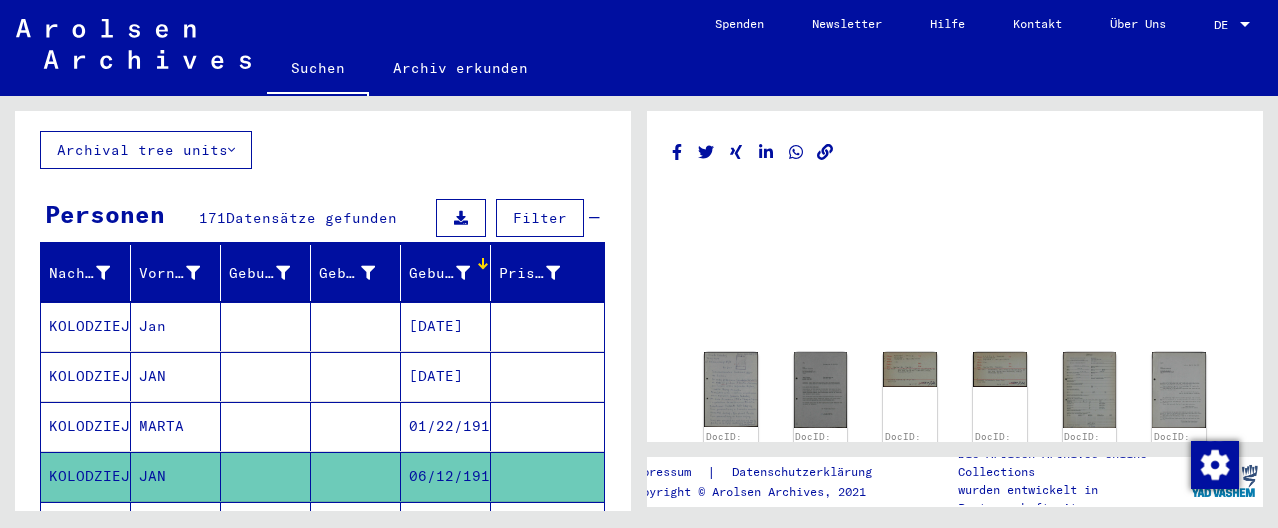 scroll, scrollTop: 0, scrollLeft: 0, axis: both 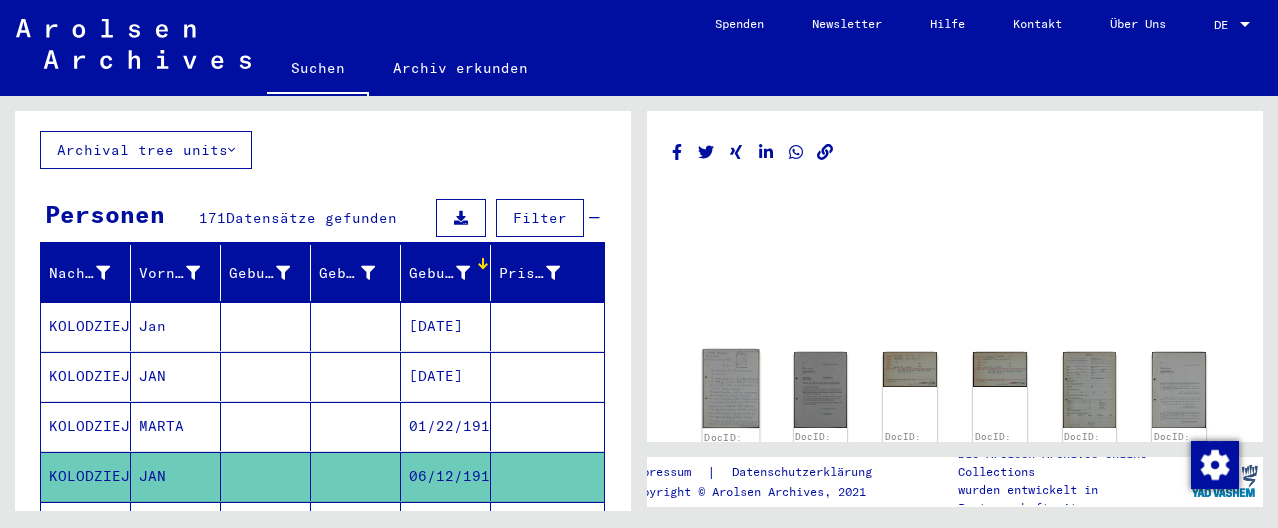 click 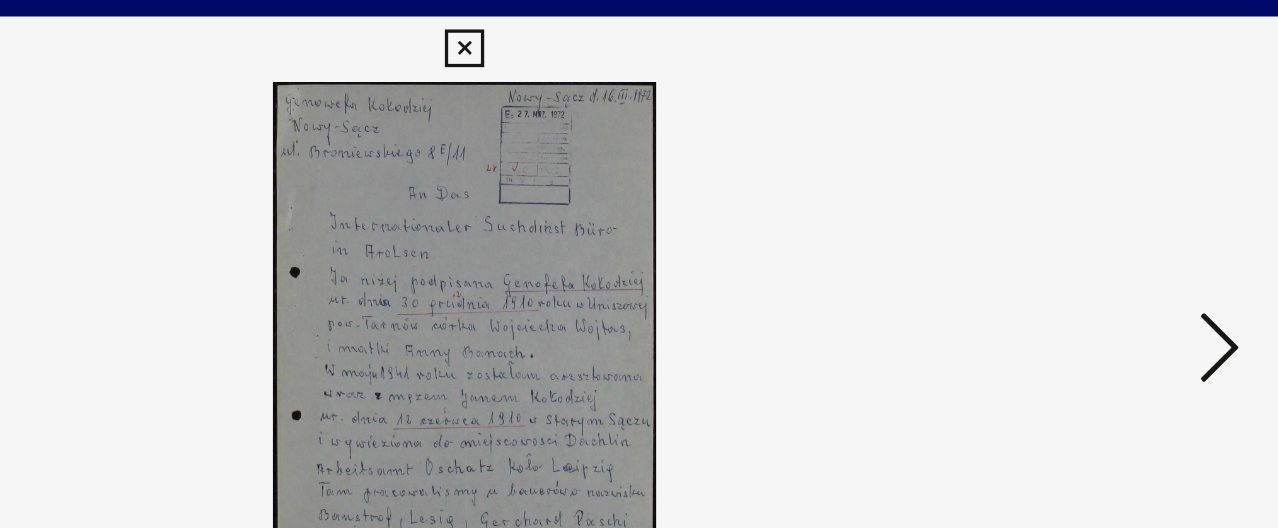 click at bounding box center [638, 30] 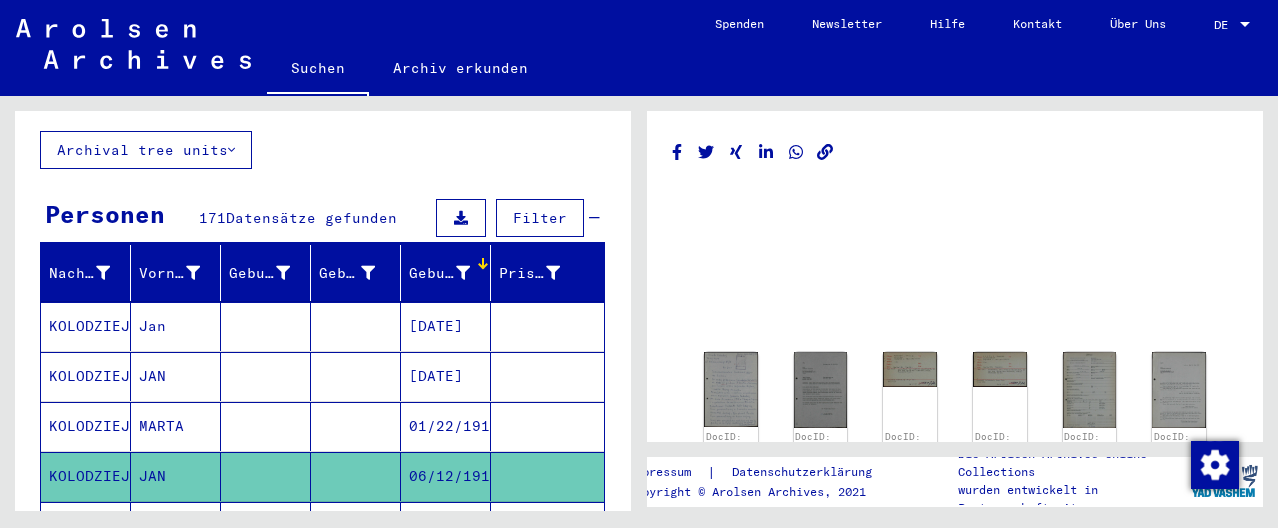click on "JAN" at bounding box center (176, 426) 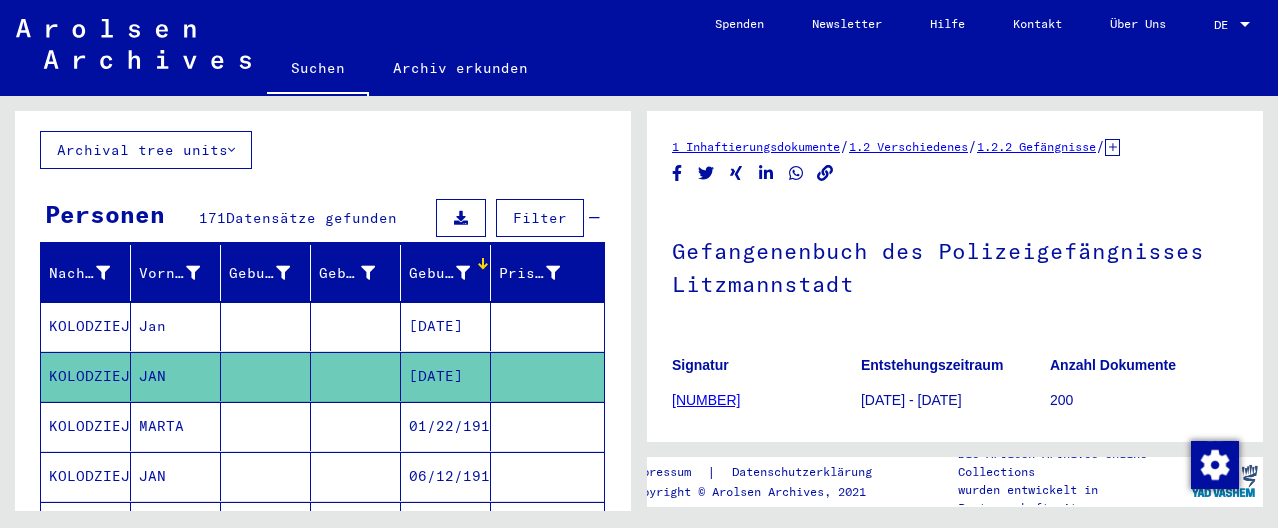 scroll, scrollTop: 0, scrollLeft: 0, axis: both 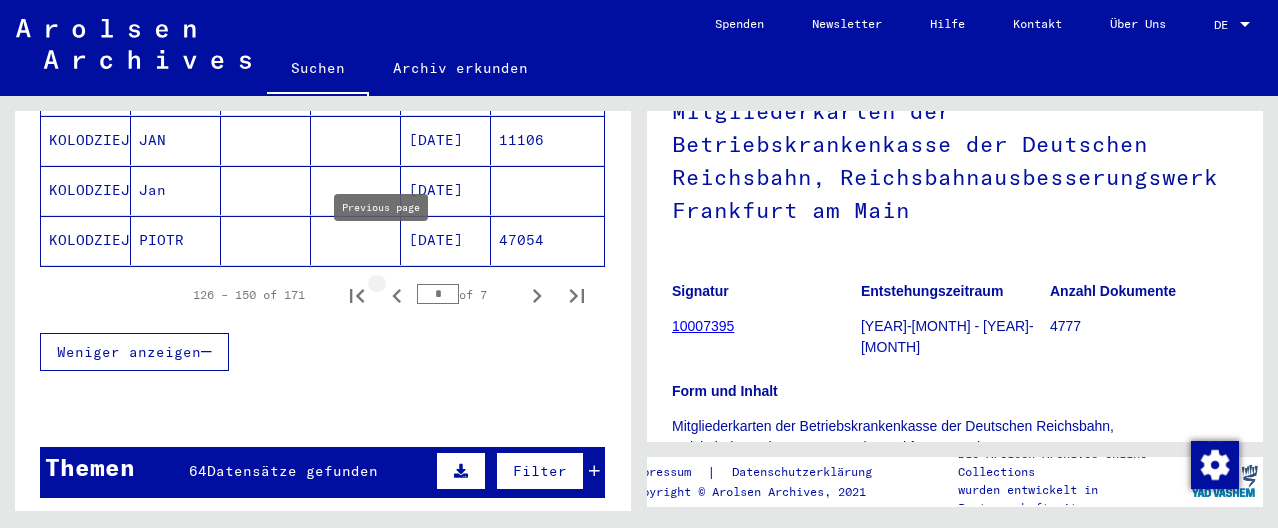 click 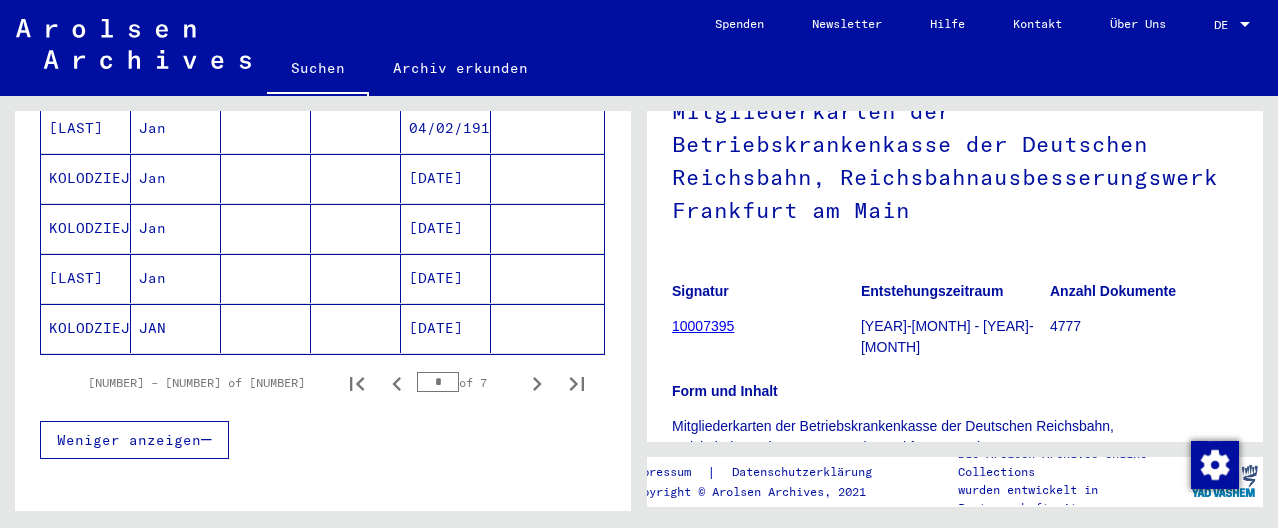 scroll, scrollTop: 1312, scrollLeft: 0, axis: vertical 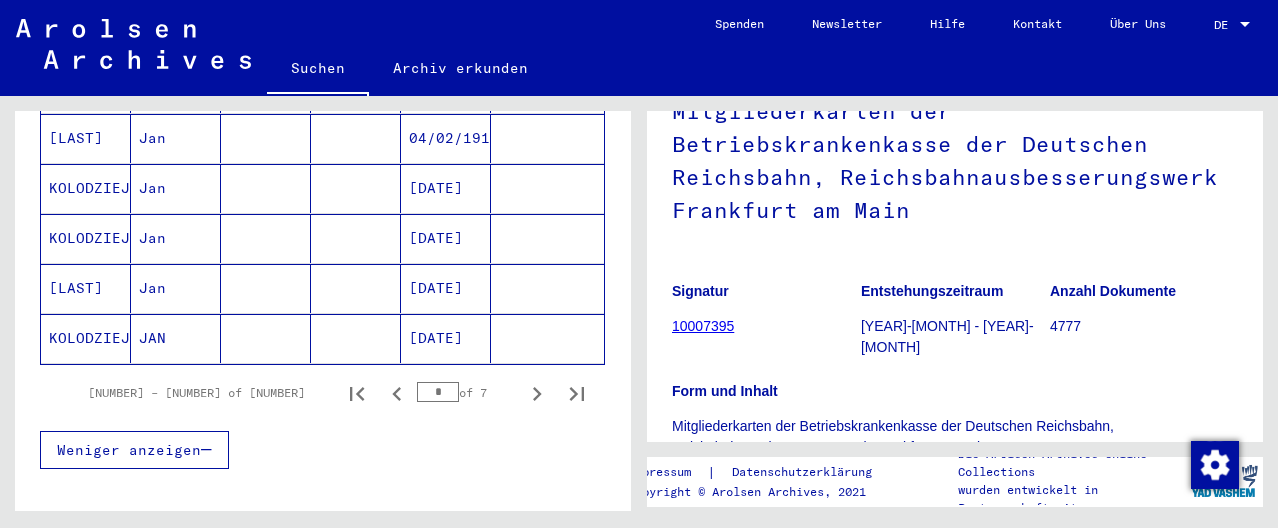 click 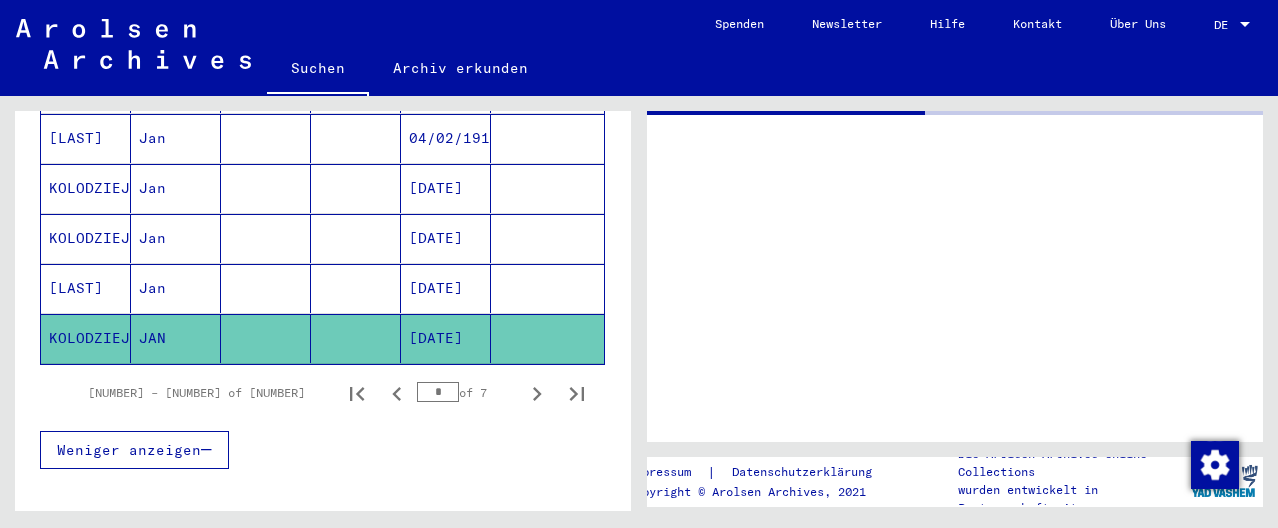 scroll, scrollTop: 0, scrollLeft: 0, axis: both 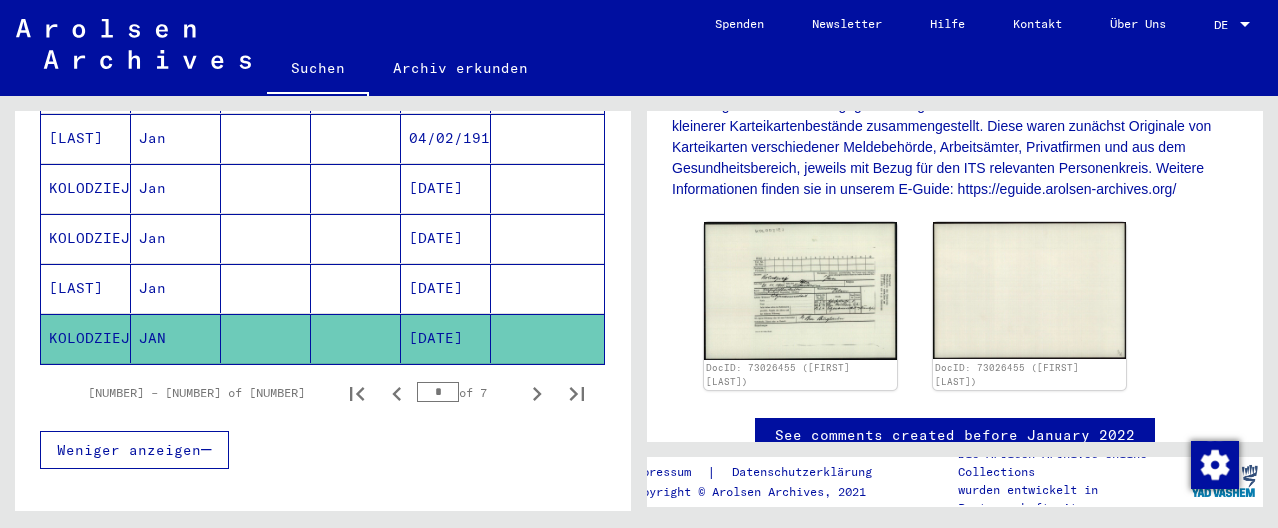 click on "[DATE]" at bounding box center (446, 338) 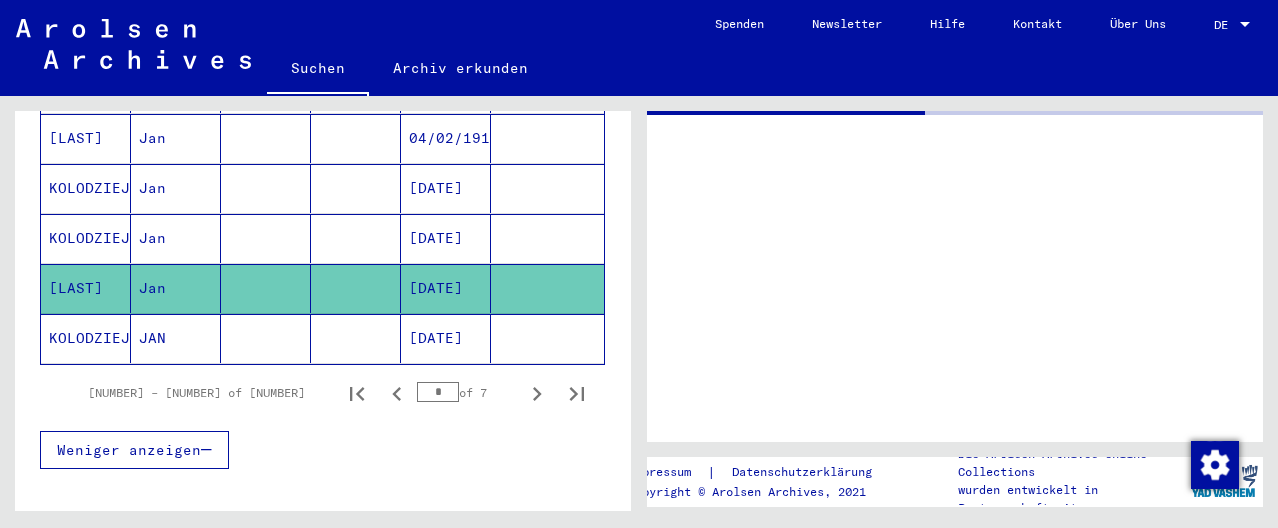 scroll, scrollTop: 0, scrollLeft: 0, axis: both 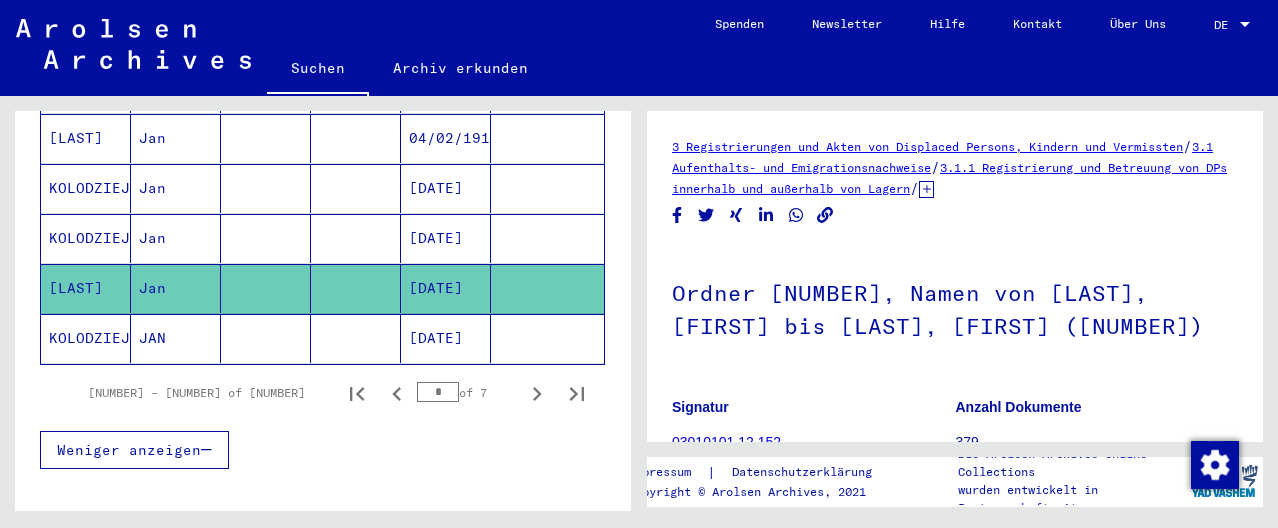 click on "[DATE]" at bounding box center [446, 288] 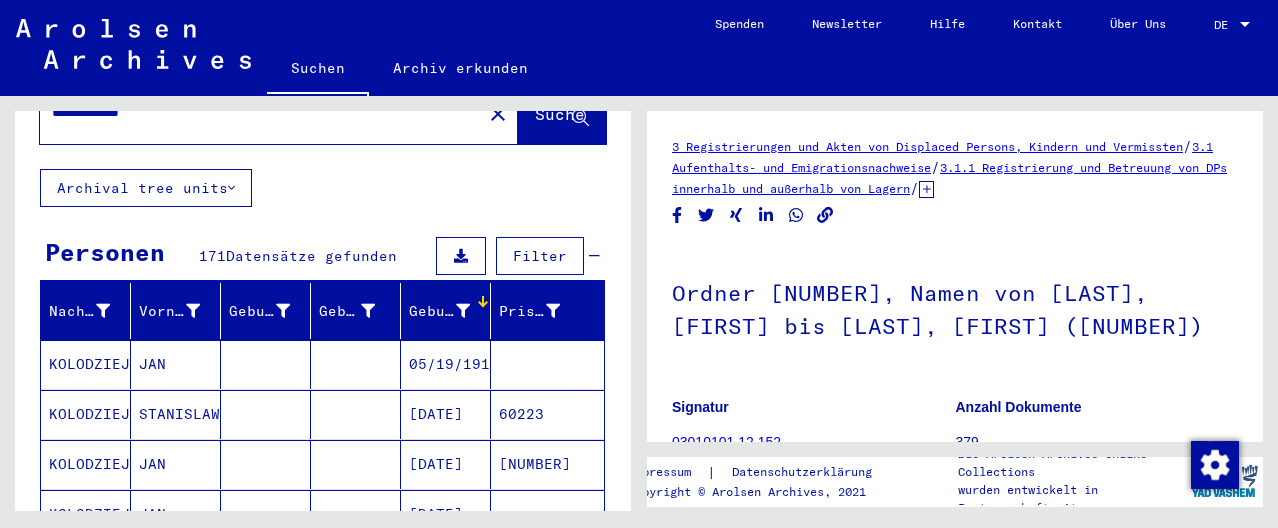 scroll, scrollTop: 0, scrollLeft: 0, axis: both 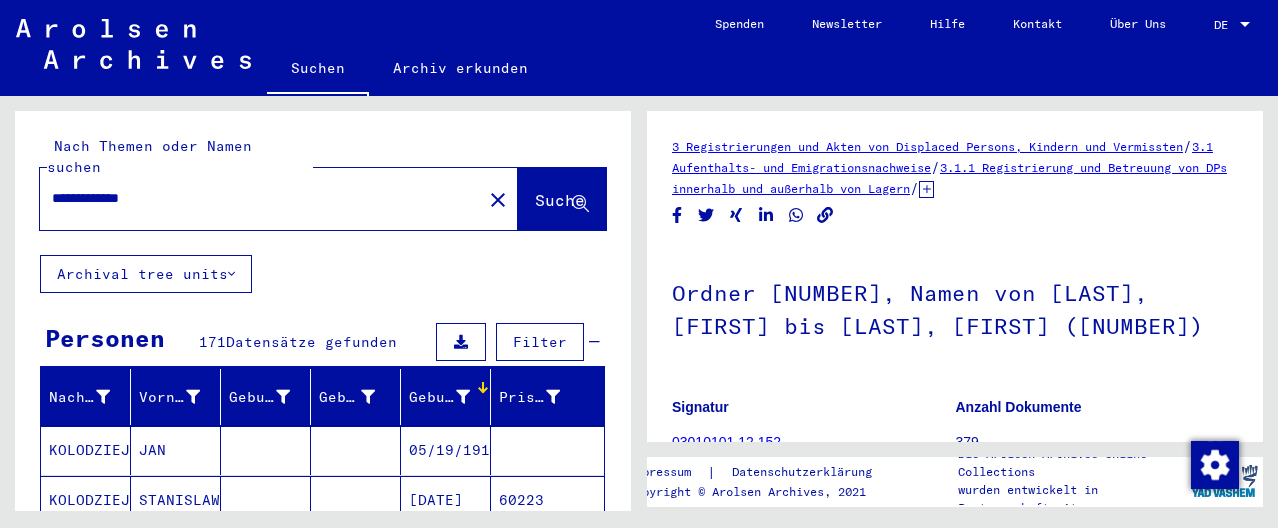 click on "Filter" at bounding box center (540, 342) 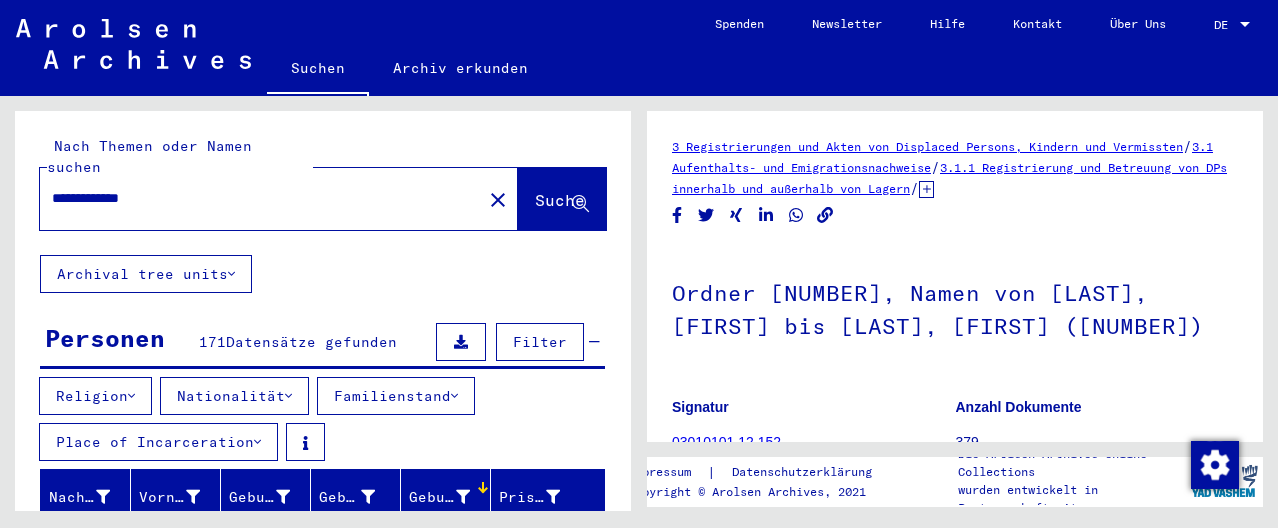click on "Filter" at bounding box center [540, 342] 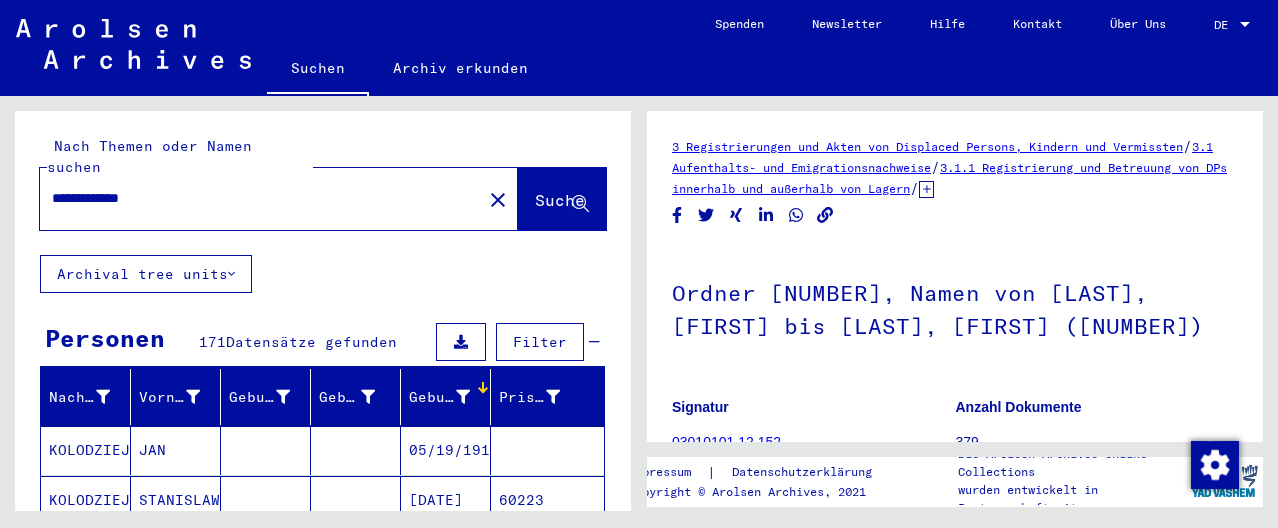 click at bounding box center [461, 342] 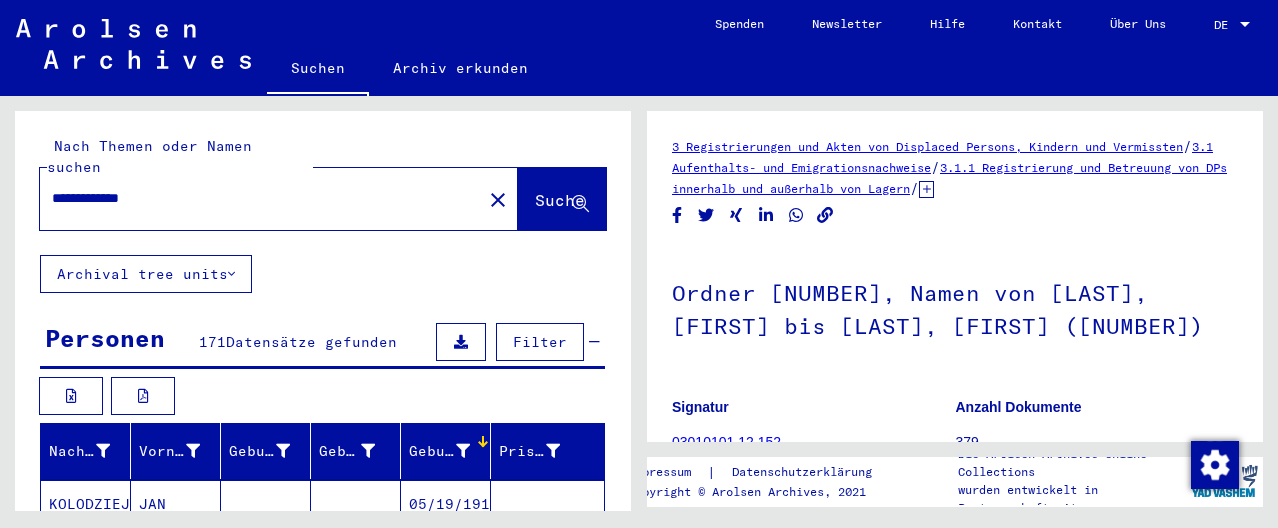 click at bounding box center (461, 342) 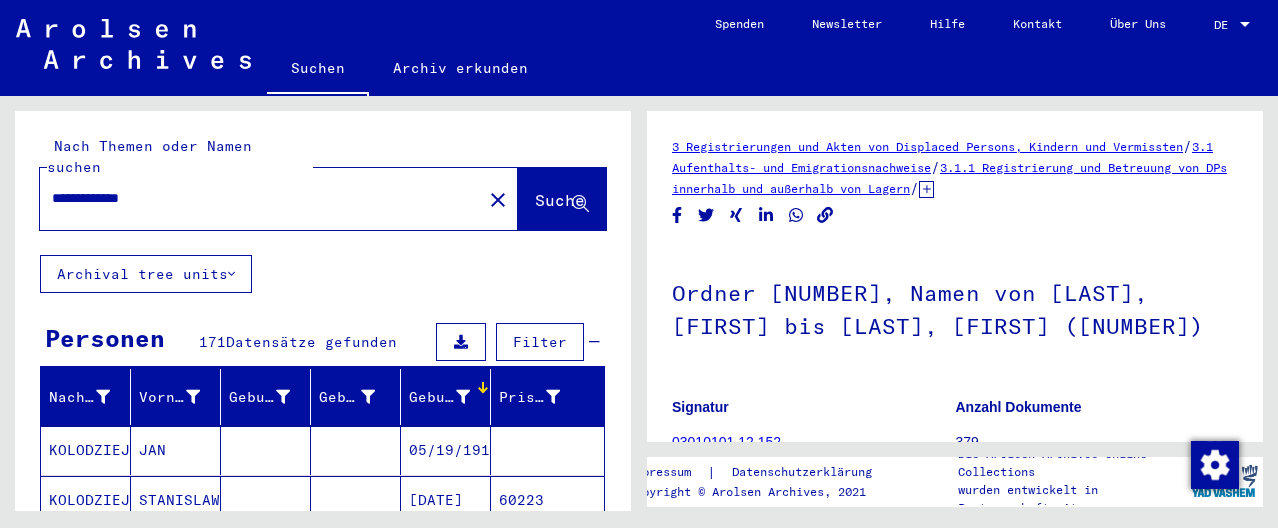 click at bounding box center (461, 342) 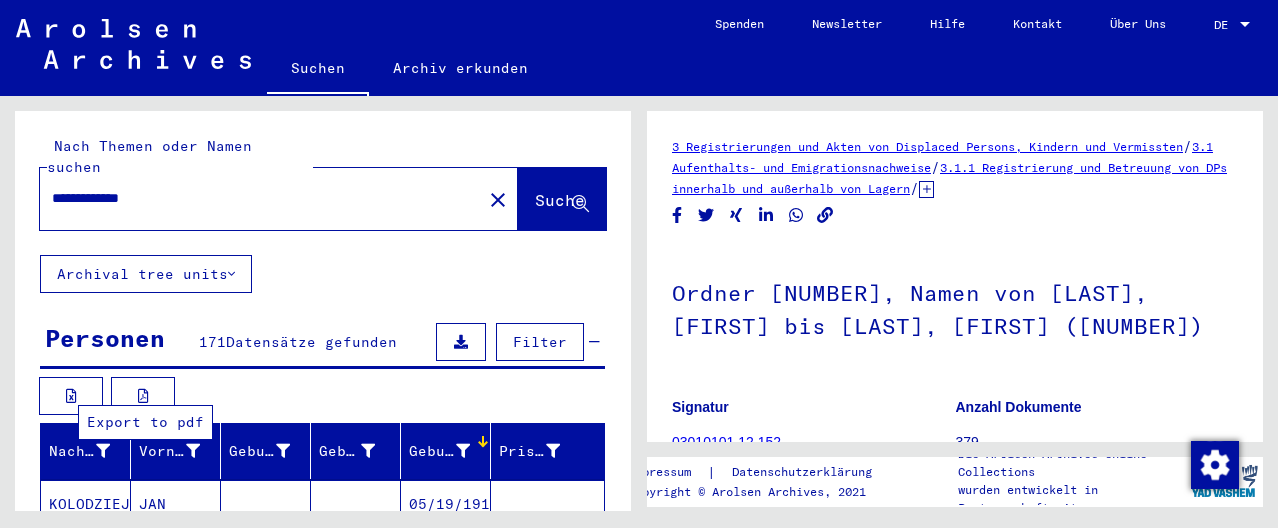 click at bounding box center (143, 396) 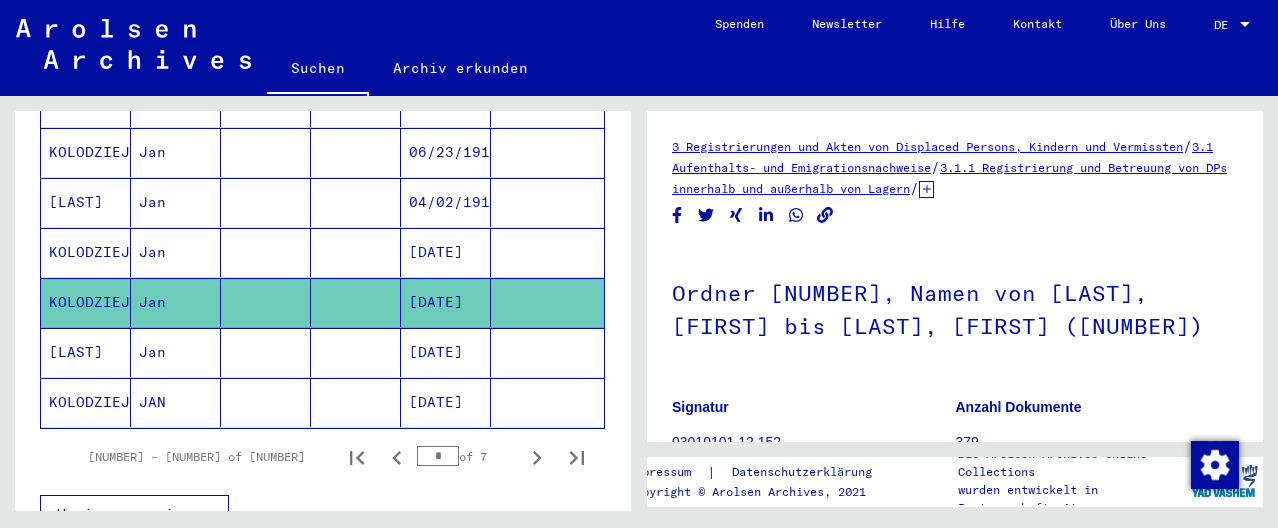 scroll, scrollTop: 1301, scrollLeft: 0, axis: vertical 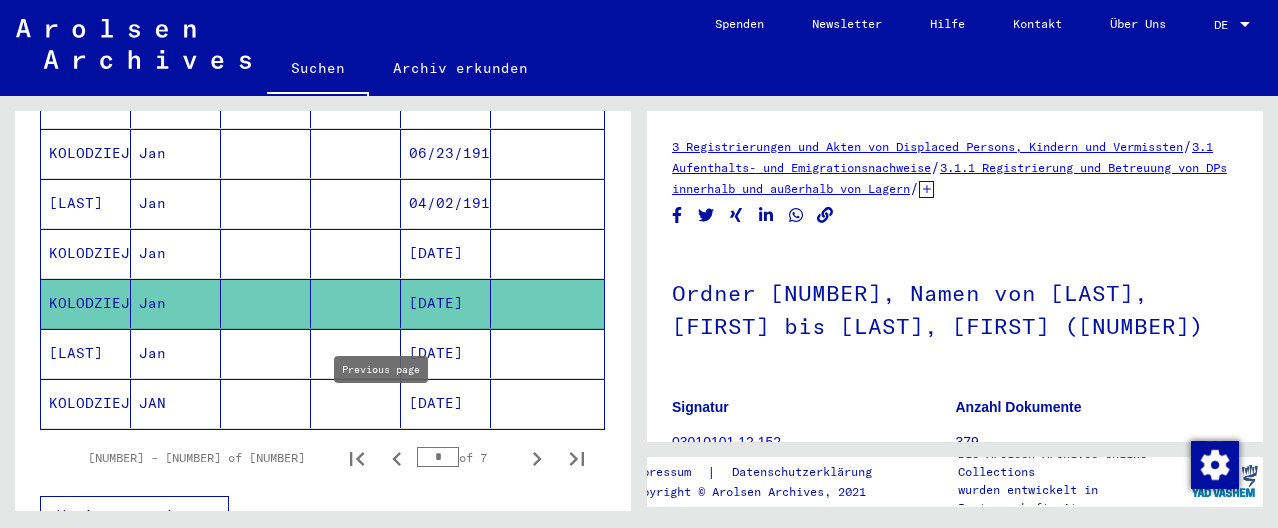 click 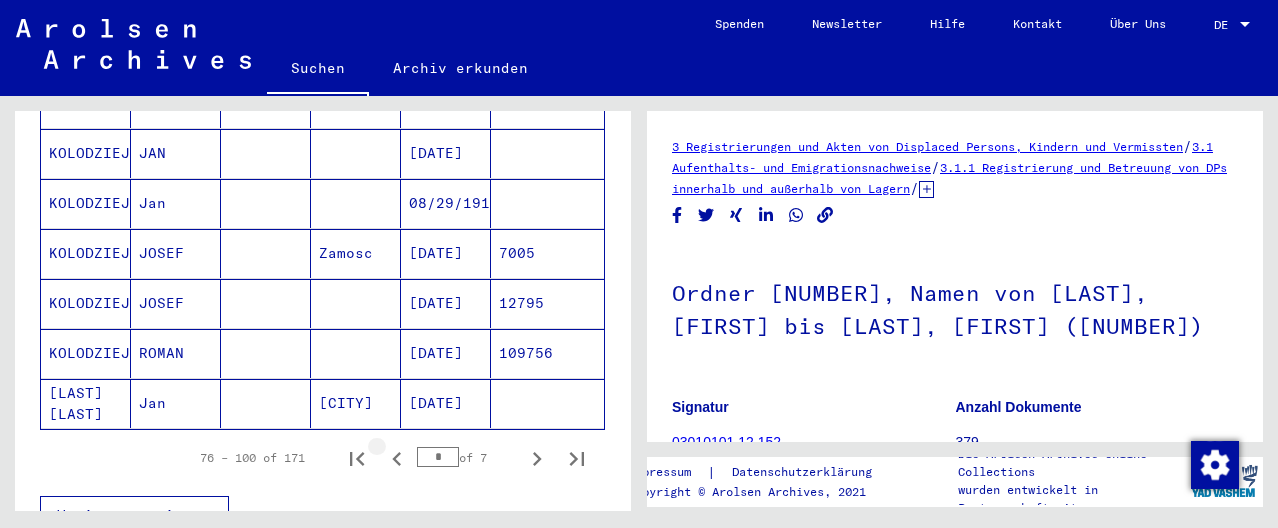 click 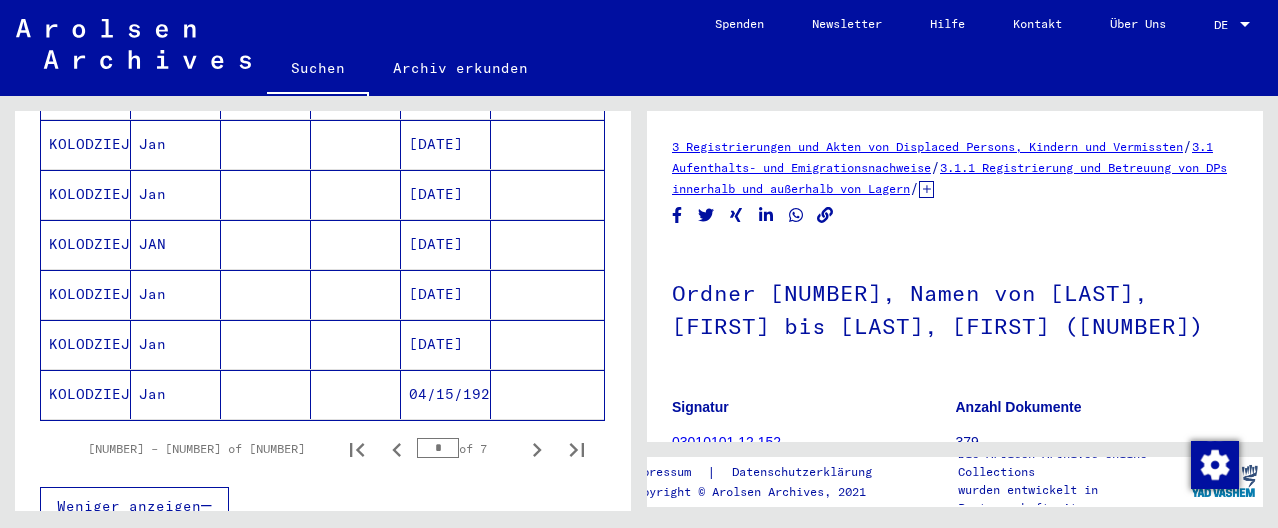scroll, scrollTop: 1325, scrollLeft: 0, axis: vertical 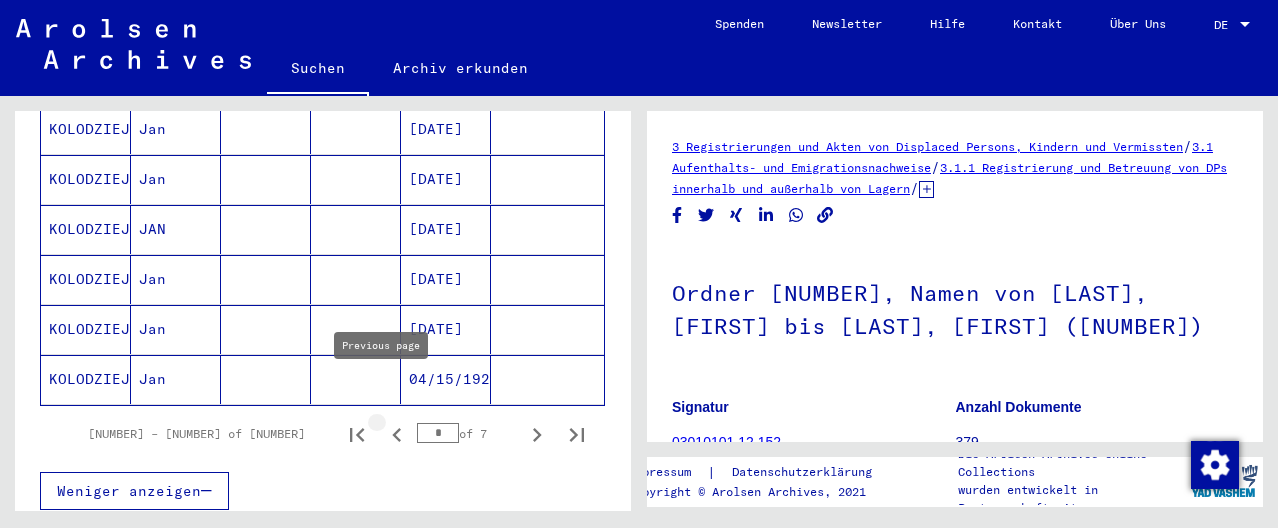 click 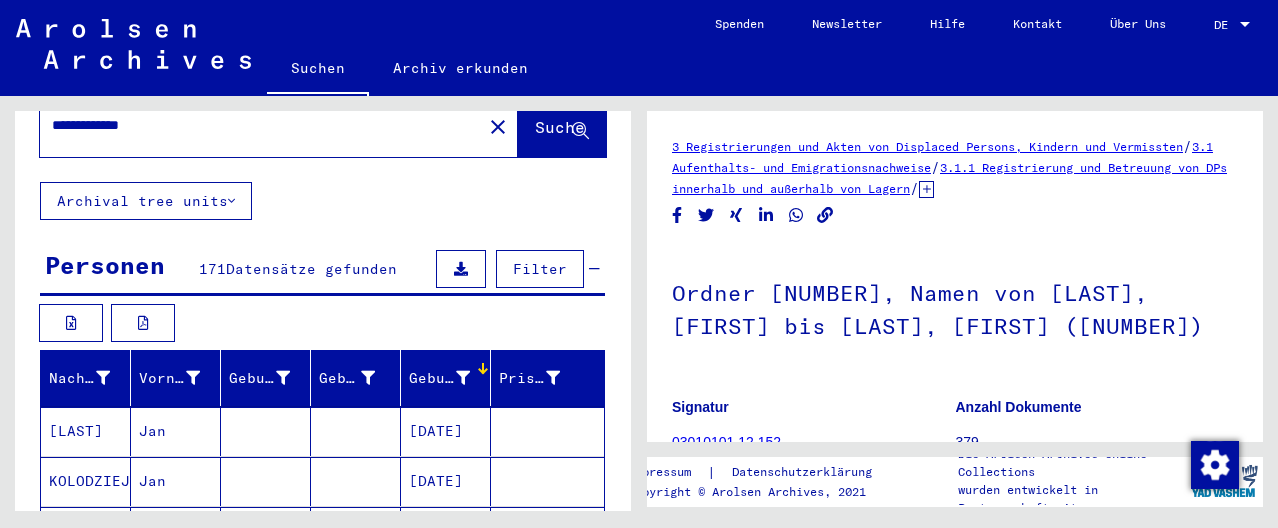 scroll, scrollTop: 0, scrollLeft: 0, axis: both 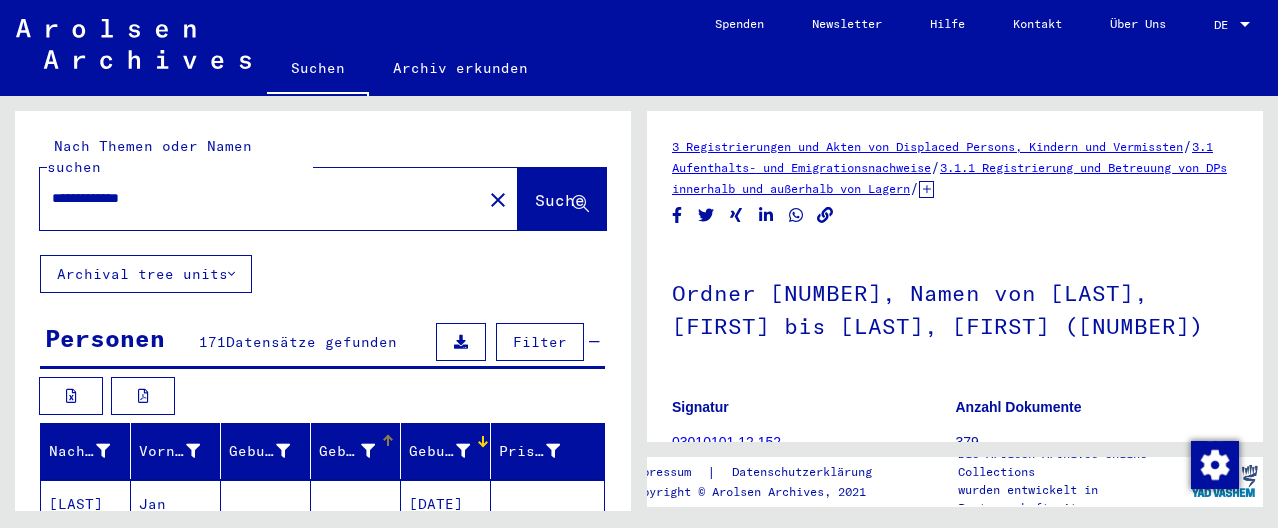 click on "Geburt‏" at bounding box center (347, 451) 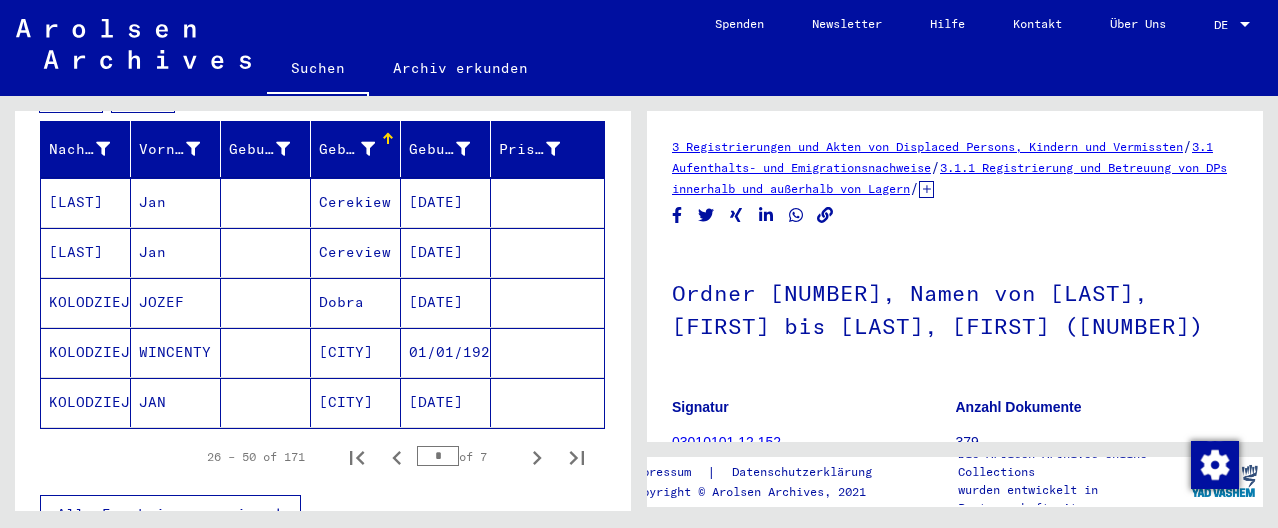 scroll, scrollTop: 285, scrollLeft: 0, axis: vertical 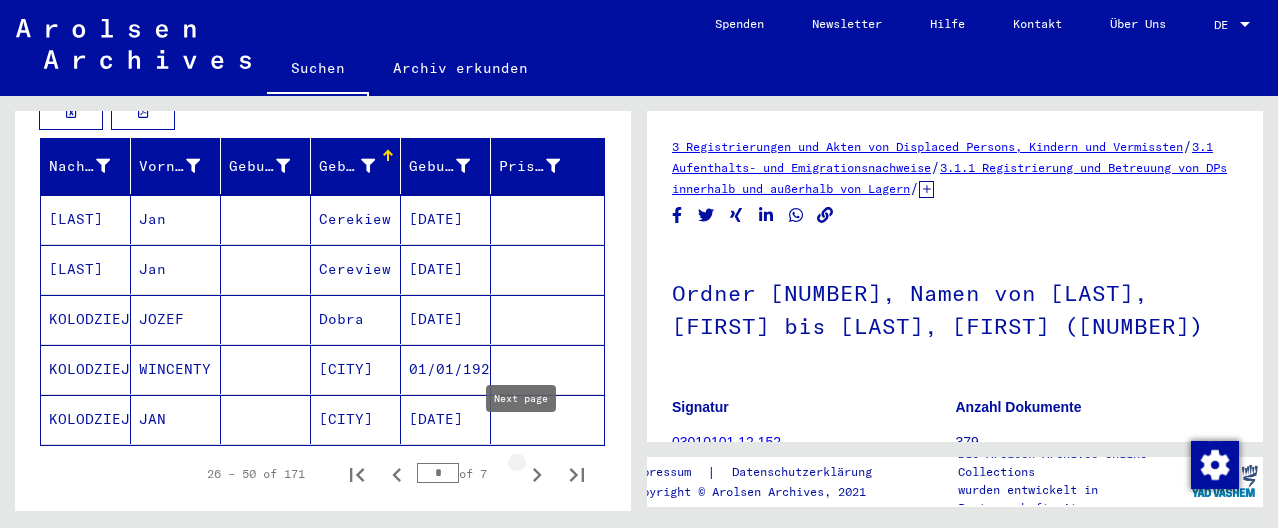 click 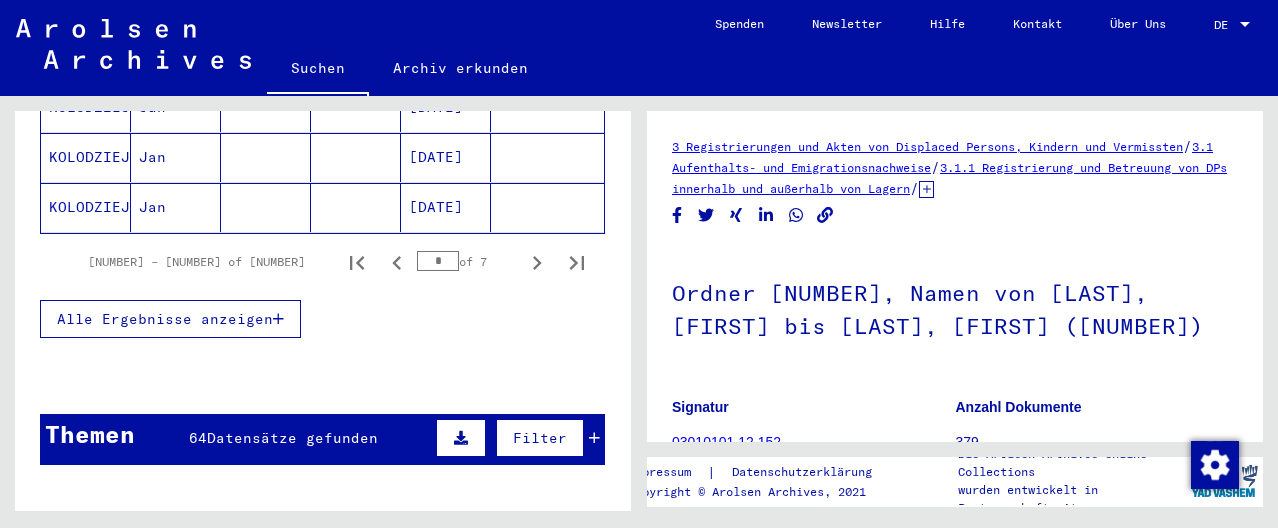 scroll, scrollTop: 1534, scrollLeft: 0, axis: vertical 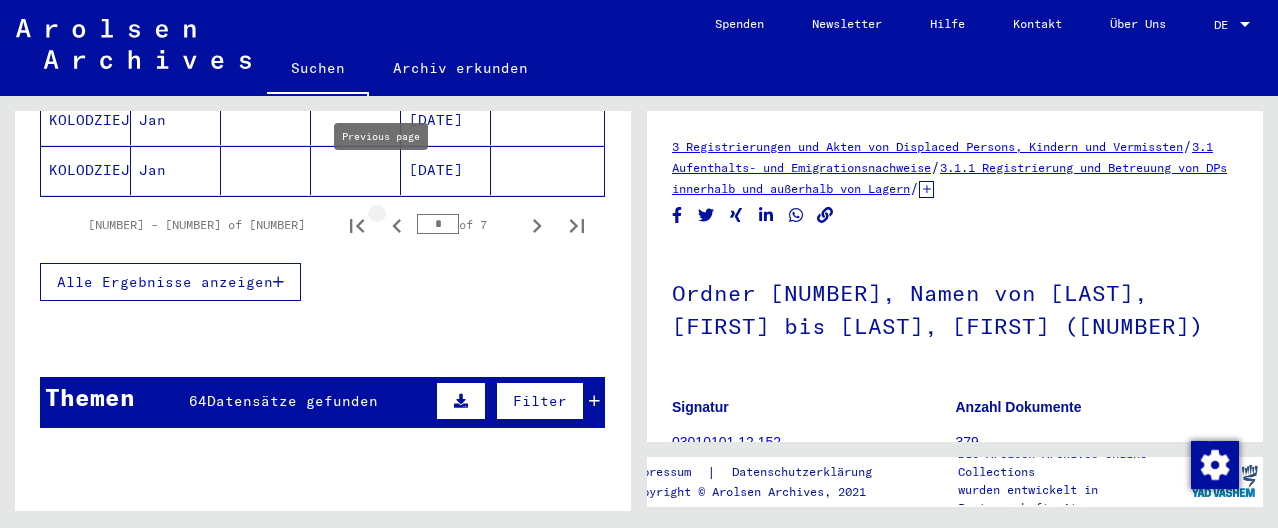 click 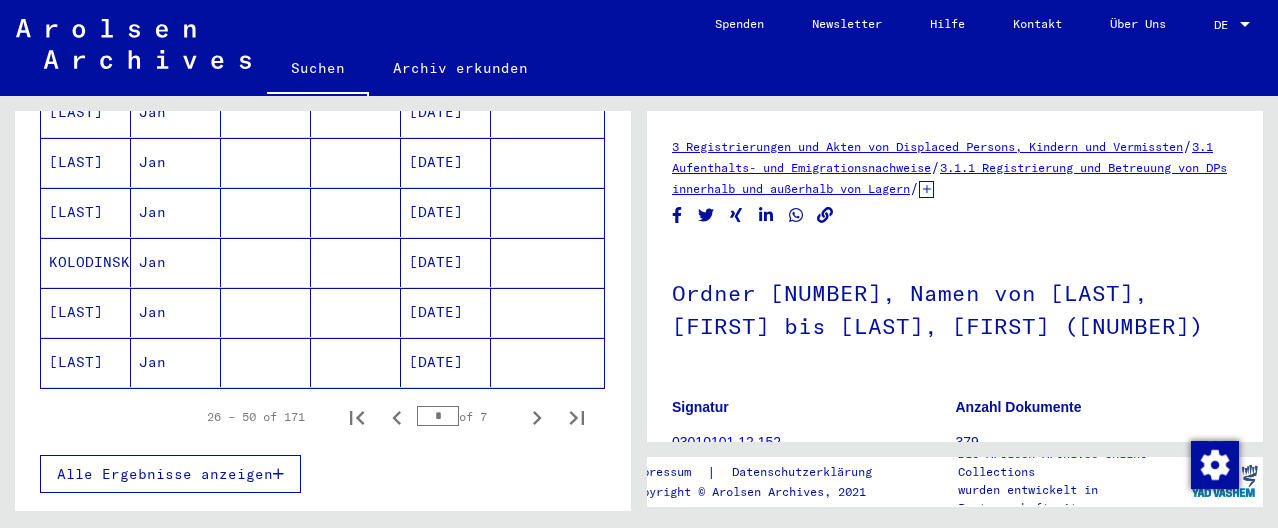 scroll, scrollTop: 1371, scrollLeft: 0, axis: vertical 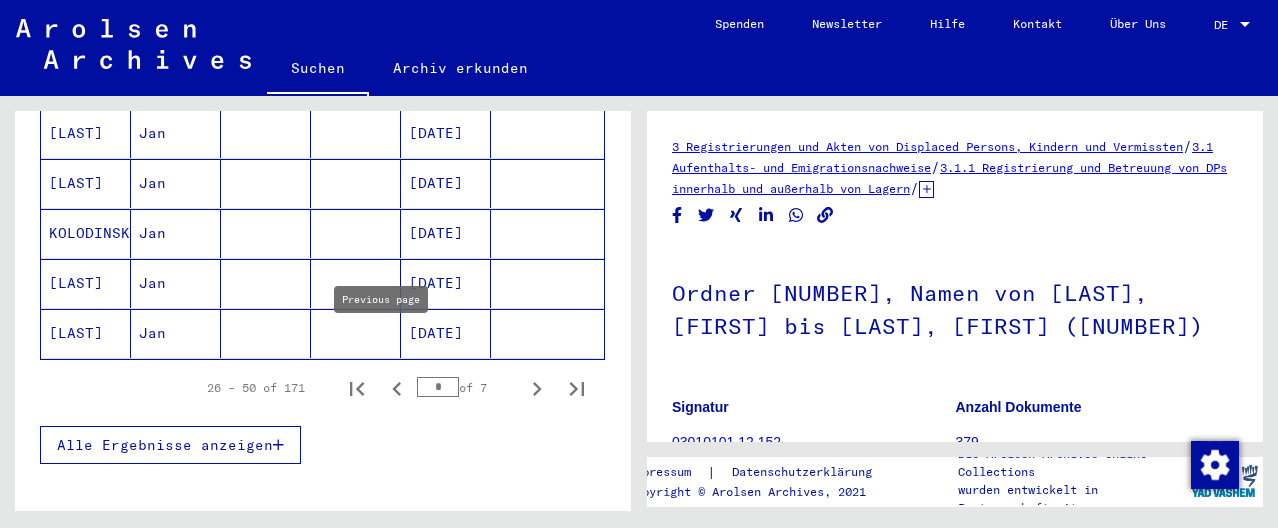 click 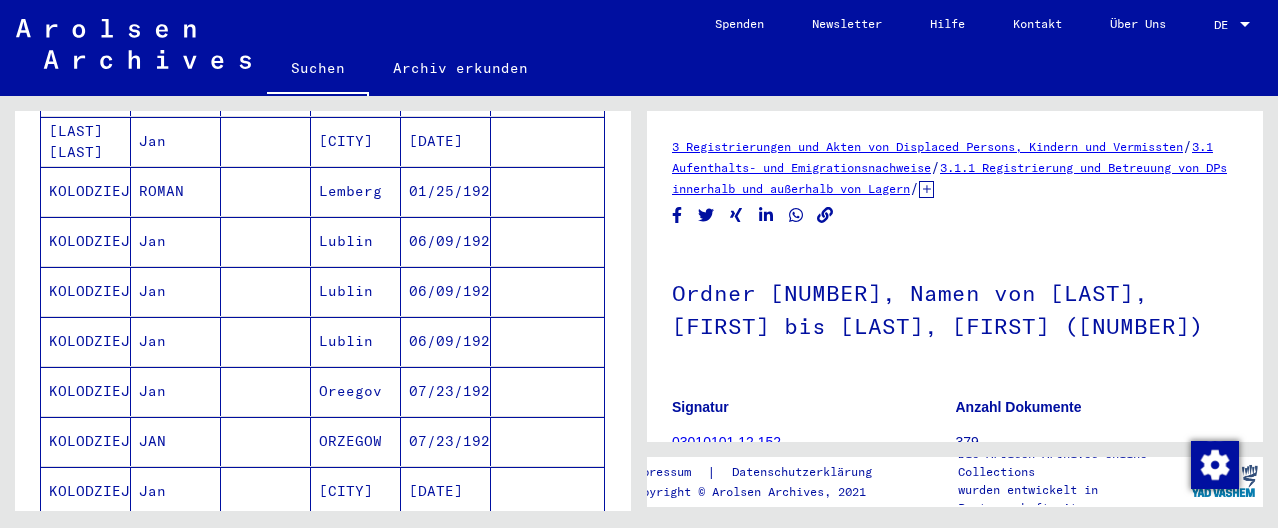 scroll, scrollTop: 612, scrollLeft: 0, axis: vertical 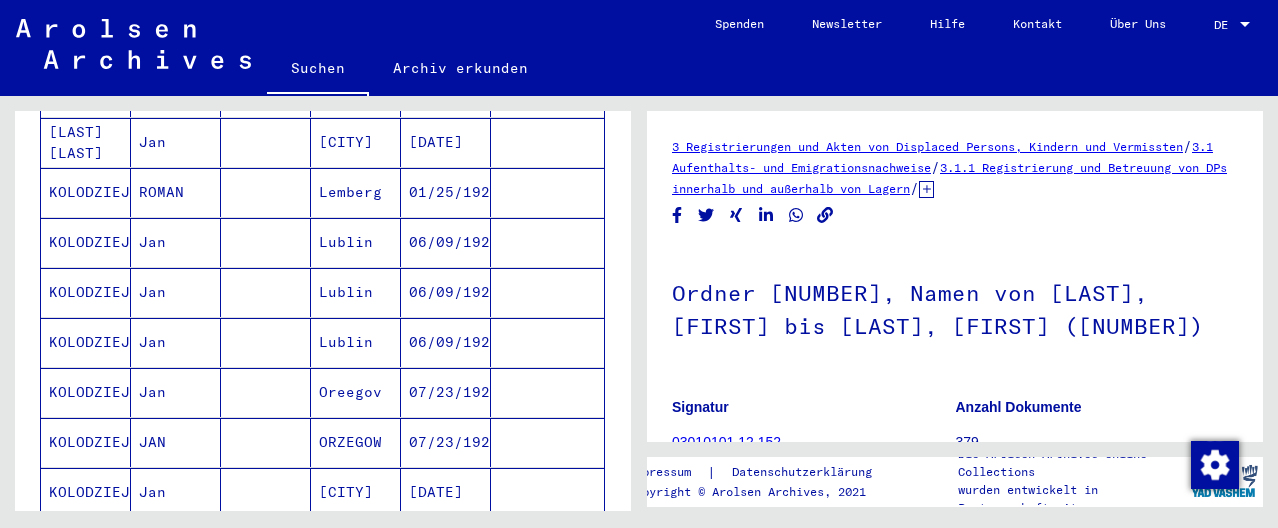 click on "Lublin" at bounding box center (356, 392) 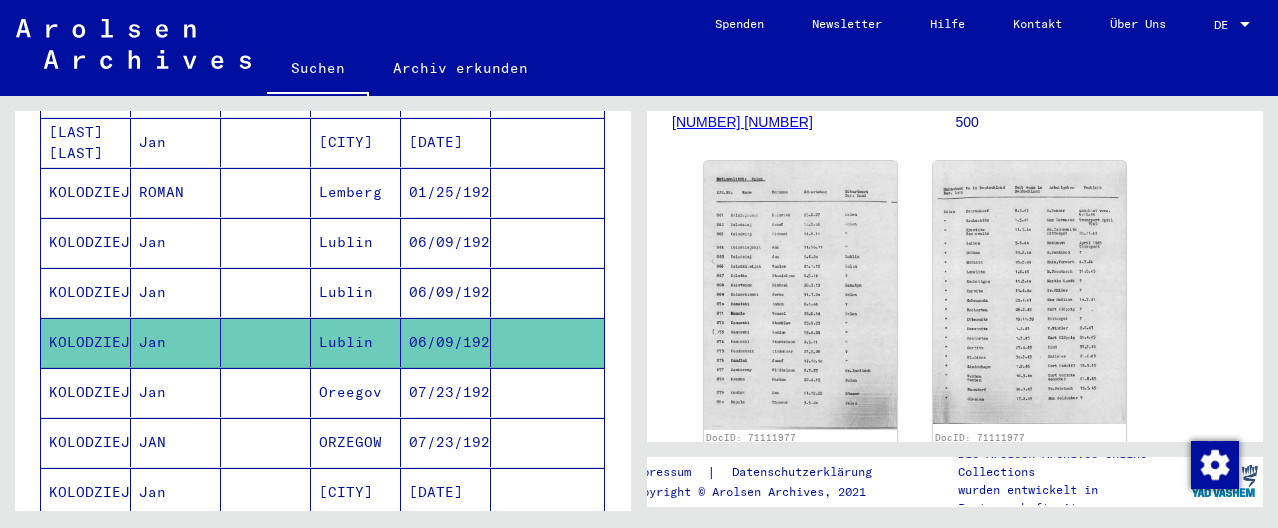 scroll, scrollTop: 348, scrollLeft: 0, axis: vertical 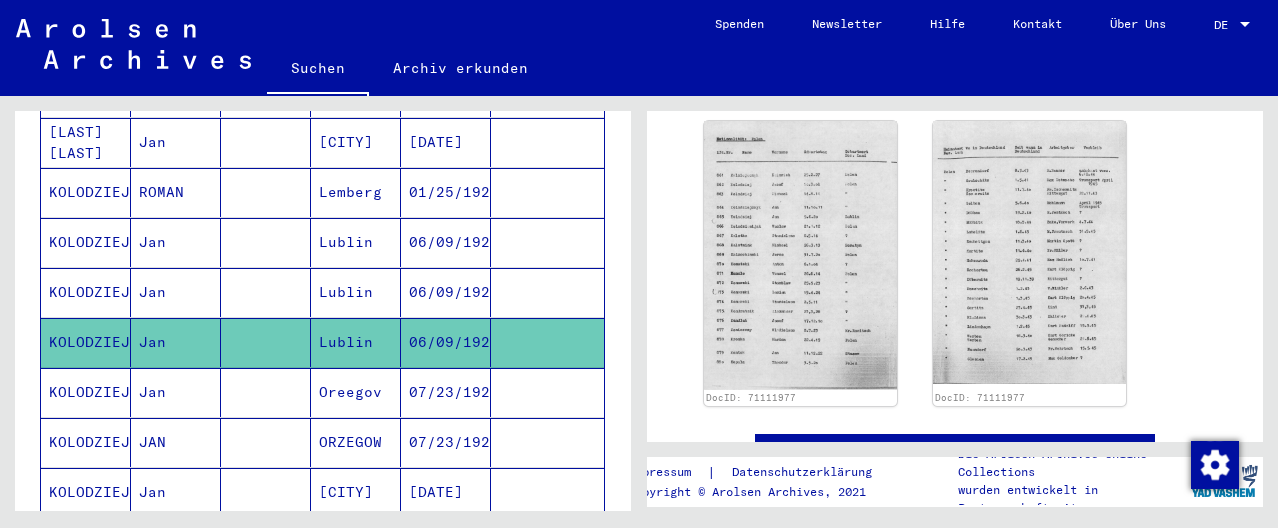 click on "06/09/1920" at bounding box center [446, 342] 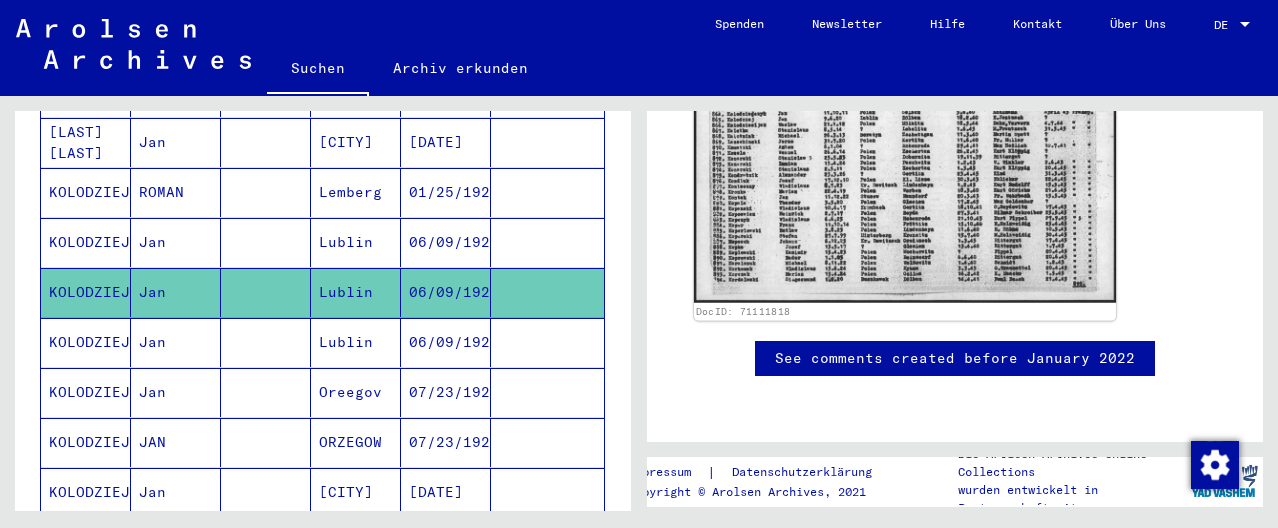 scroll, scrollTop: 486, scrollLeft: 0, axis: vertical 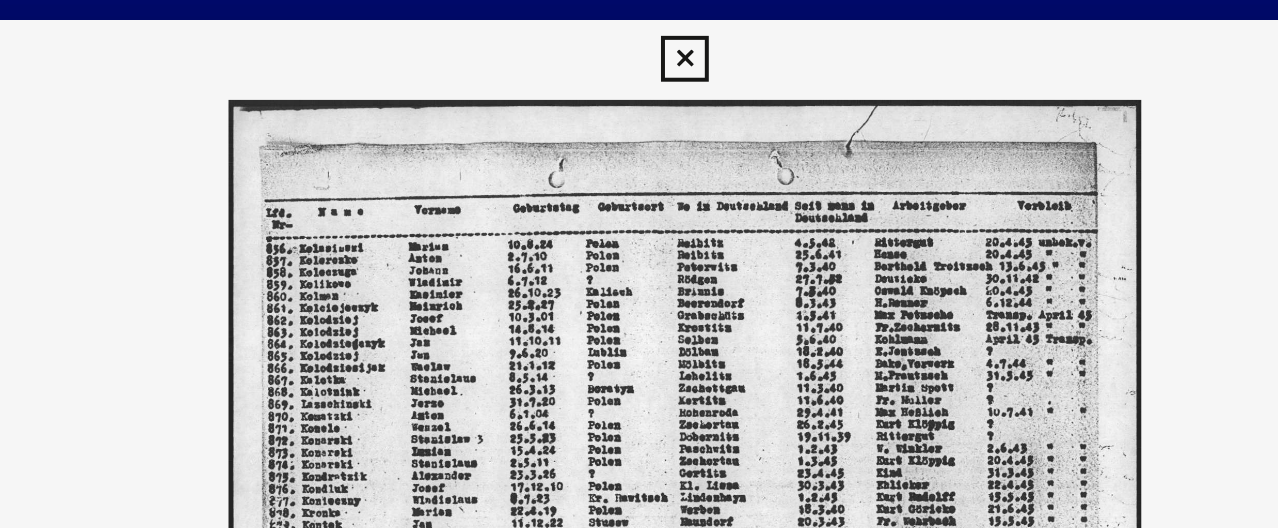 click at bounding box center [638, 30] 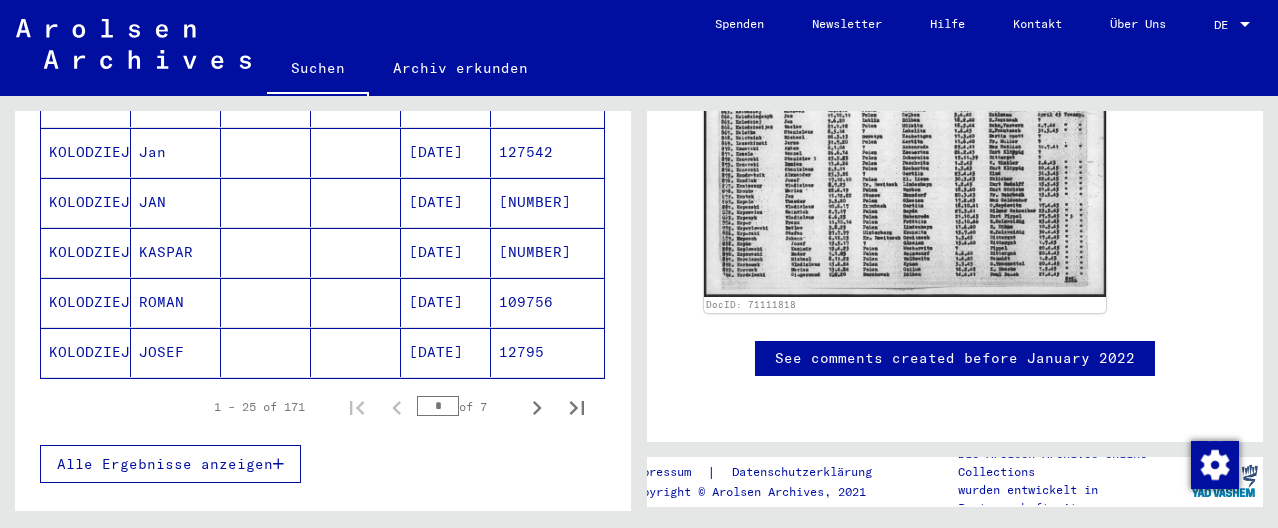 scroll, scrollTop: 1363, scrollLeft: 0, axis: vertical 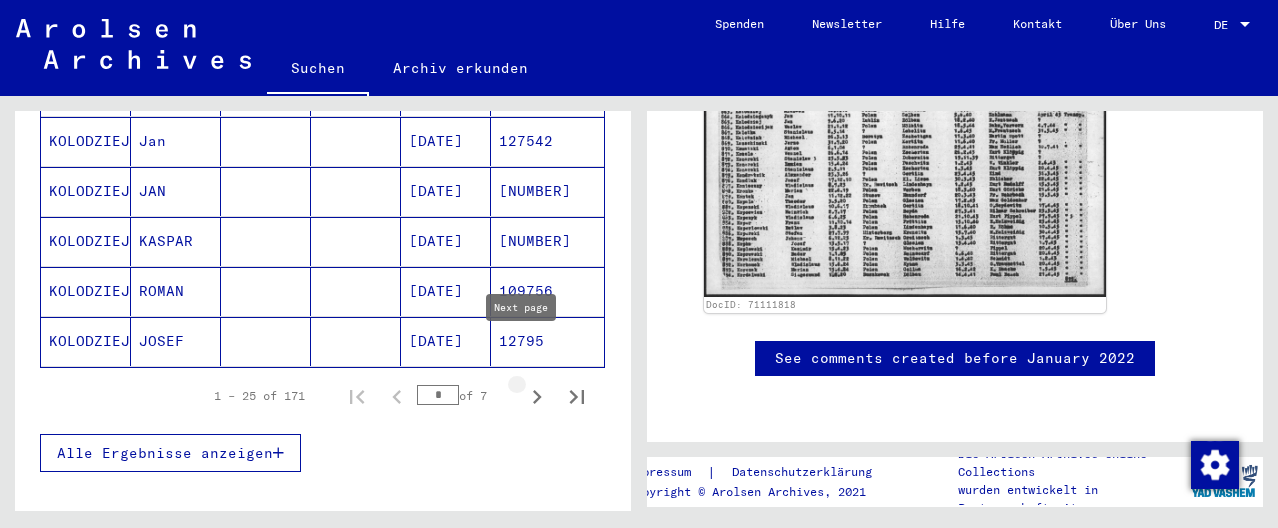 click 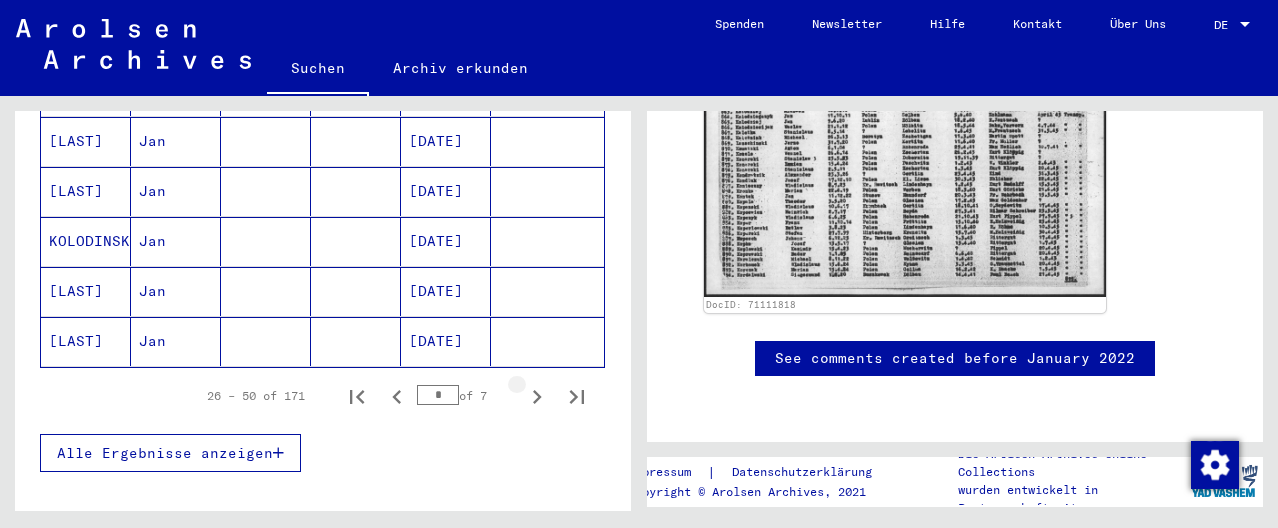 click 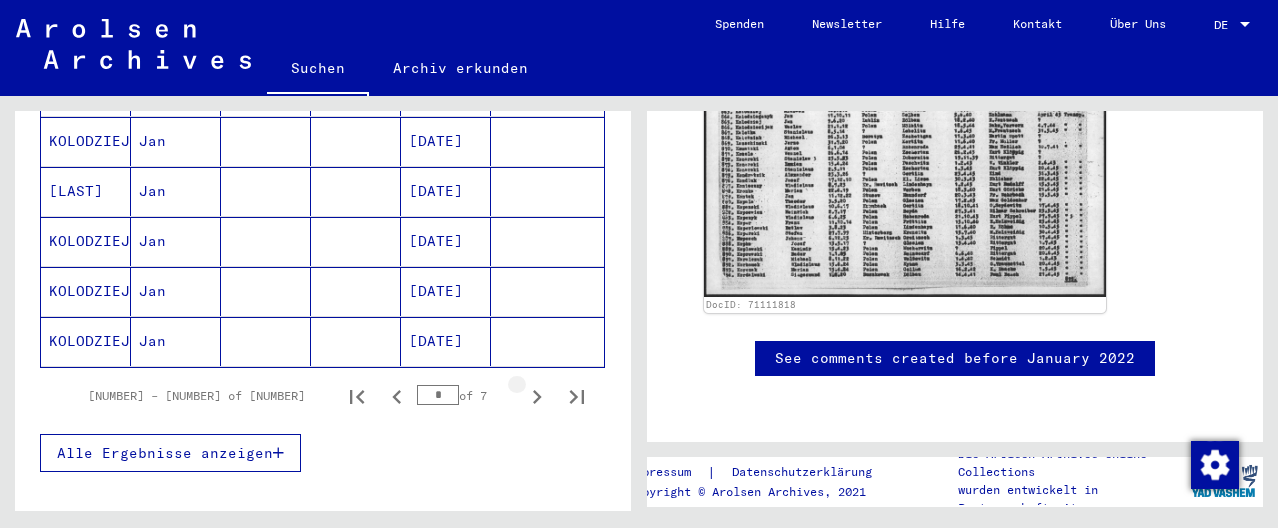 click 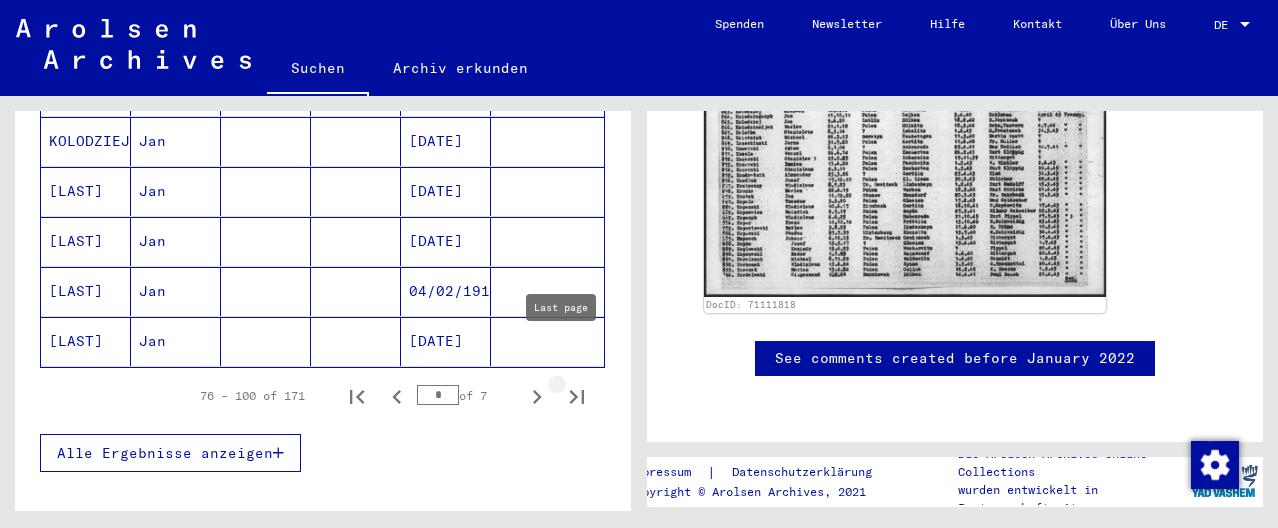 click 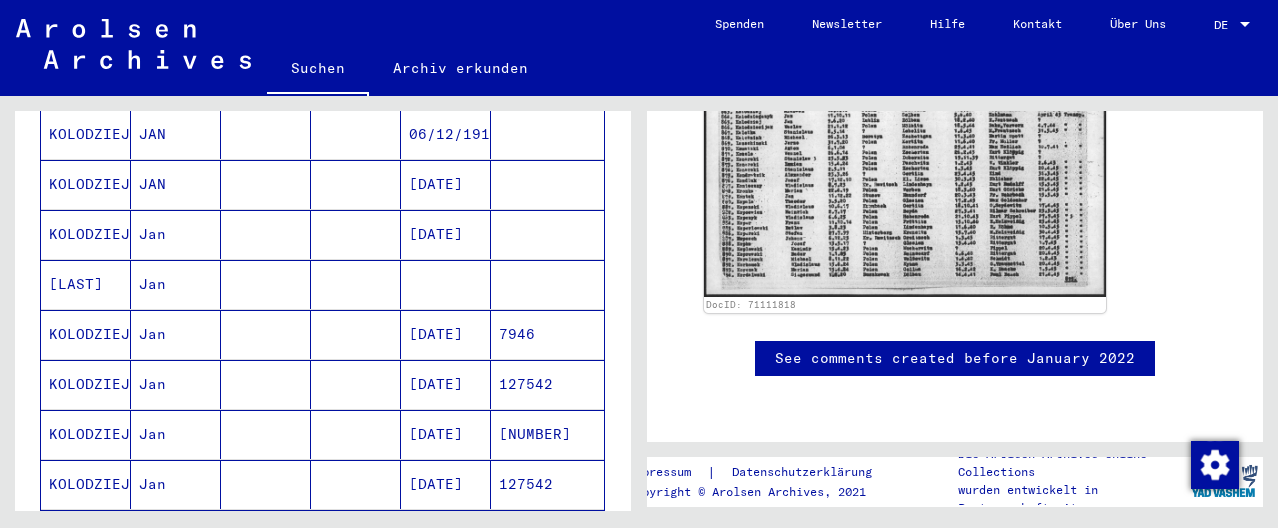 scroll, scrollTop: 1019, scrollLeft: 0, axis: vertical 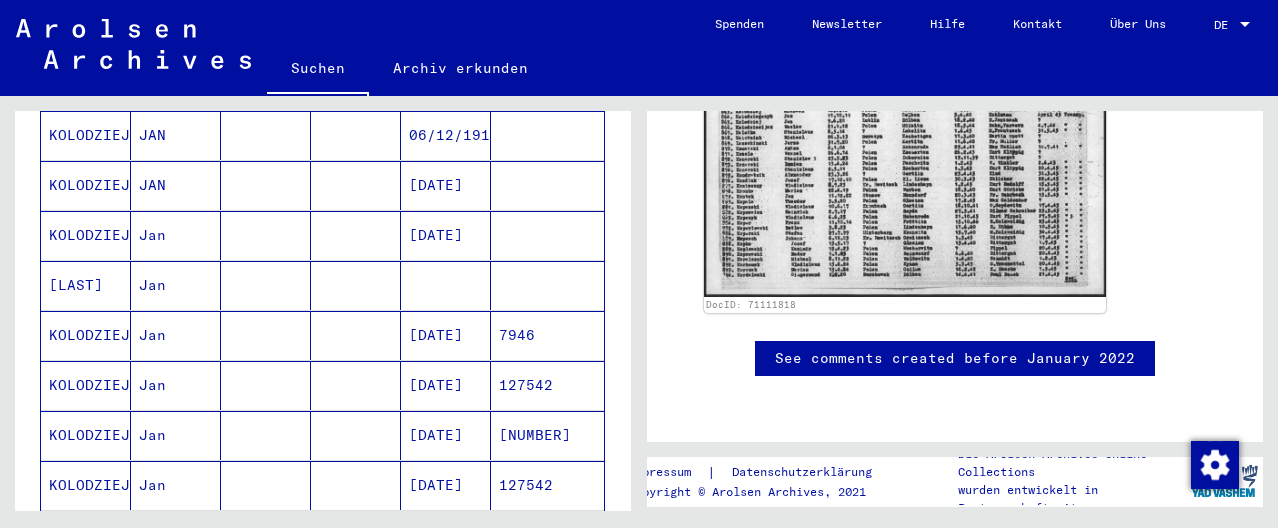 click at bounding box center [446, 335] 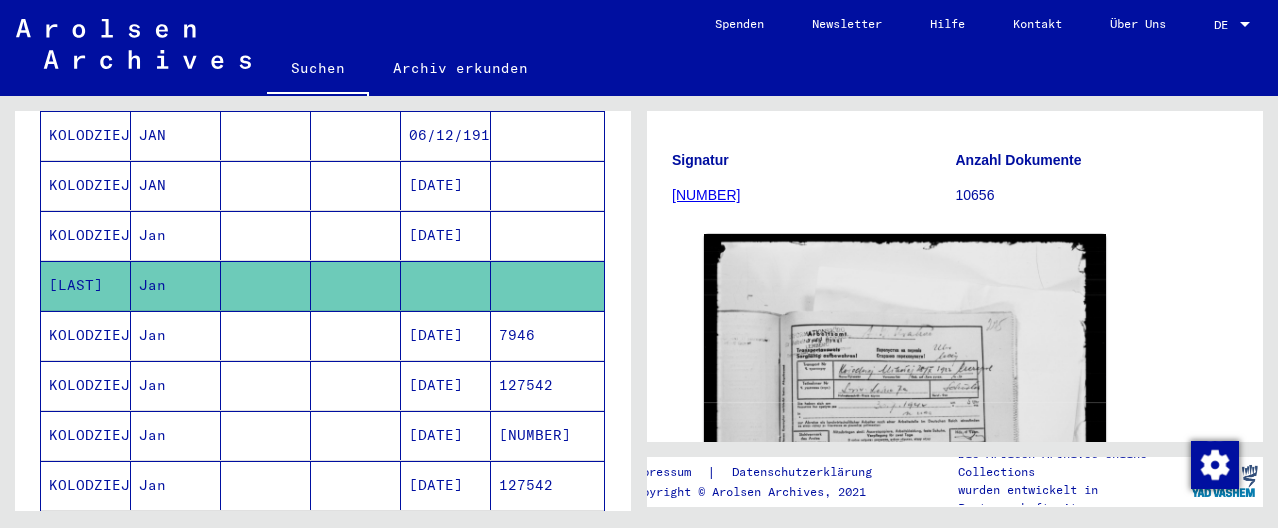 scroll, scrollTop: 355, scrollLeft: 0, axis: vertical 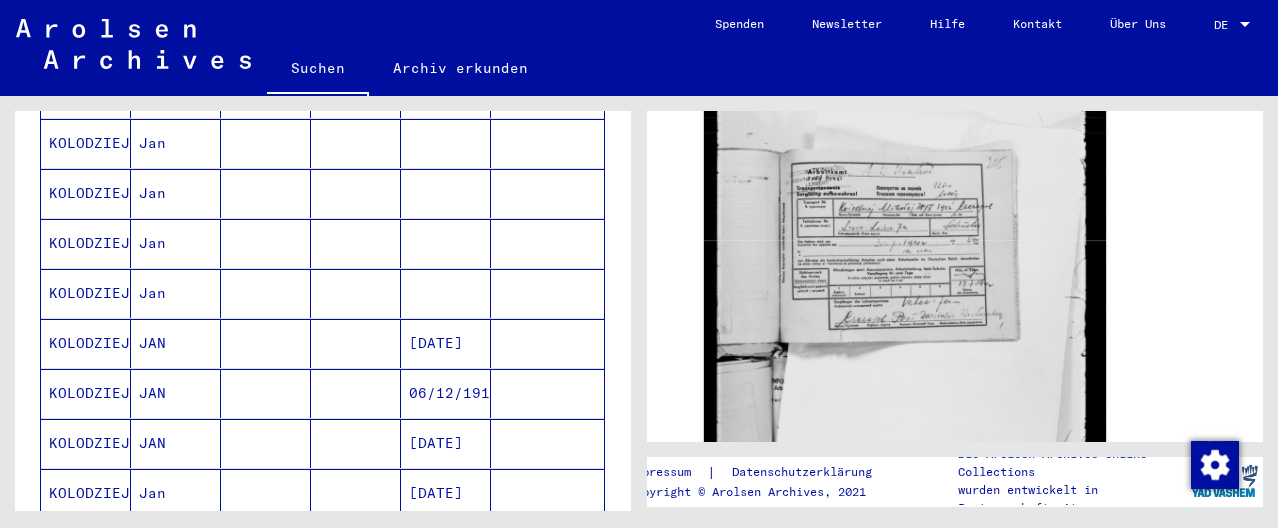 click at bounding box center [356, 343] 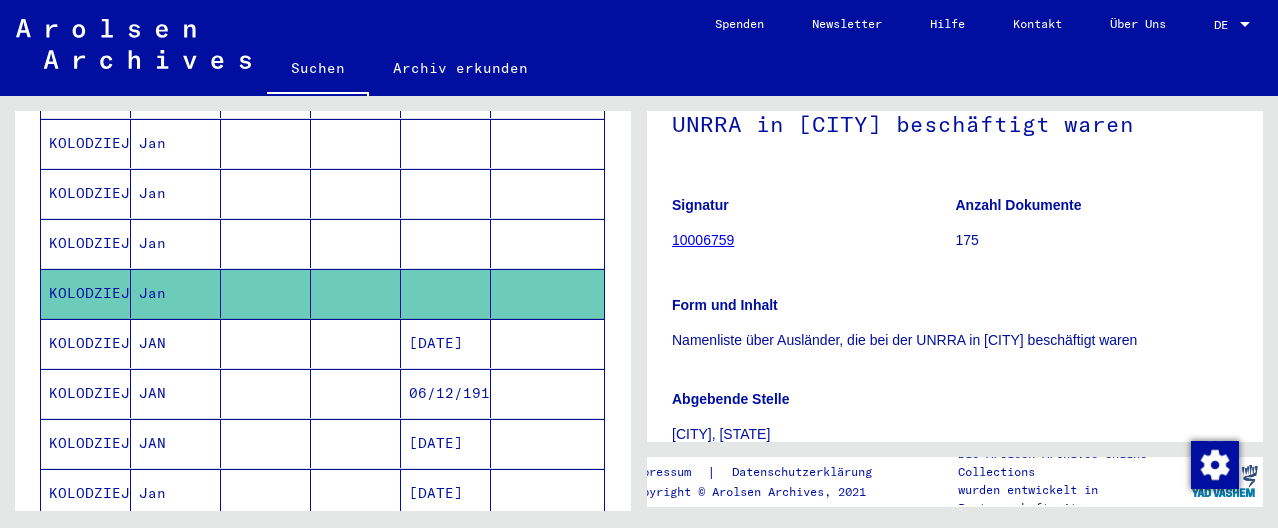 scroll, scrollTop: 202, scrollLeft: 0, axis: vertical 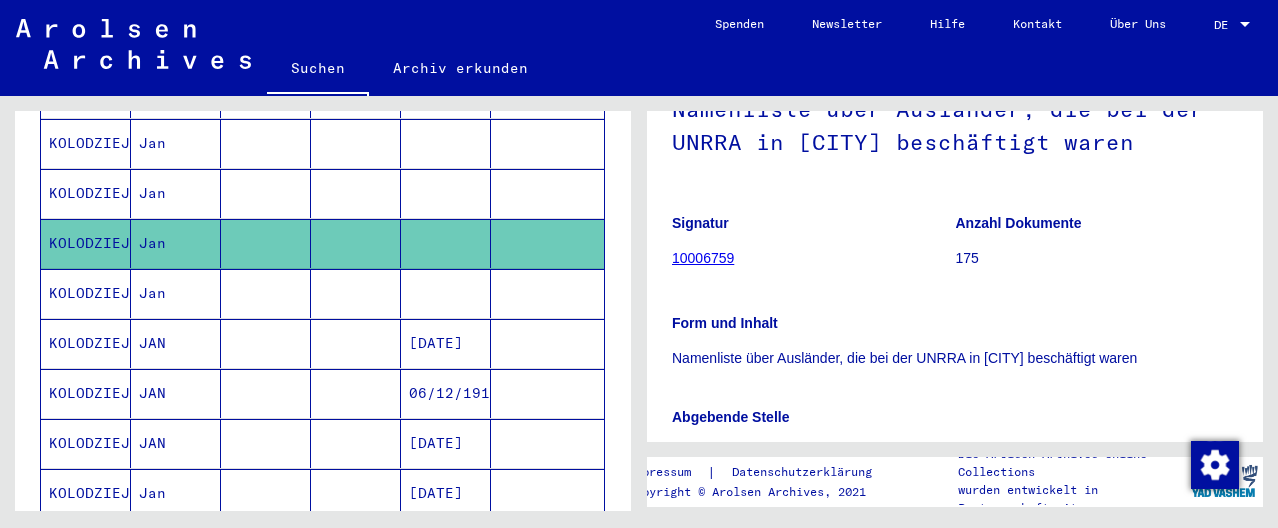 click at bounding box center (266, 243) 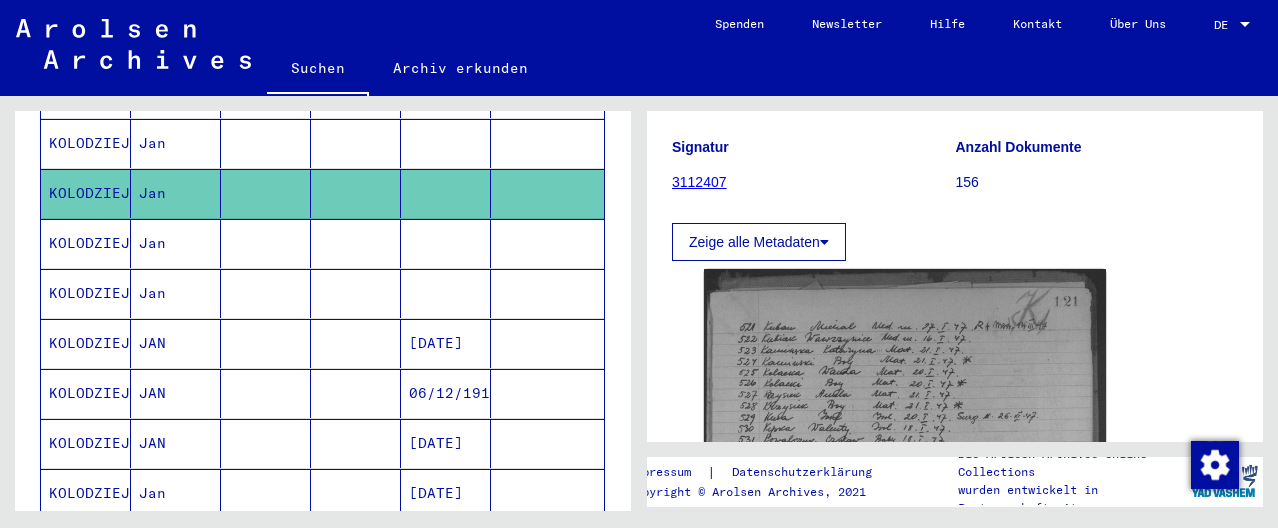 scroll, scrollTop: 387, scrollLeft: 0, axis: vertical 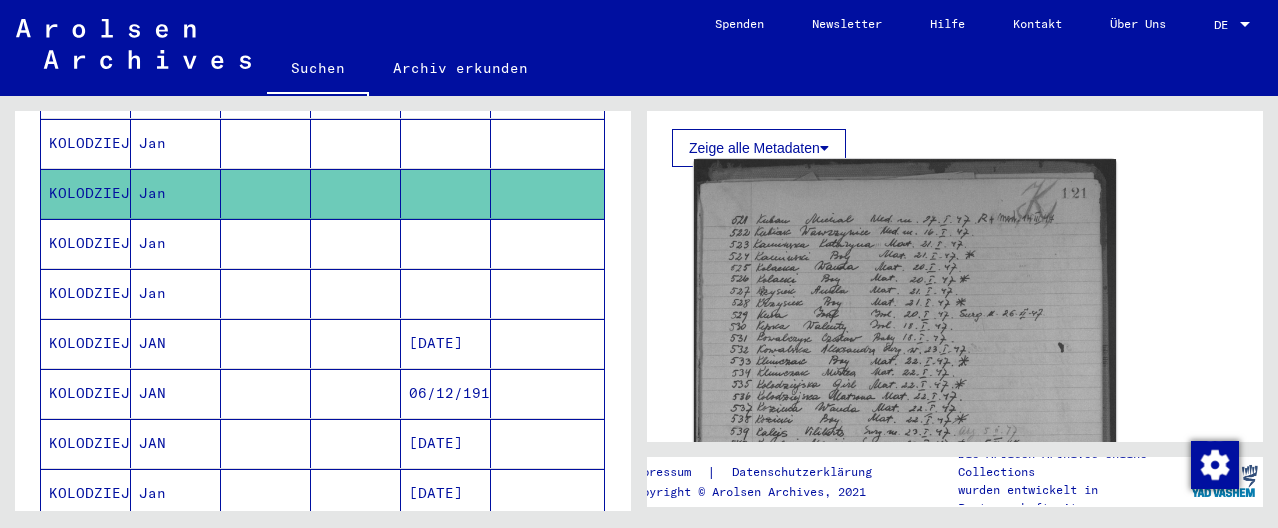click 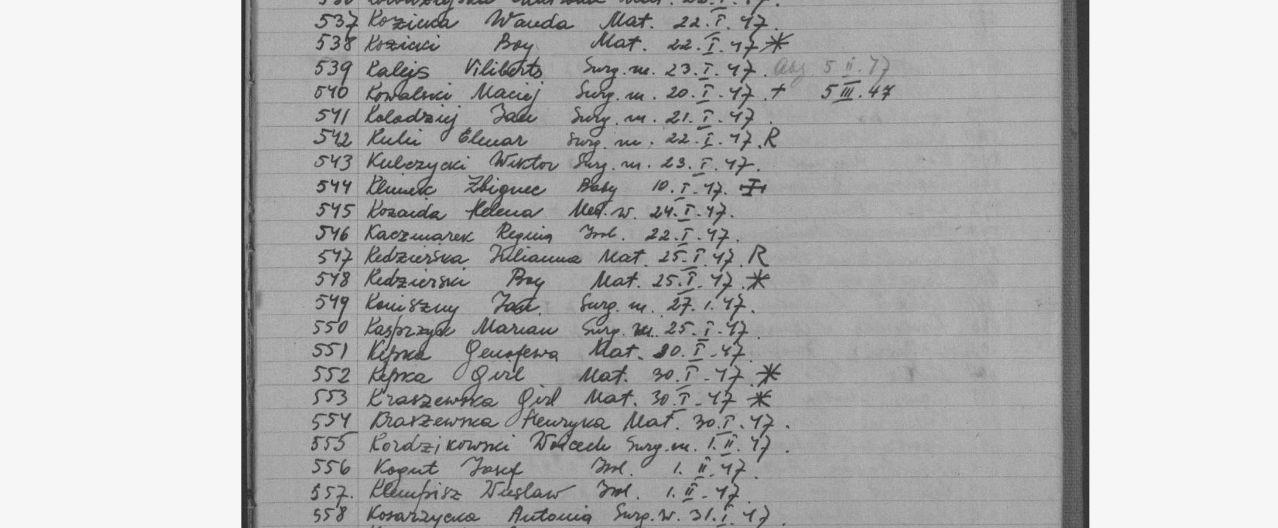 click at bounding box center [639, 214] 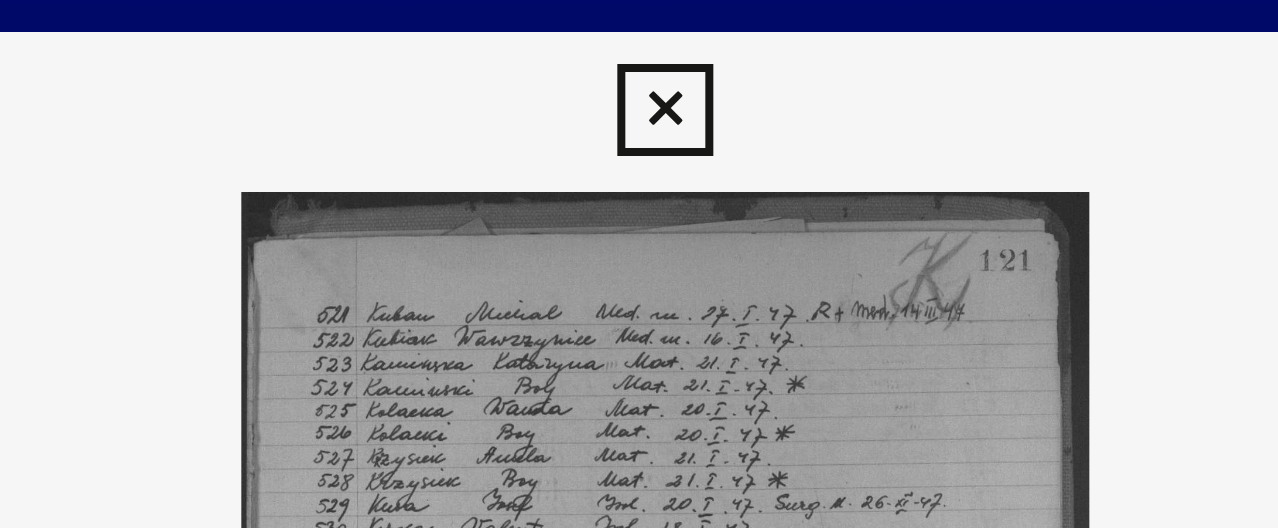 click at bounding box center (638, 30) 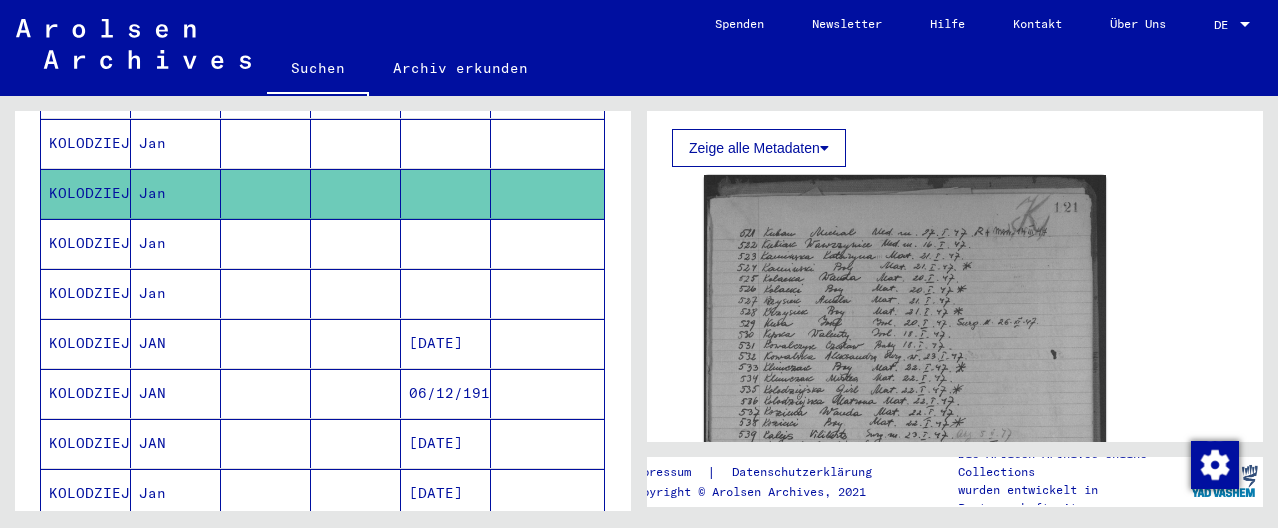 click at bounding box center (356, 293) 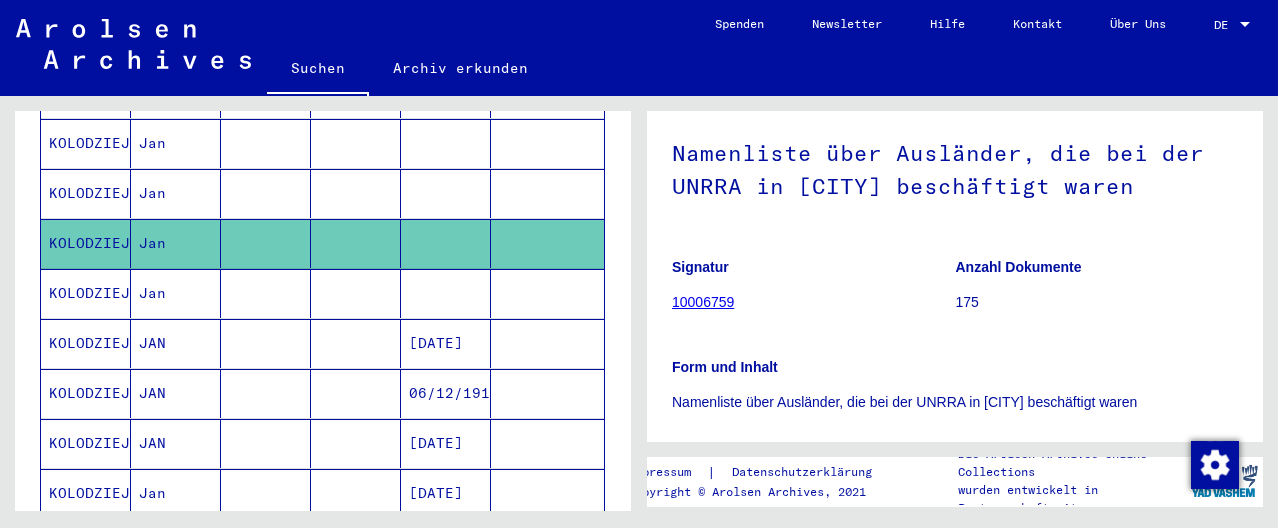 scroll, scrollTop: 420, scrollLeft: 0, axis: vertical 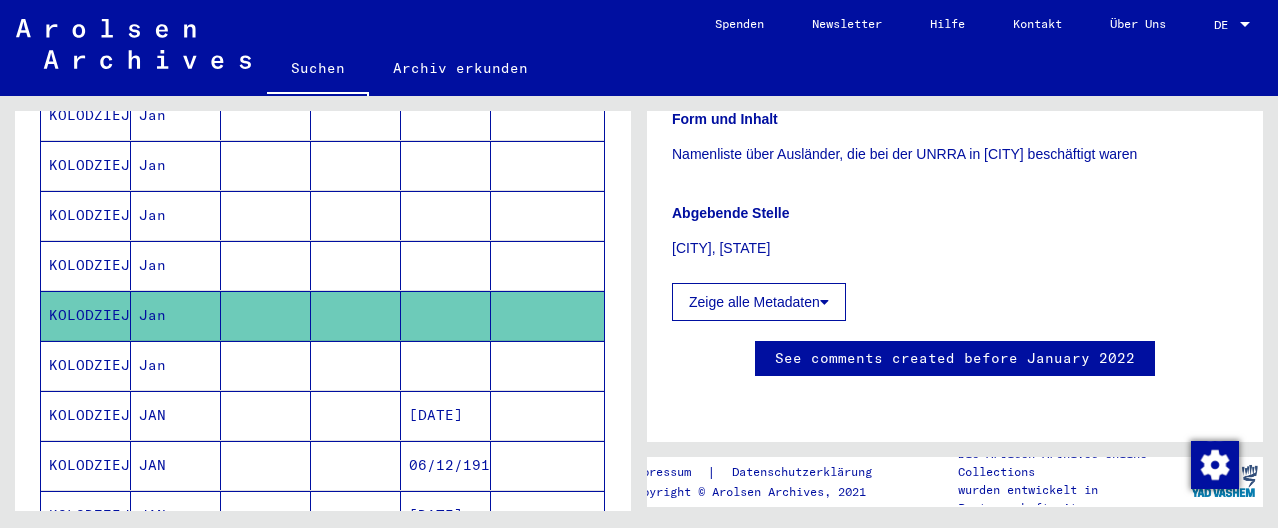 click at bounding box center (446, 315) 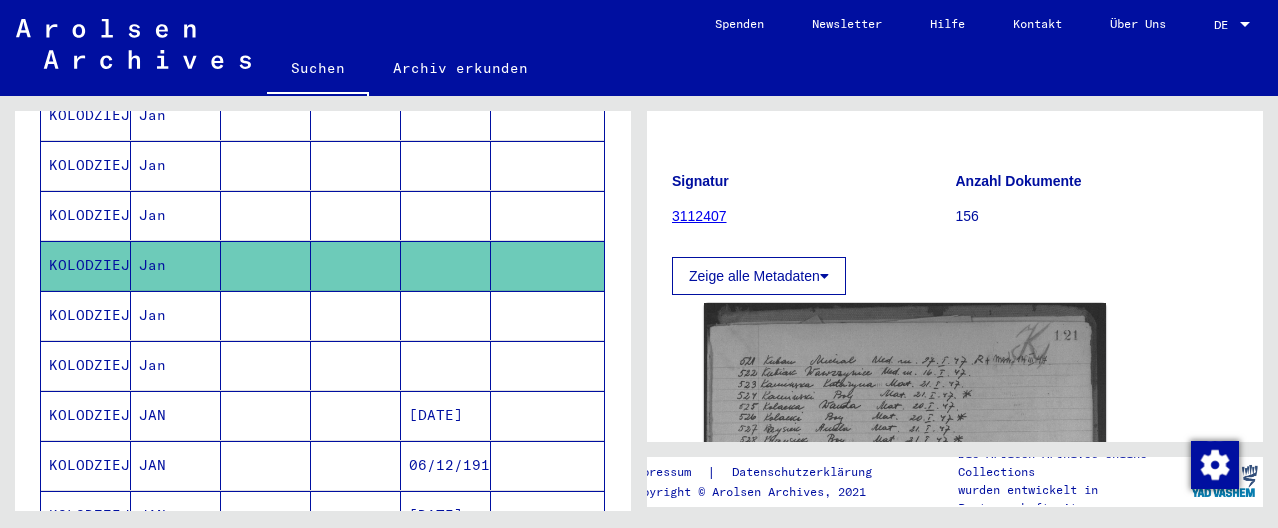 scroll, scrollTop: 390, scrollLeft: 0, axis: vertical 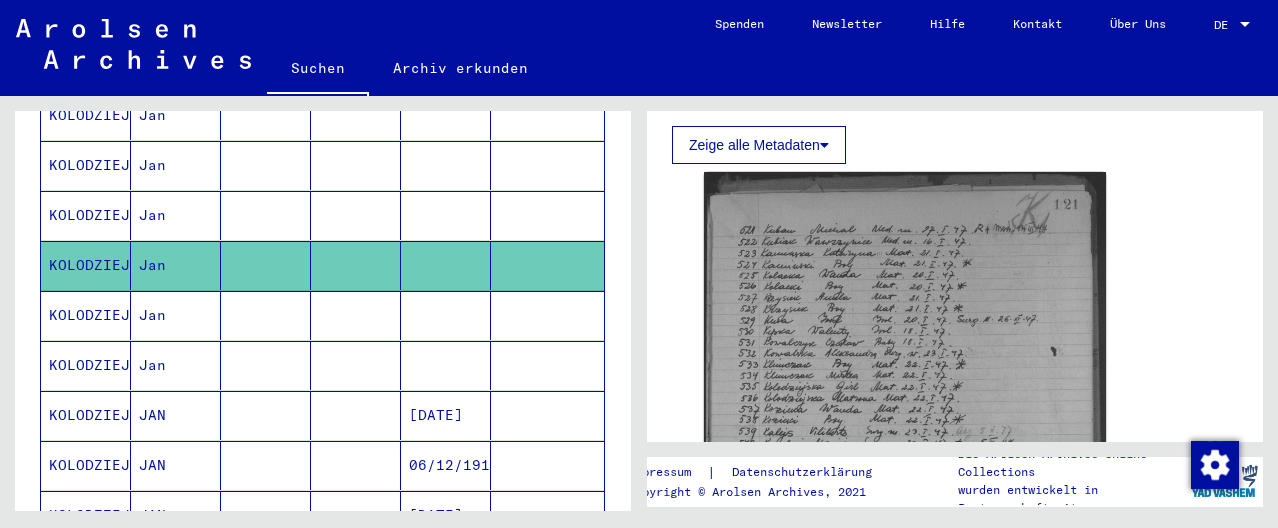 click at bounding box center [547, 265] 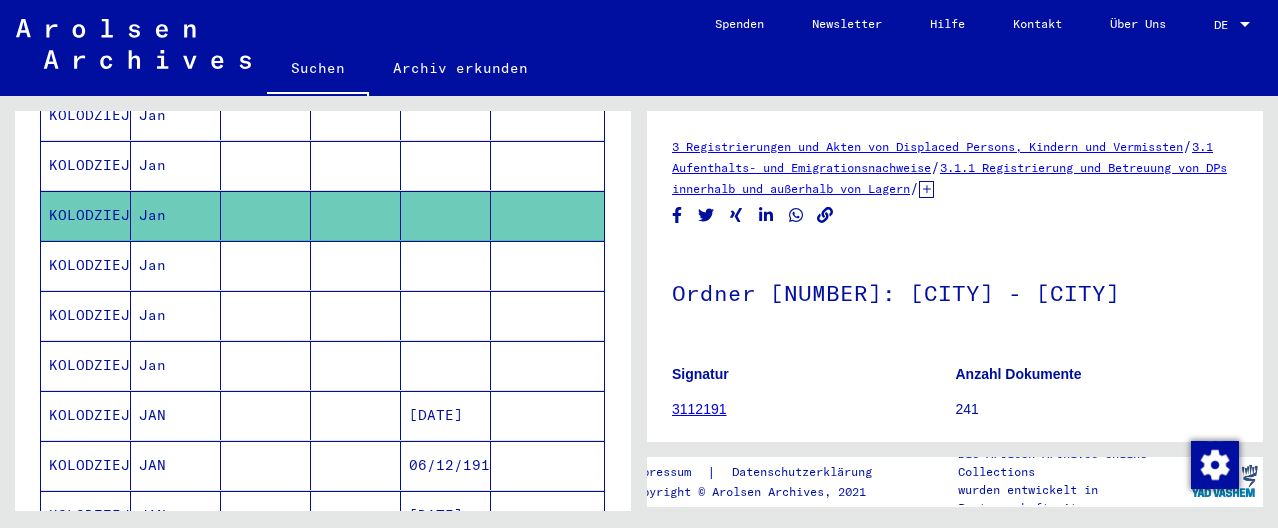 scroll, scrollTop: 288, scrollLeft: 0, axis: vertical 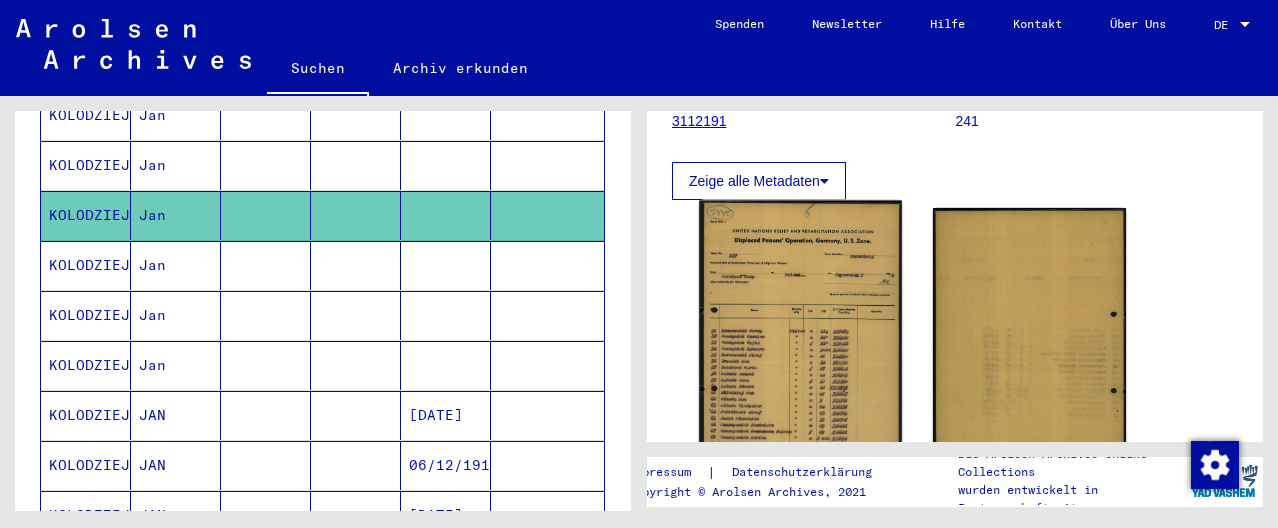 click 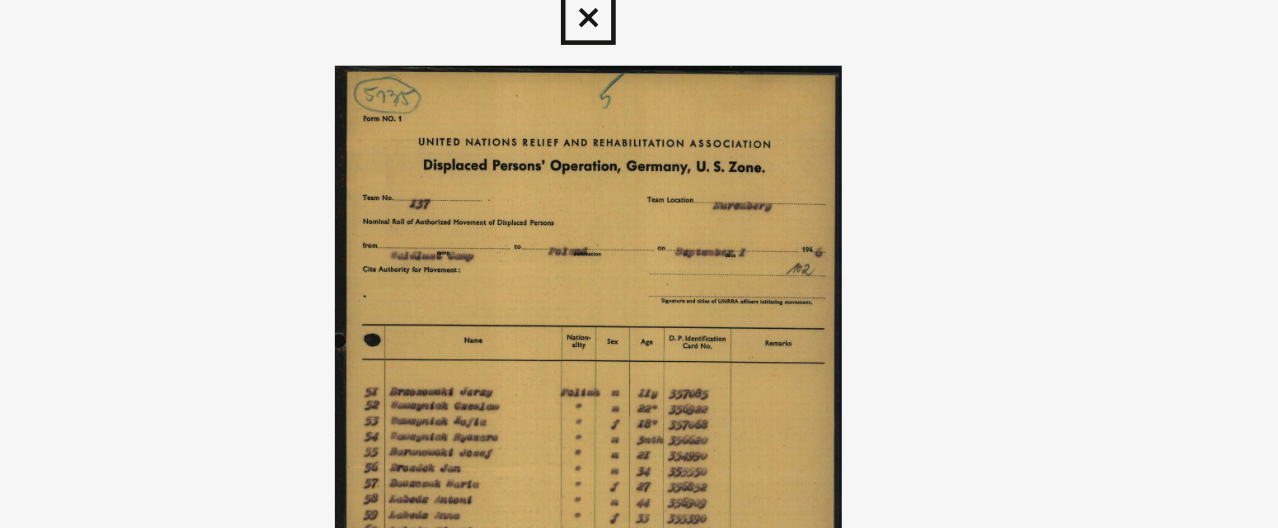 click at bounding box center [638, 30] 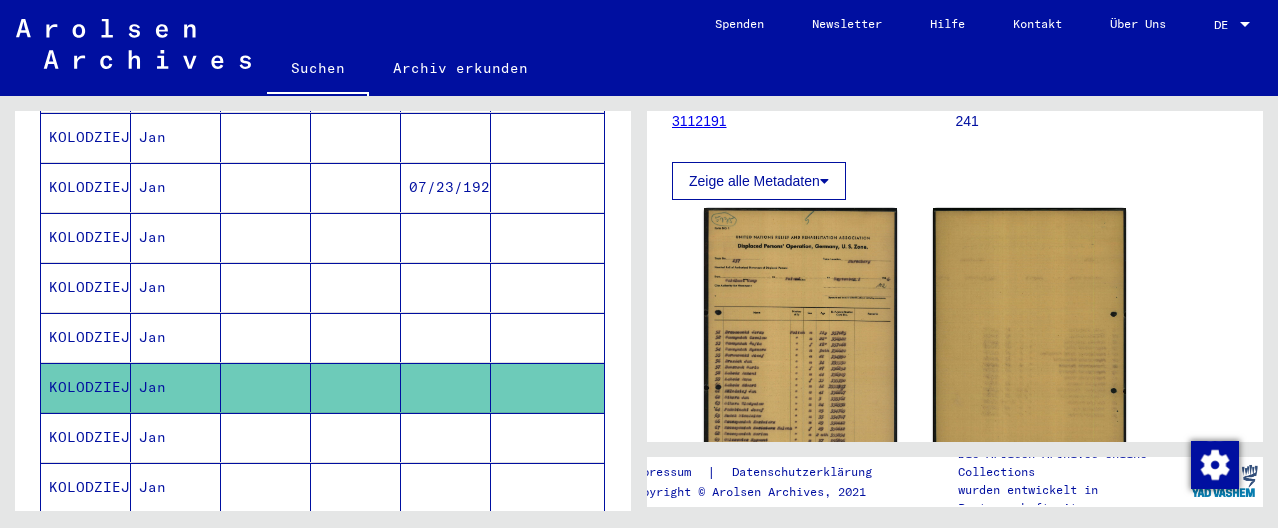 scroll, scrollTop: 513, scrollLeft: 0, axis: vertical 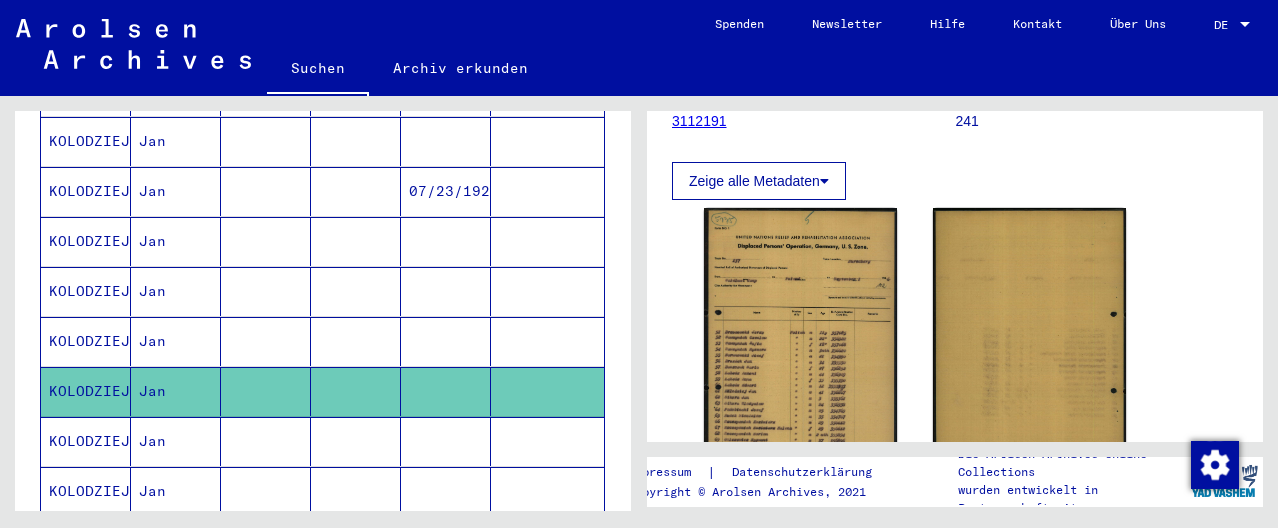 click at bounding box center [266, 391] 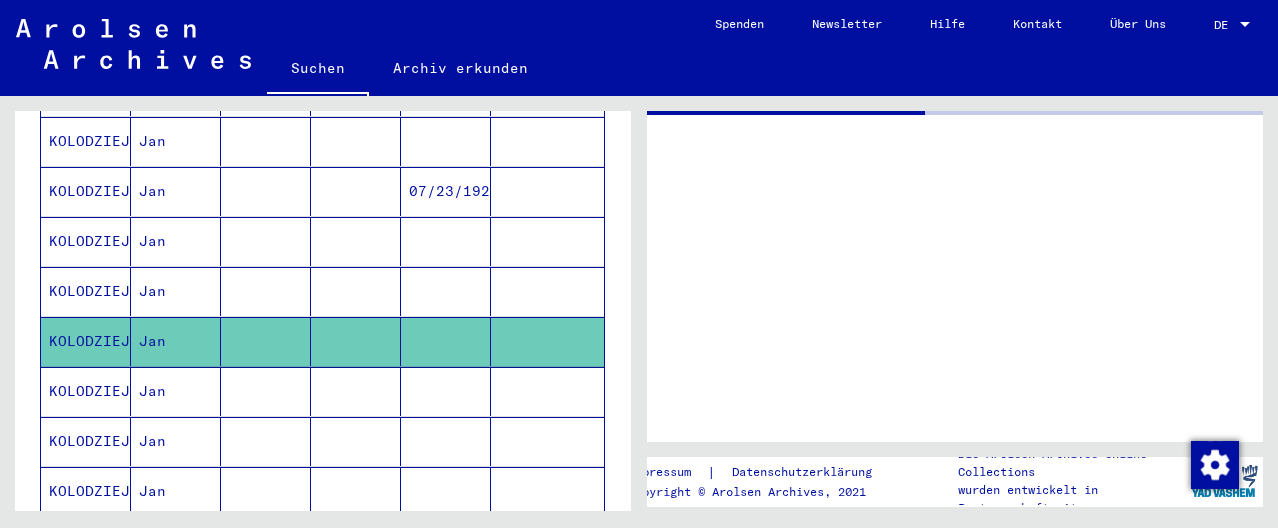 scroll, scrollTop: 0, scrollLeft: 0, axis: both 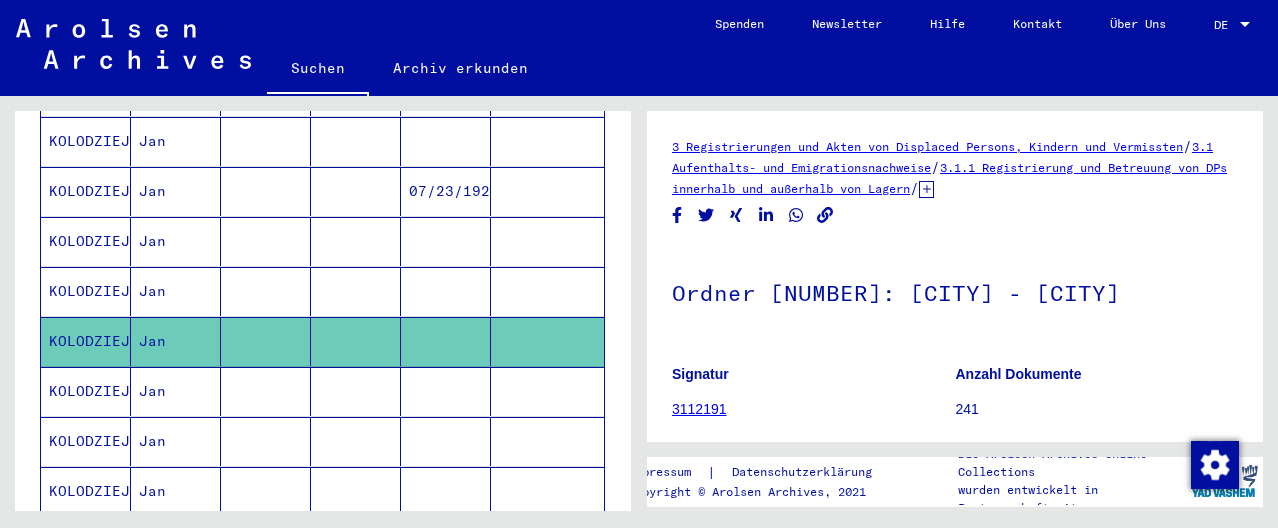 click at bounding box center (266, 341) 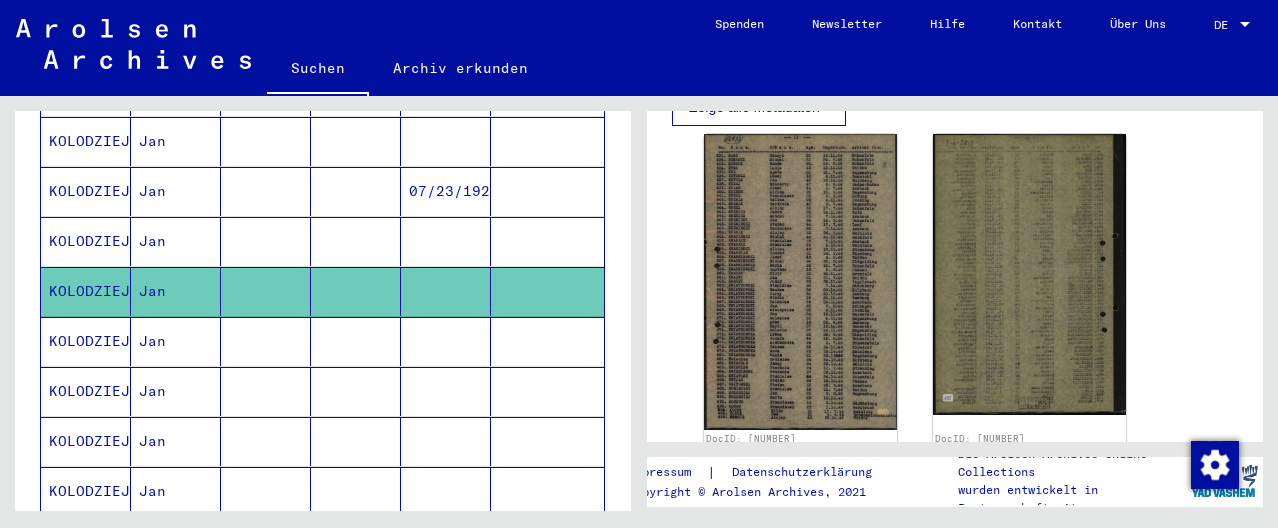 scroll, scrollTop: 363, scrollLeft: 0, axis: vertical 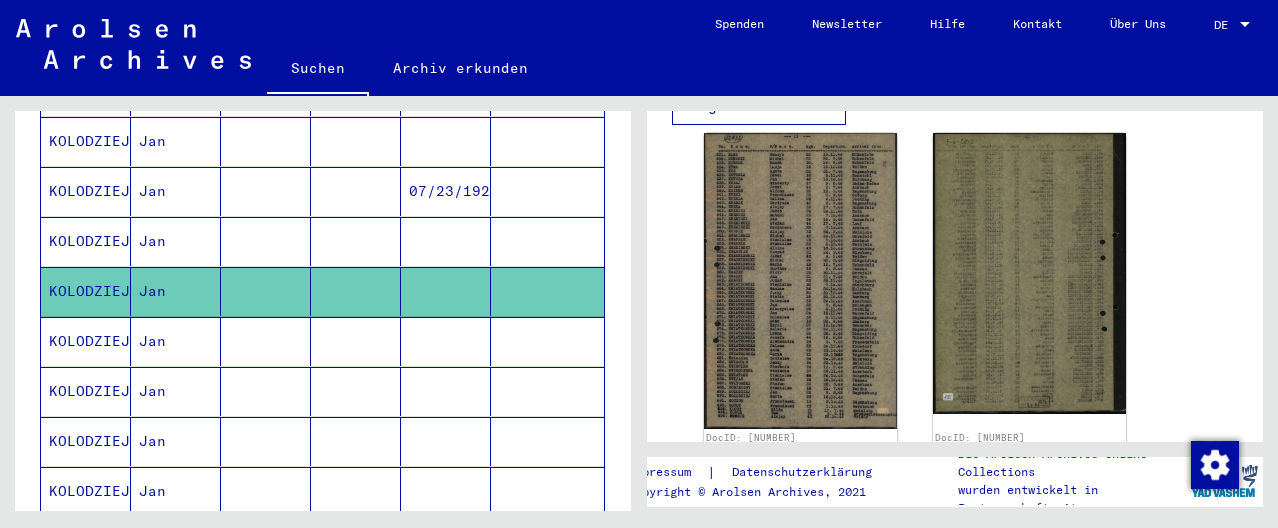 click 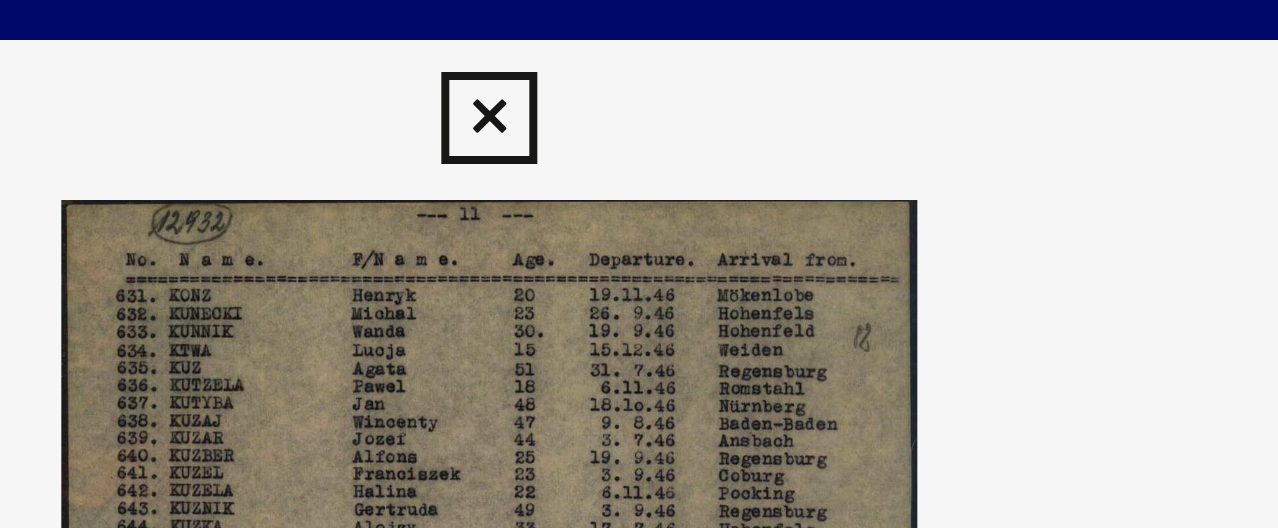 click at bounding box center [638, 30] 